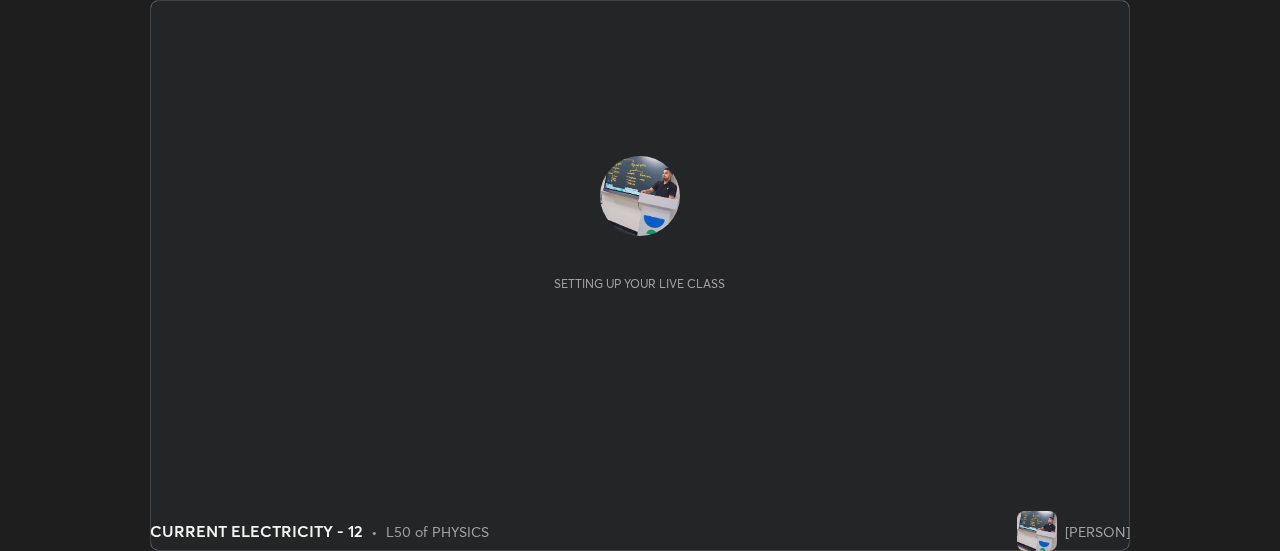 scroll, scrollTop: 0, scrollLeft: 0, axis: both 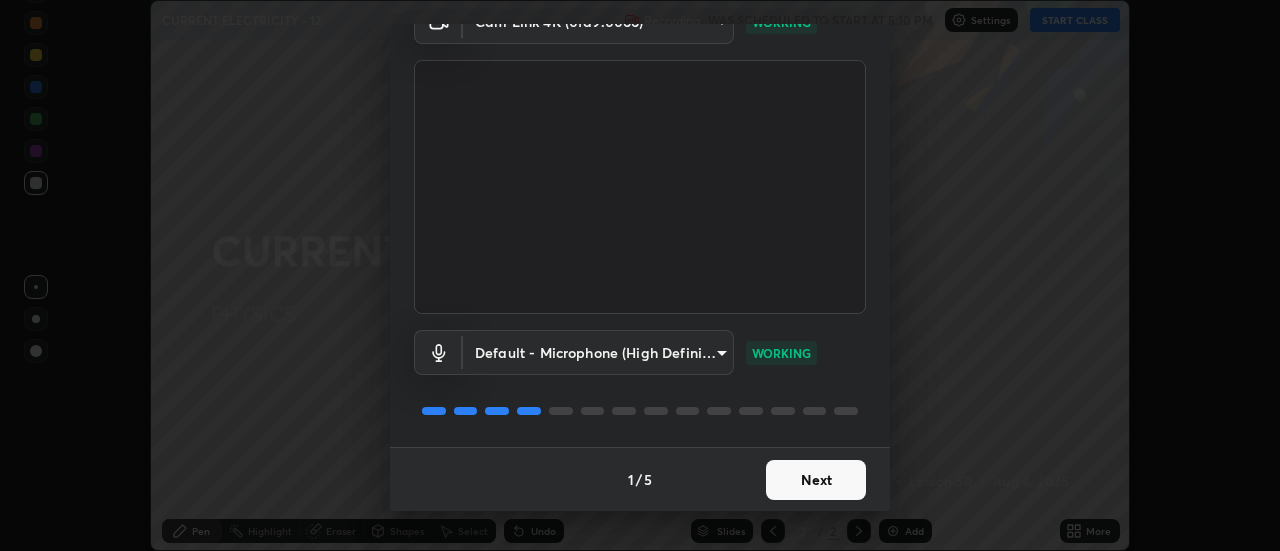 click on "Next" at bounding box center [816, 480] 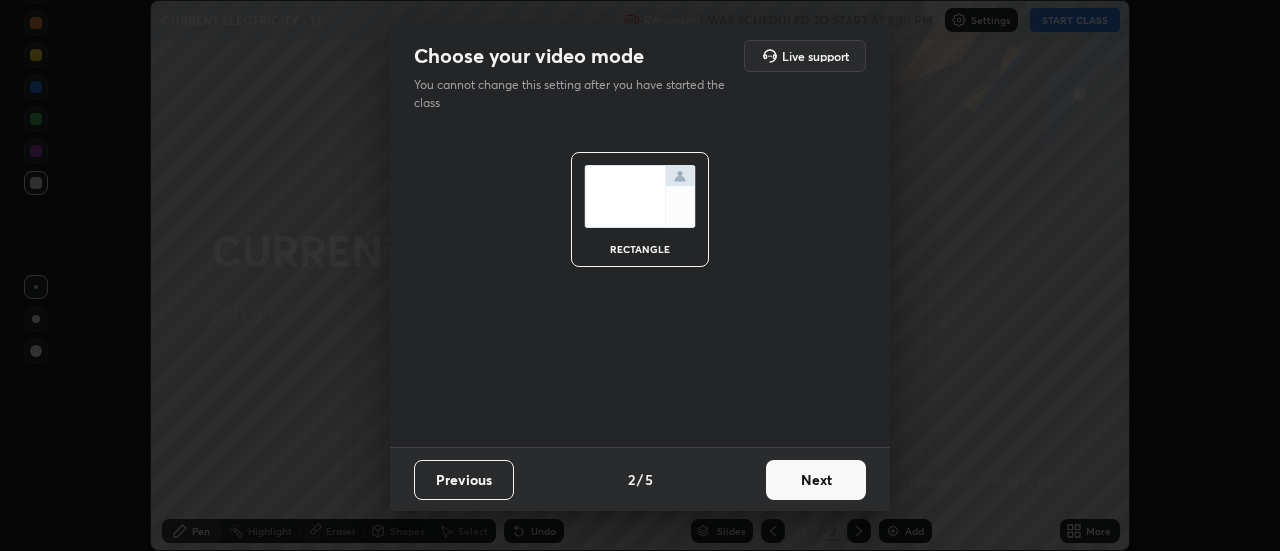 click on "Next" at bounding box center [816, 480] 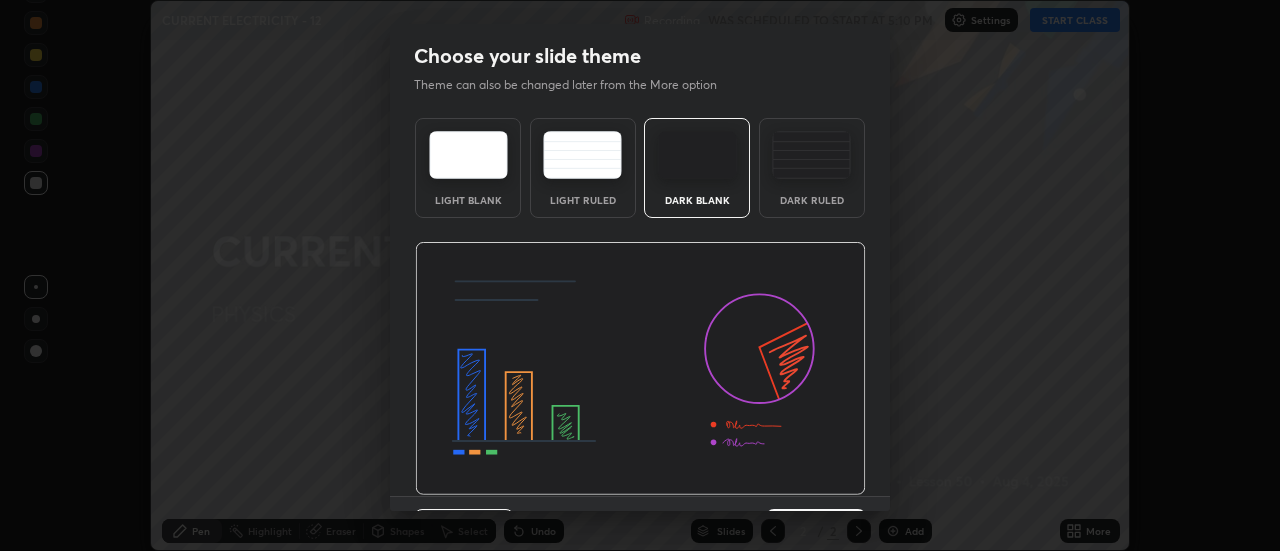 scroll, scrollTop: 49, scrollLeft: 0, axis: vertical 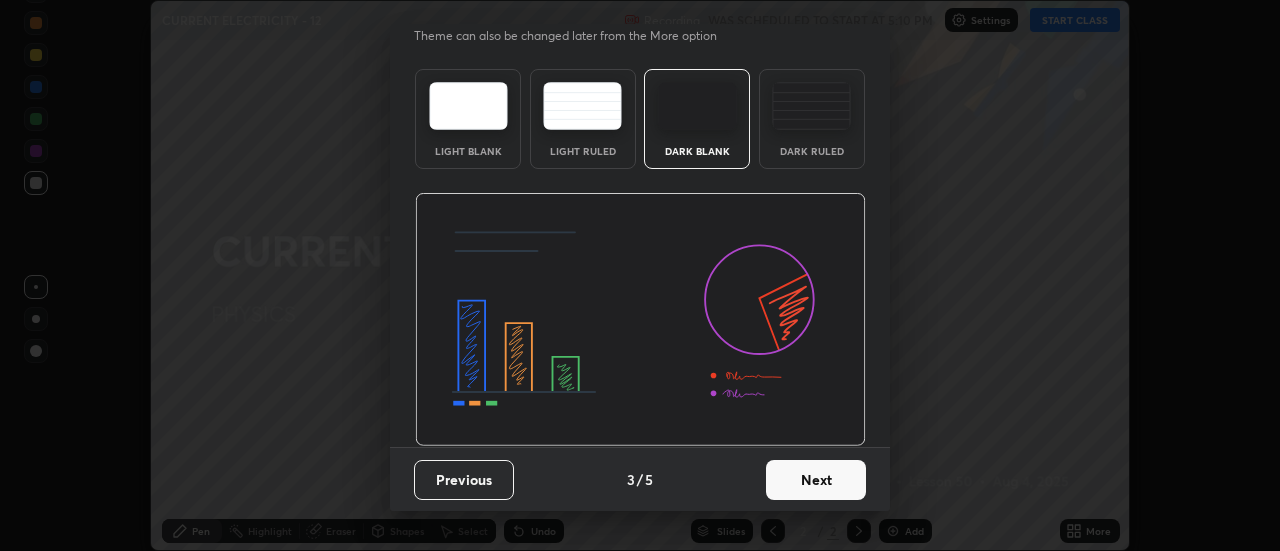 click on "Next" at bounding box center [816, 480] 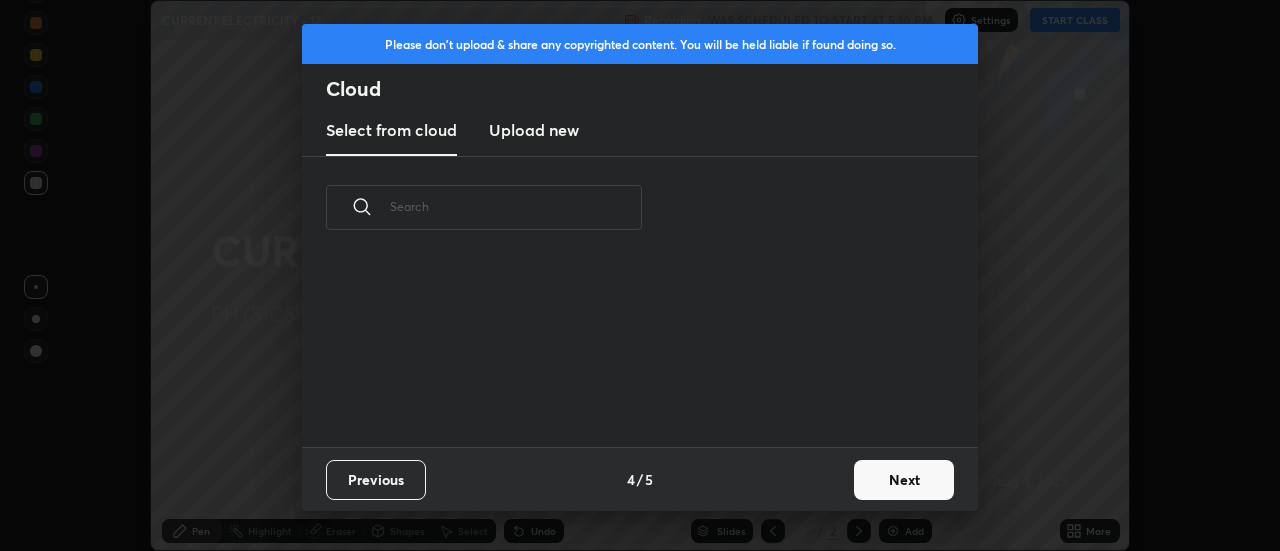 scroll, scrollTop: 7, scrollLeft: 11, axis: both 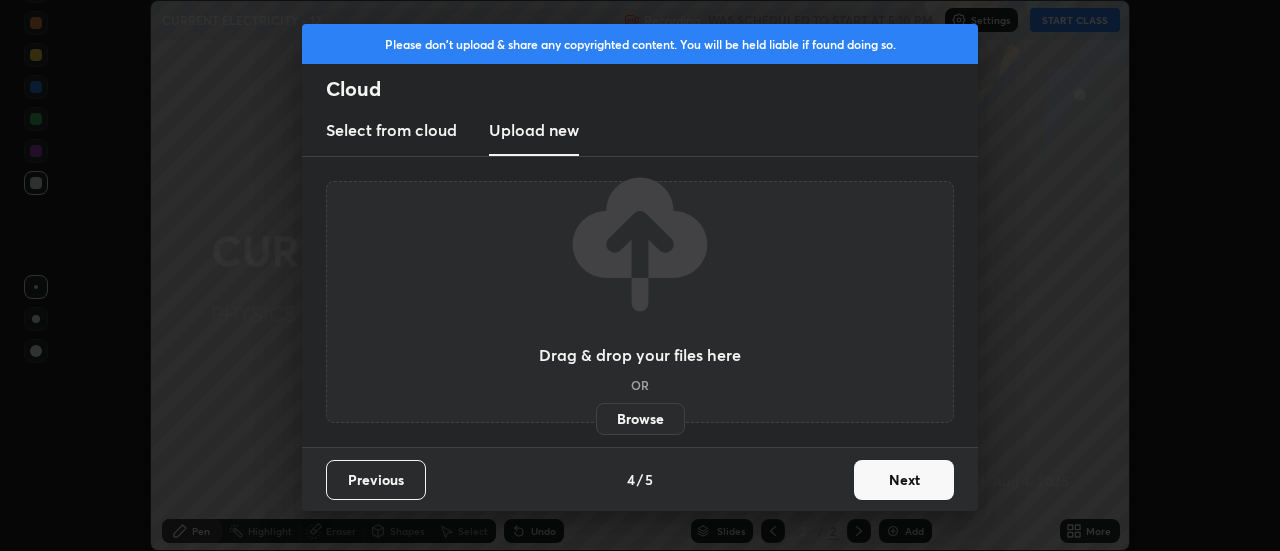 click on "Browse" at bounding box center (640, 419) 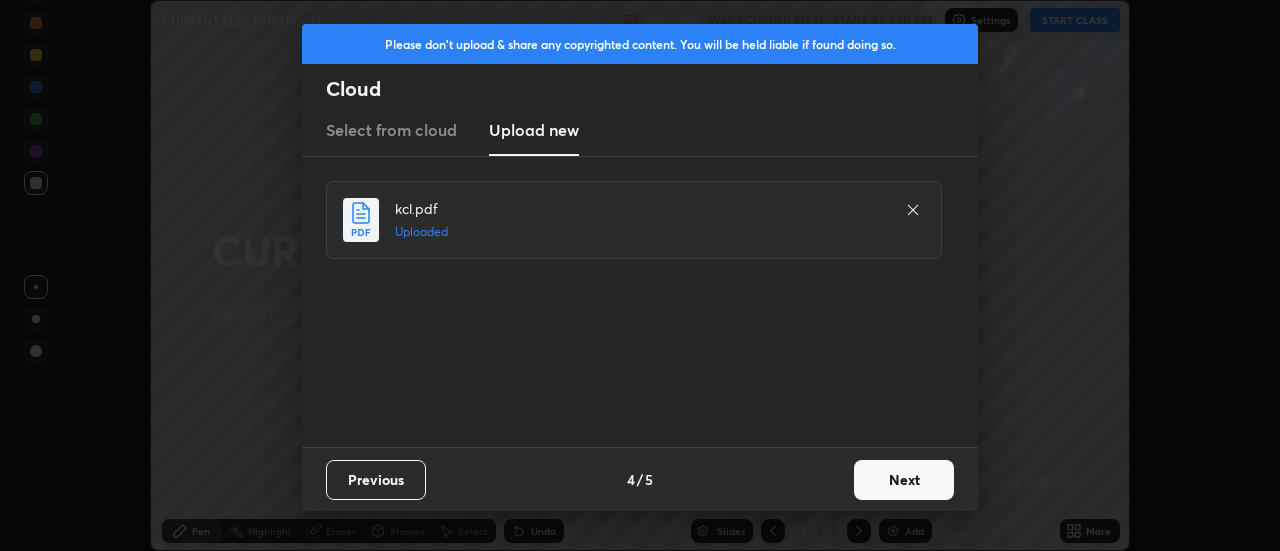 click on "Next" at bounding box center [904, 480] 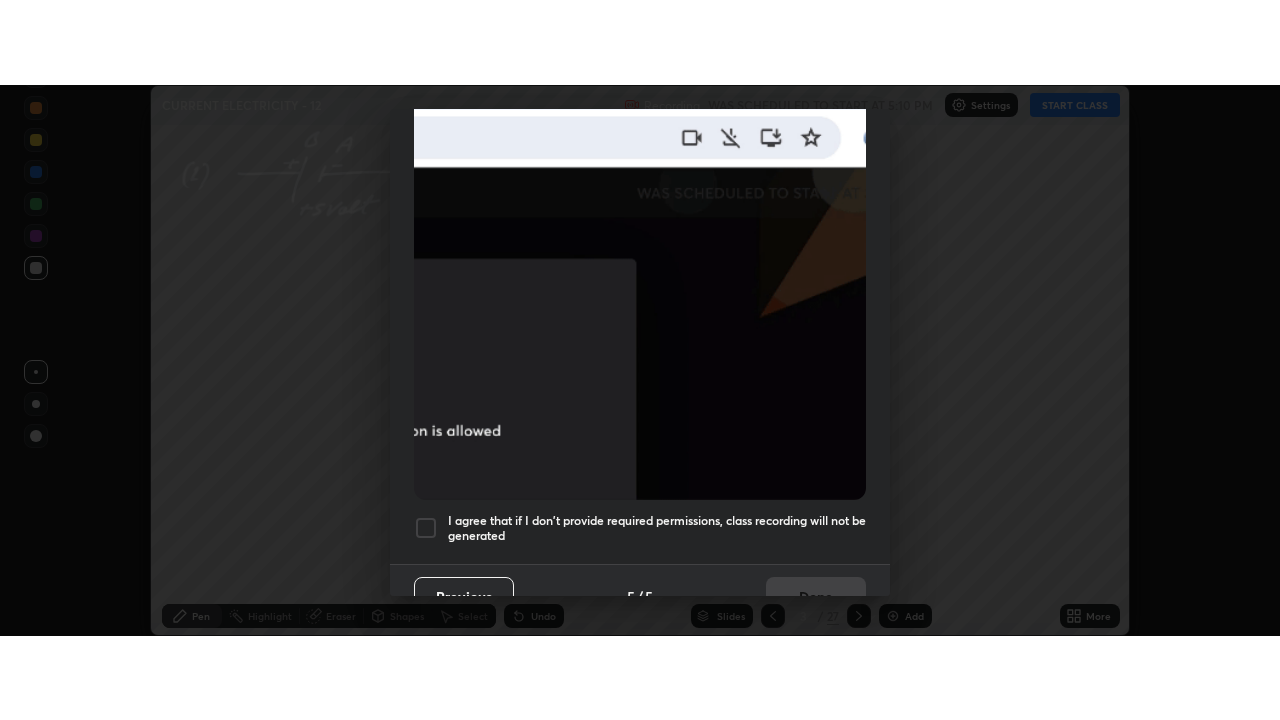 scroll, scrollTop: 513, scrollLeft: 0, axis: vertical 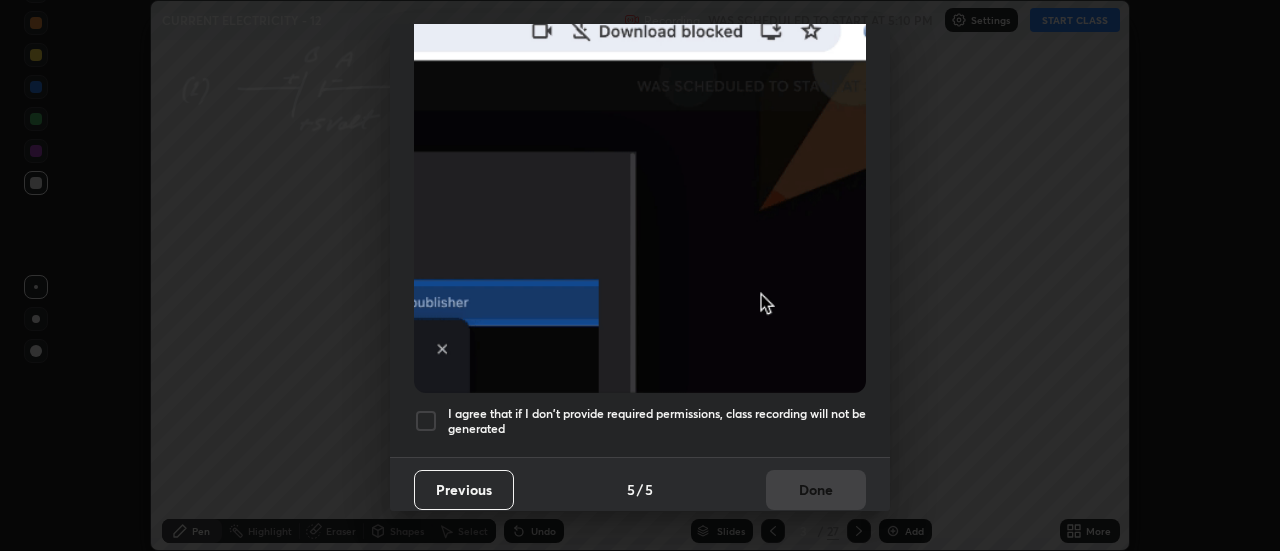 click on "I agree that if I don't provide required permissions, class recording will not be generated" at bounding box center [657, 421] 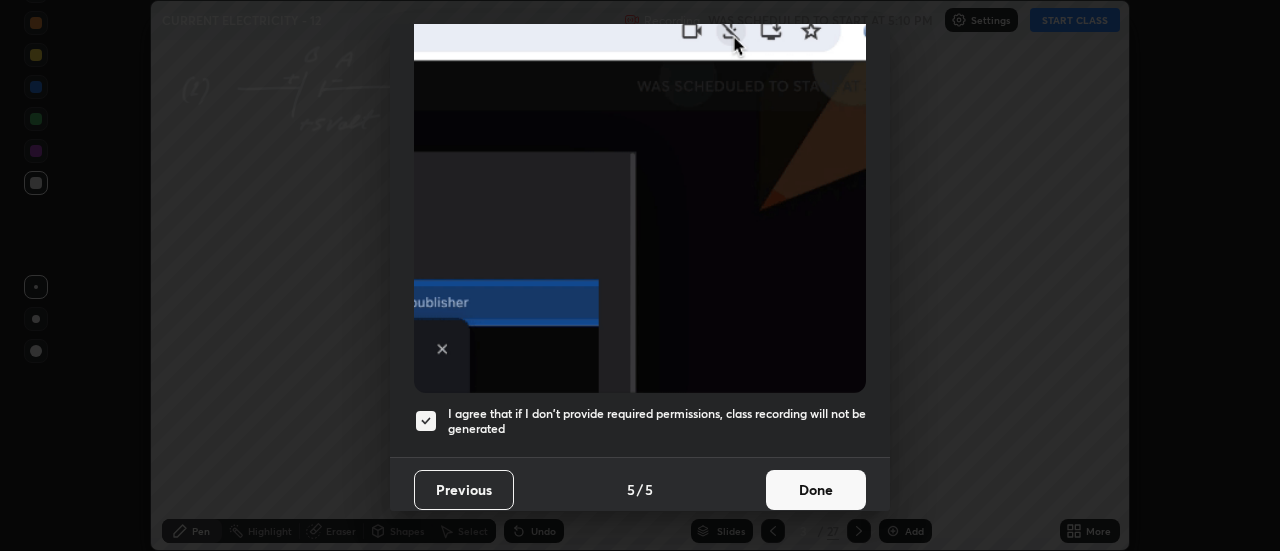 click on "Done" at bounding box center (816, 490) 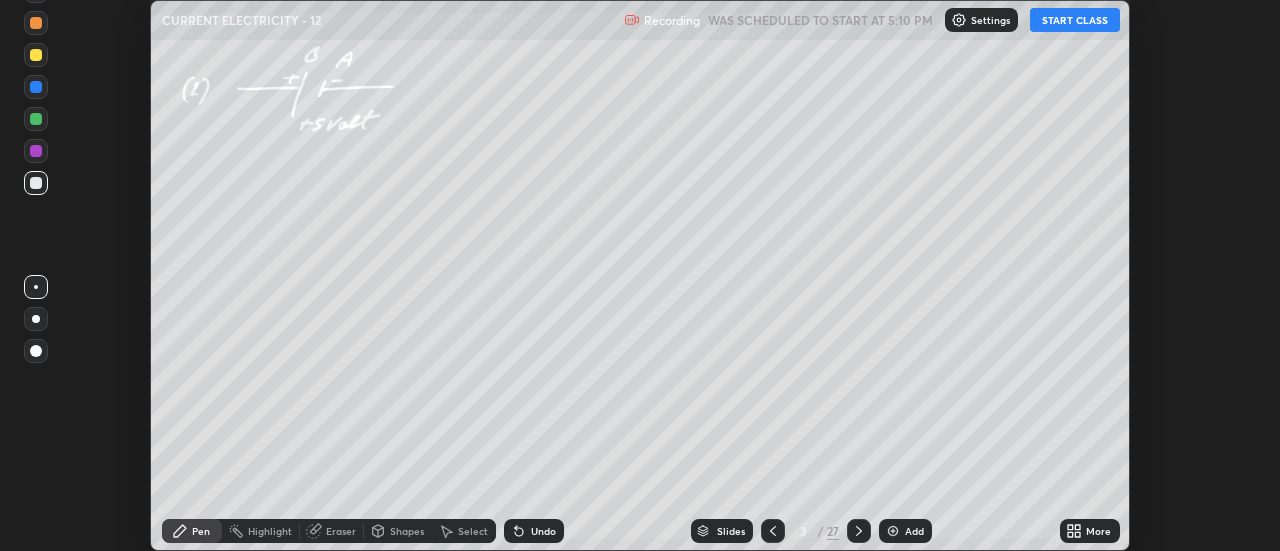 click on "More" at bounding box center (1090, 531) 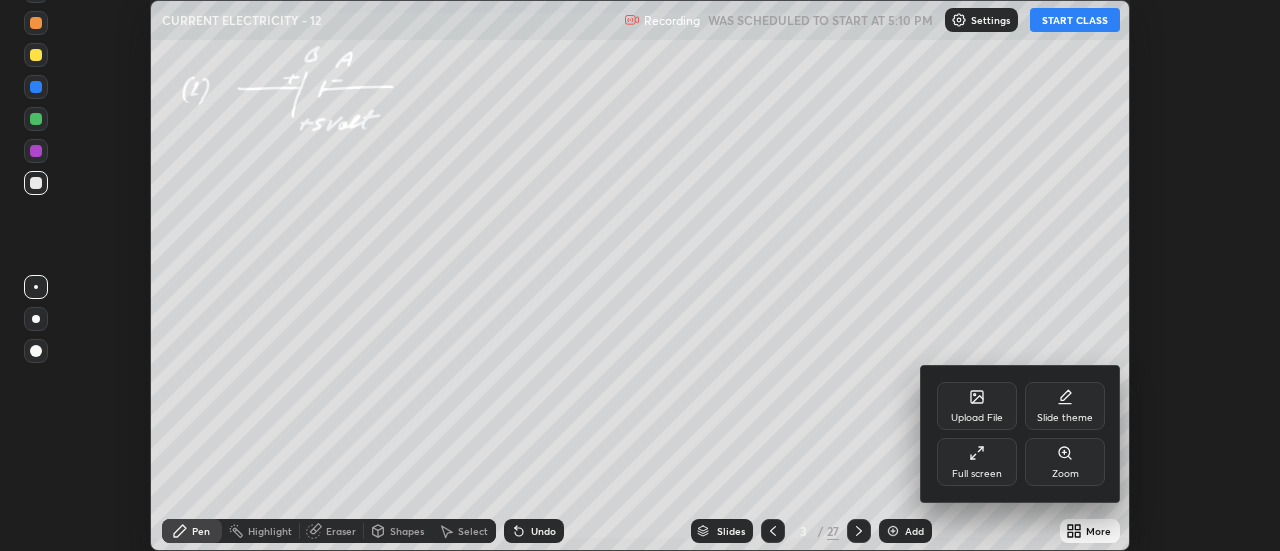 click 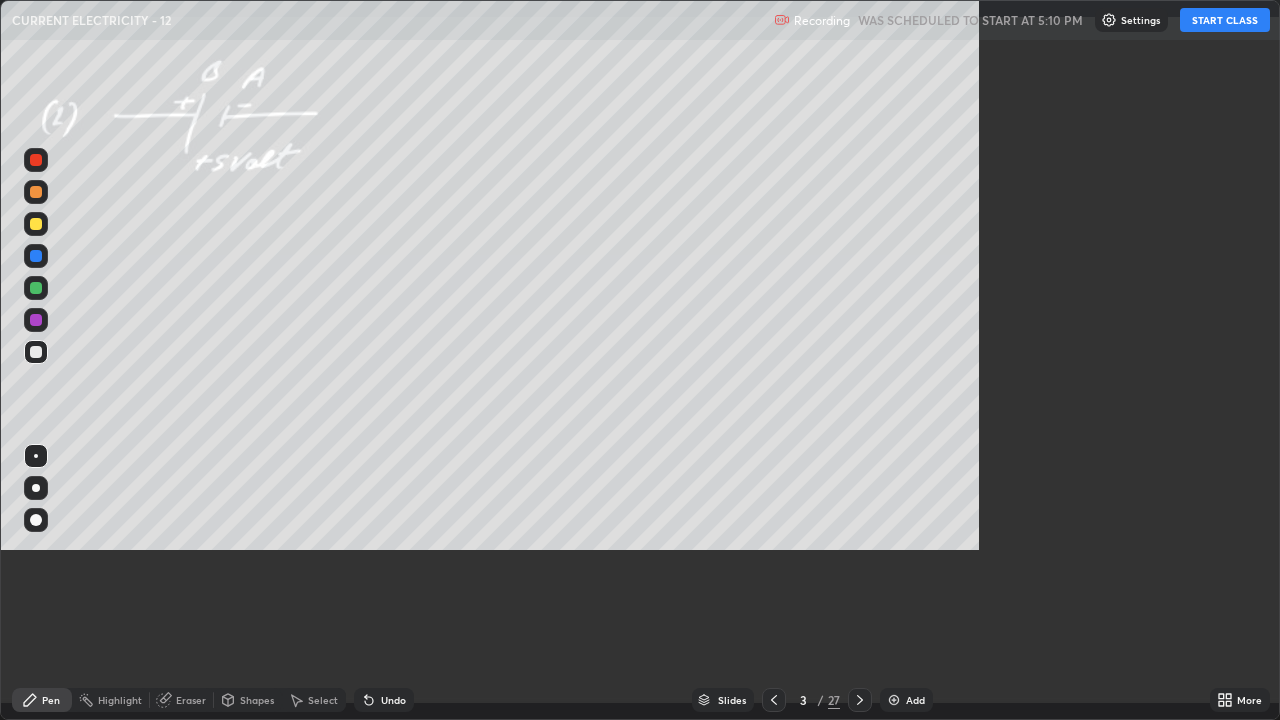 scroll, scrollTop: 99280, scrollLeft: 98720, axis: both 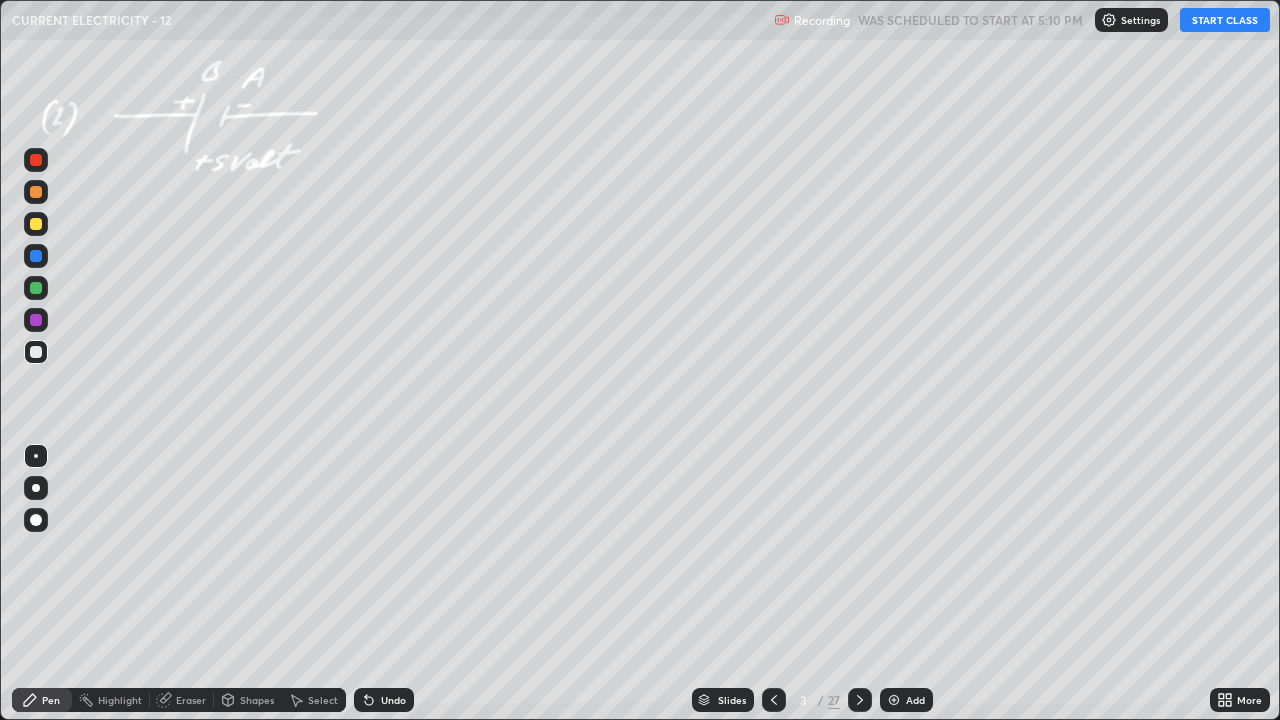 click on "START CLASS" at bounding box center (1225, 20) 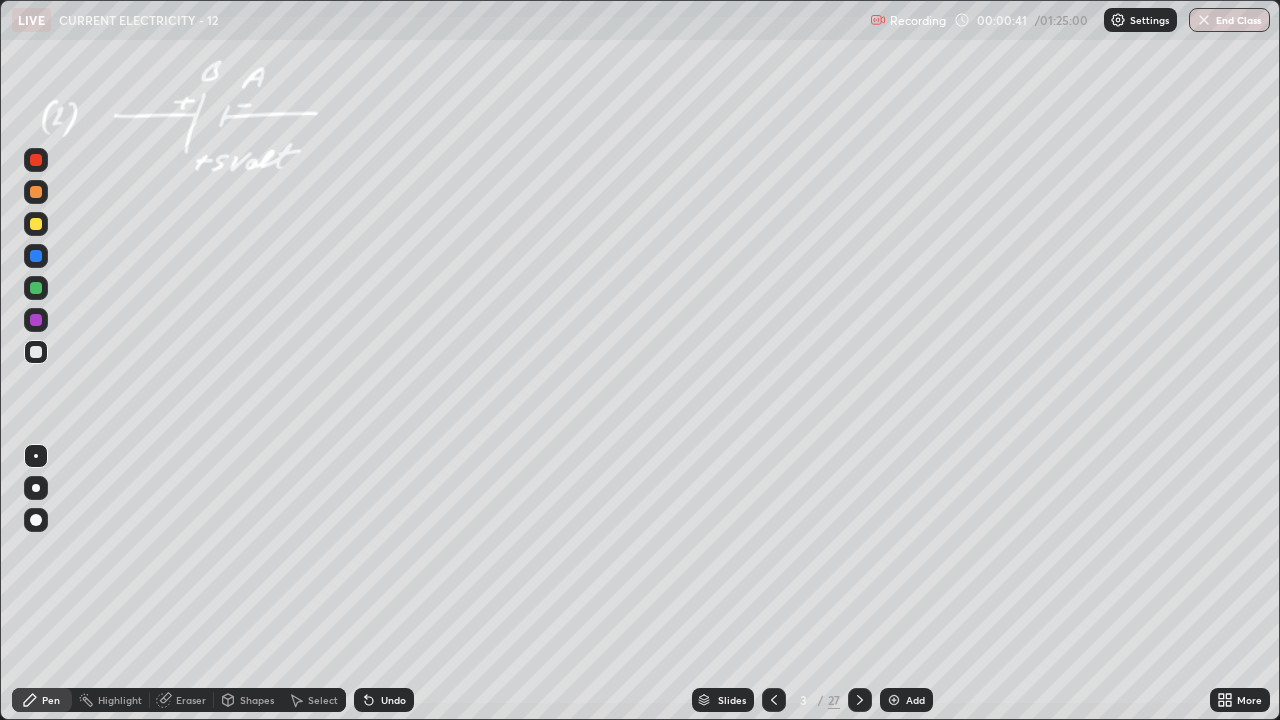 click at bounding box center (36, 224) 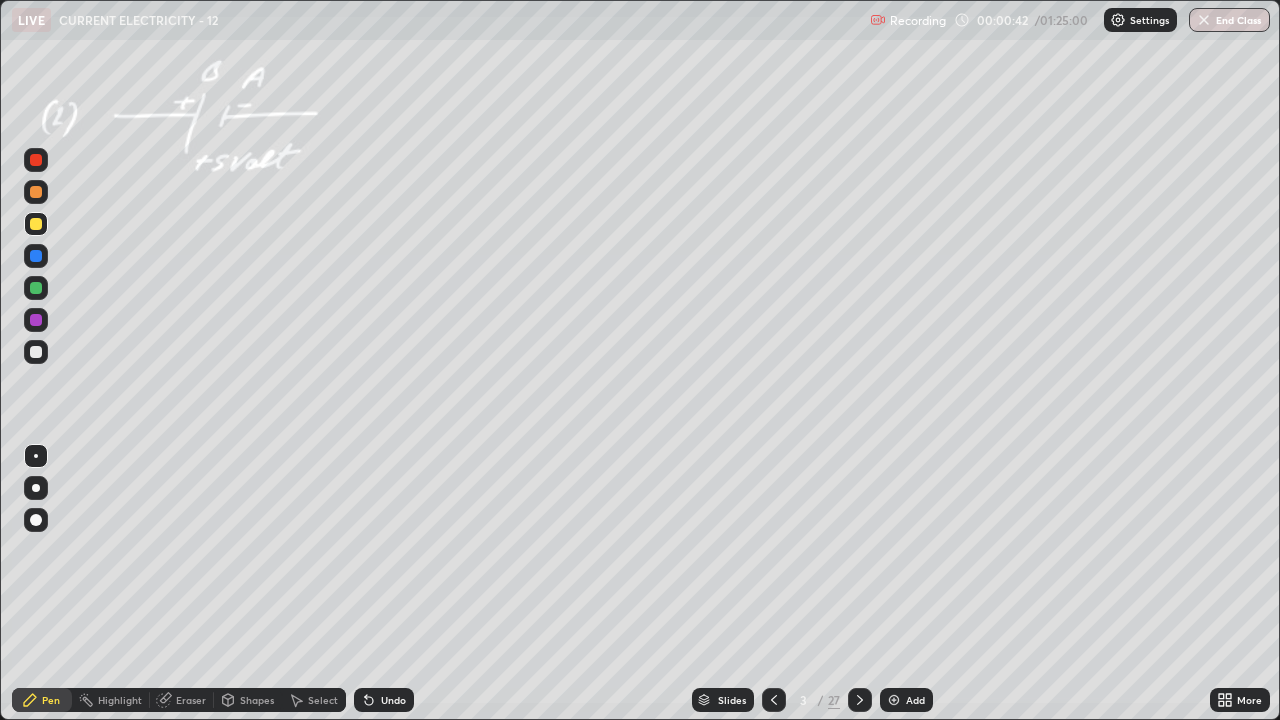 click at bounding box center (36, 488) 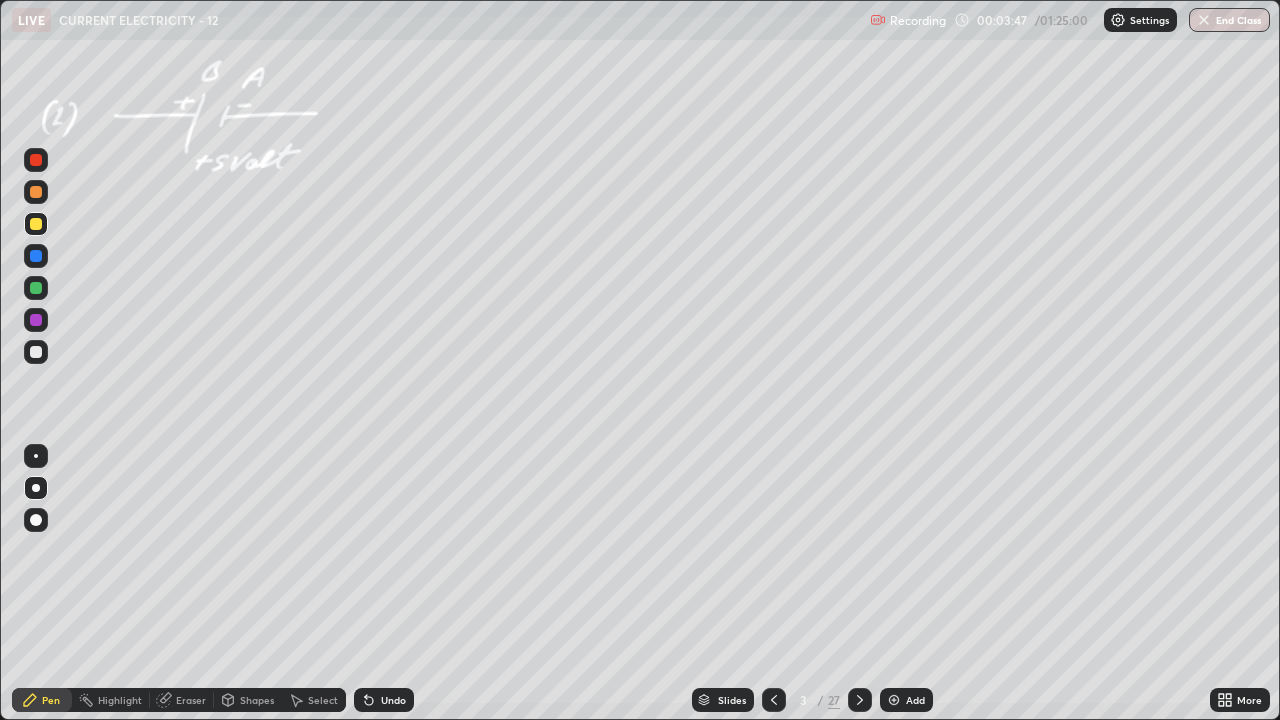 click on "Undo" at bounding box center [393, 700] 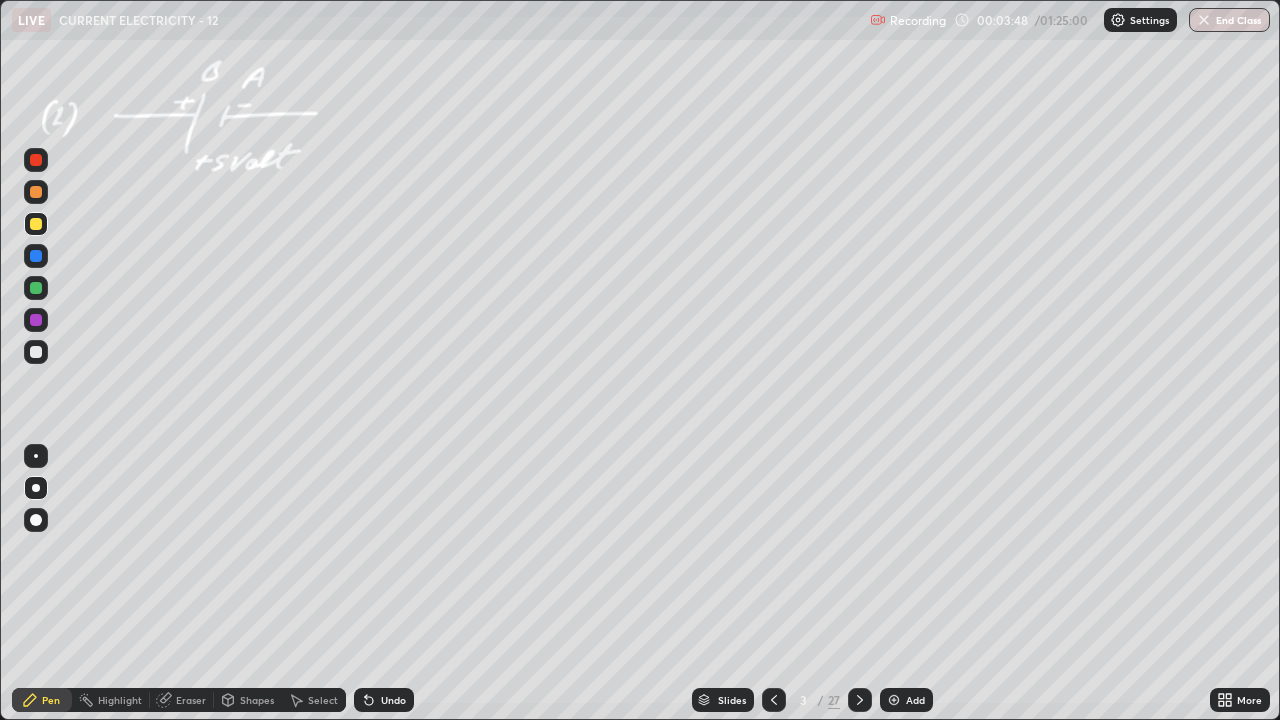 click on "Undo" at bounding box center (393, 700) 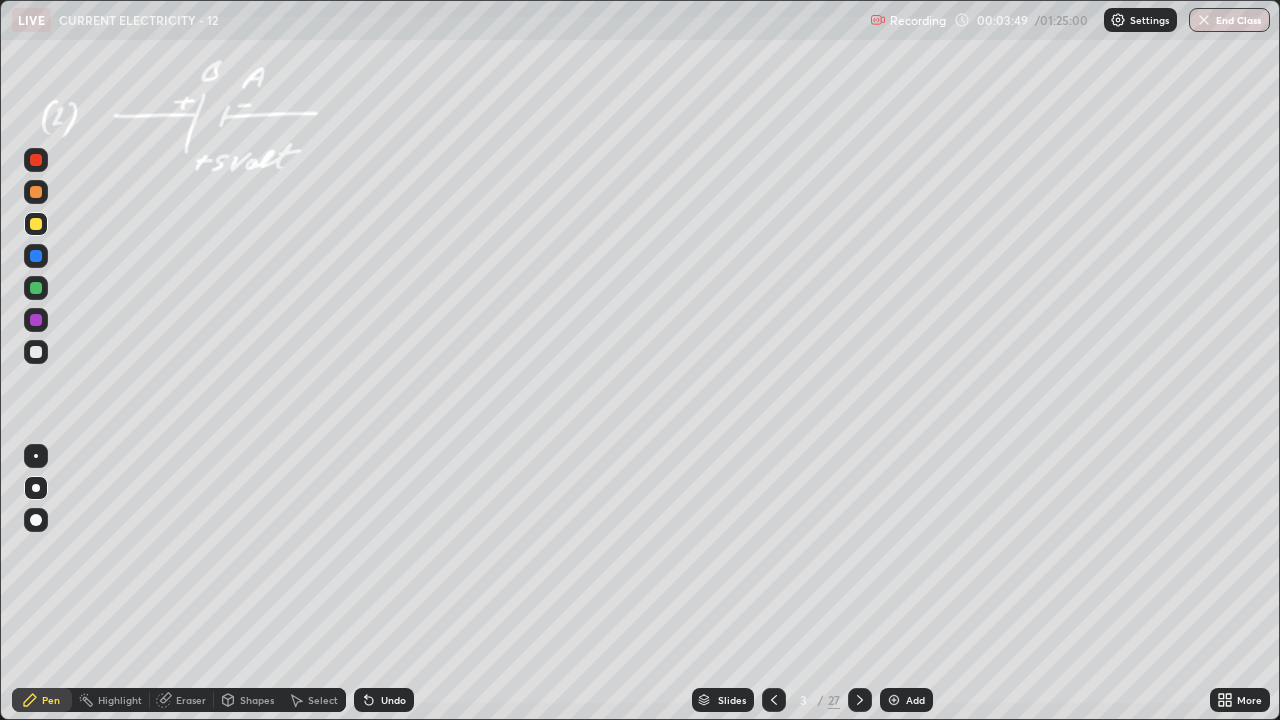click on "Undo" at bounding box center [393, 700] 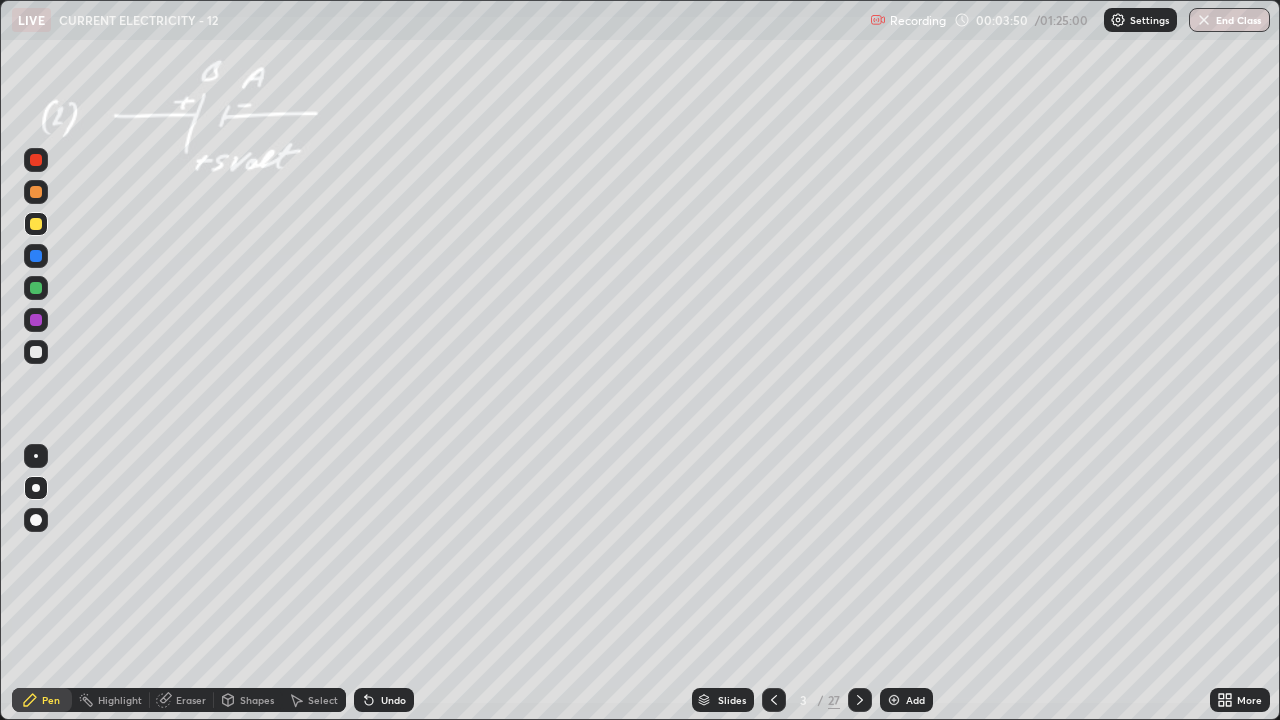 click on "Undo" at bounding box center [393, 700] 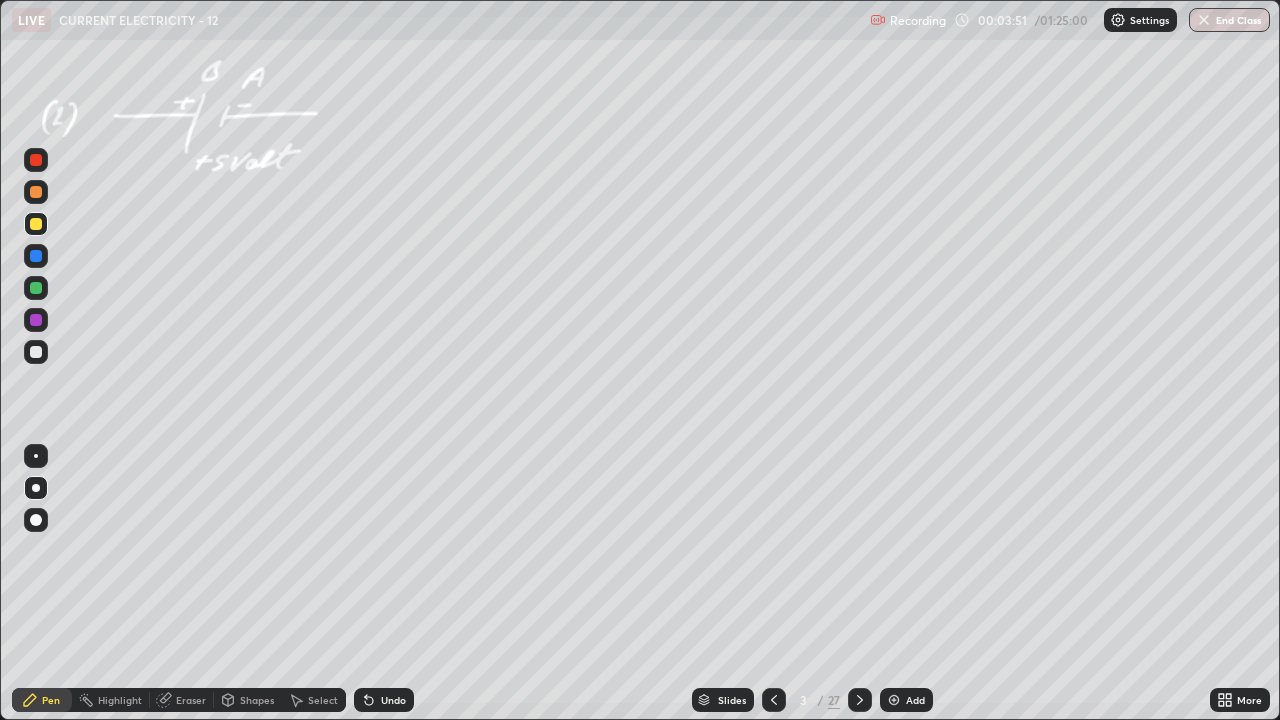 click 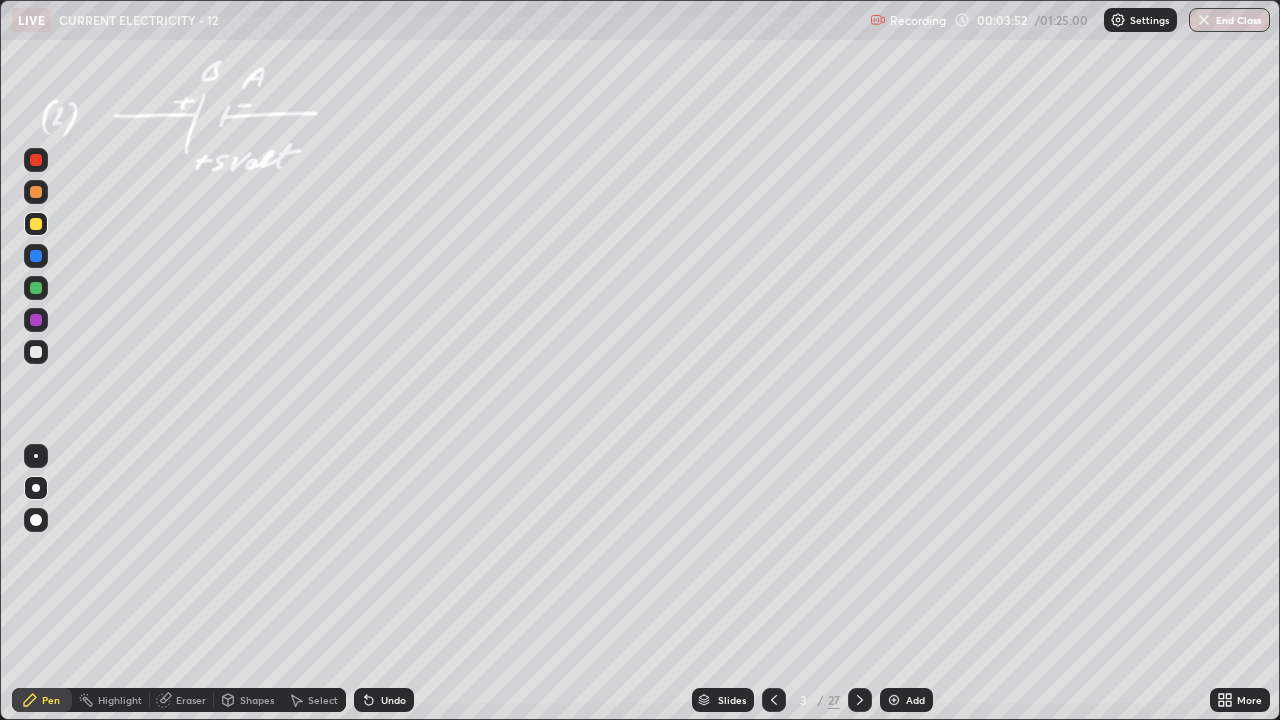 click on "Undo" at bounding box center (393, 700) 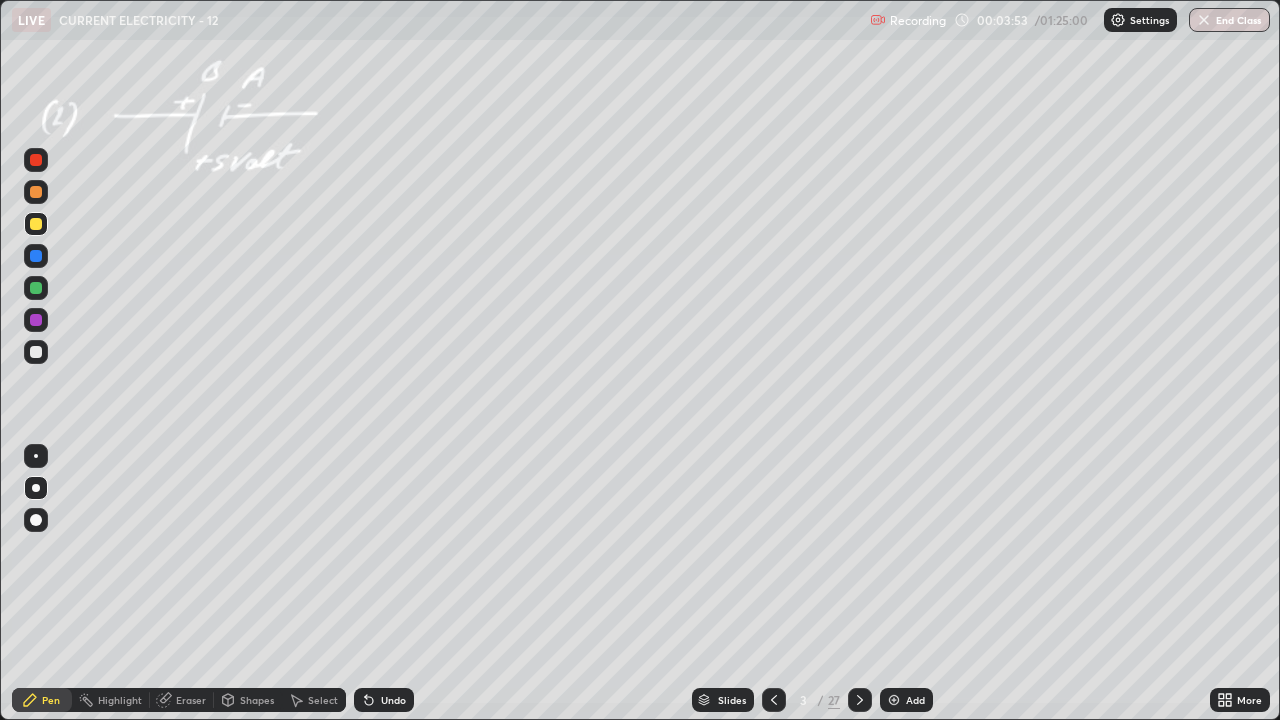 click on "Undo" at bounding box center (393, 700) 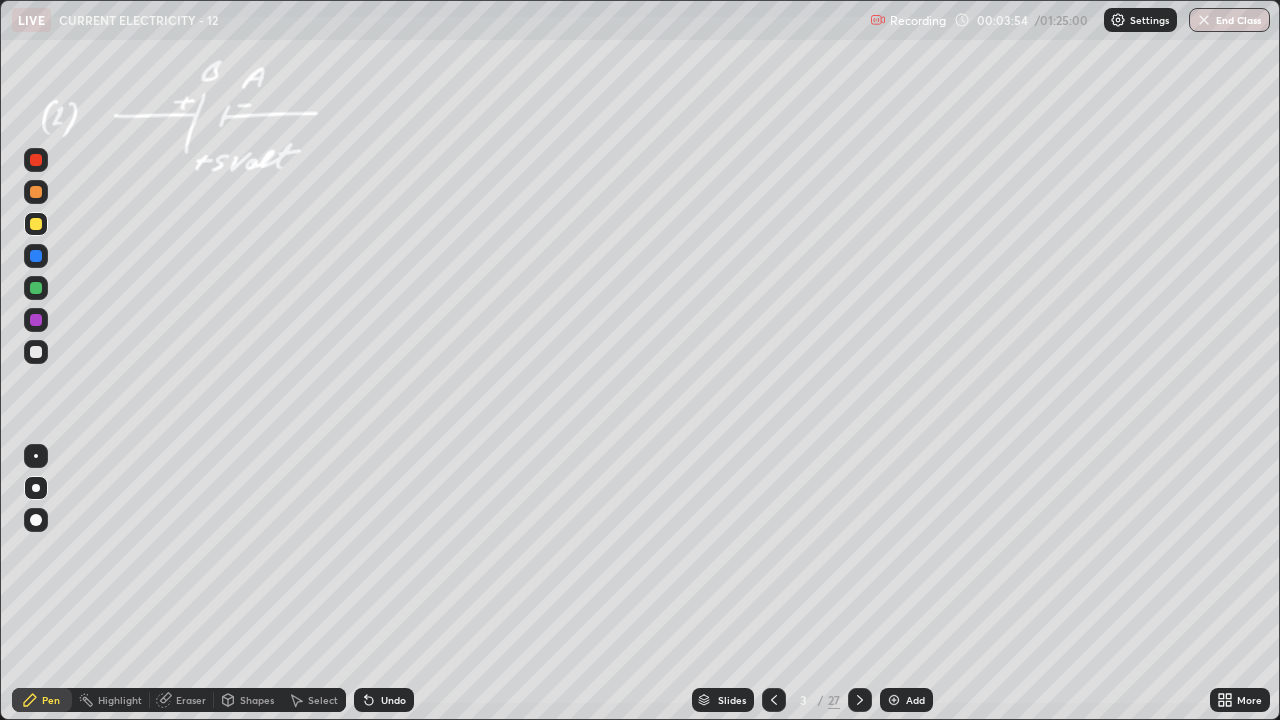 click on "Undo" at bounding box center (393, 700) 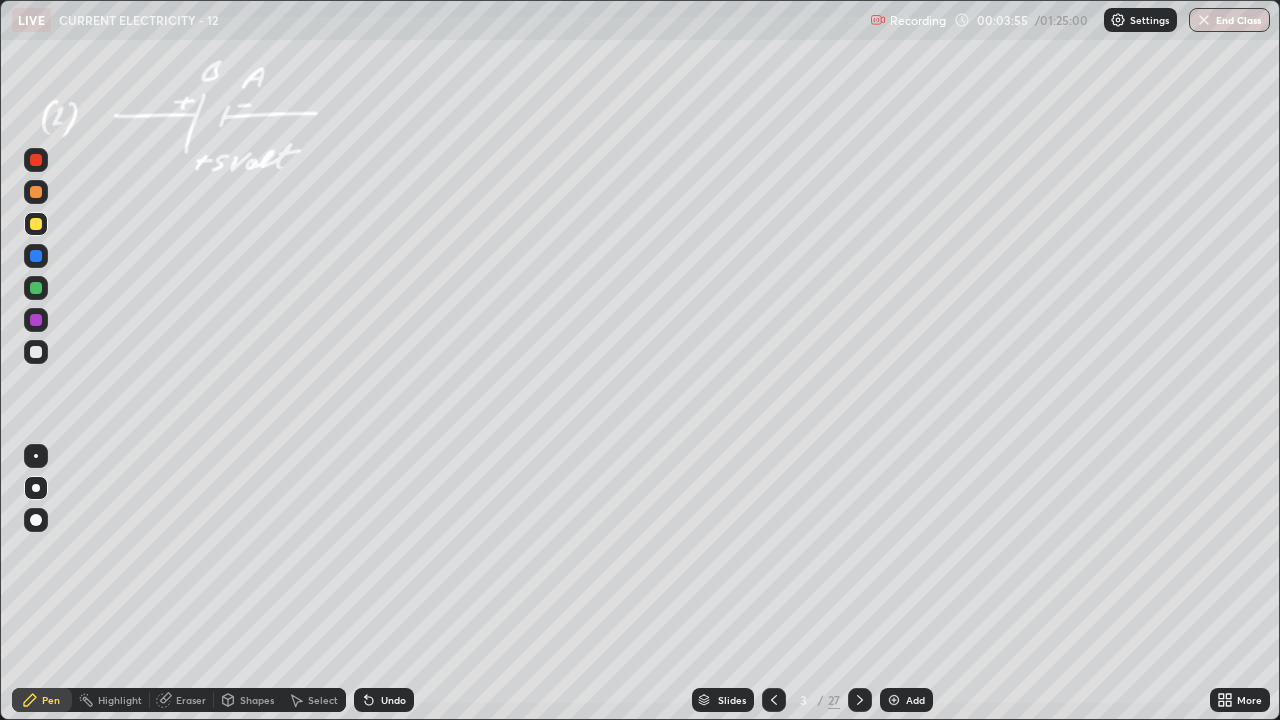 click on "Undo" at bounding box center (393, 700) 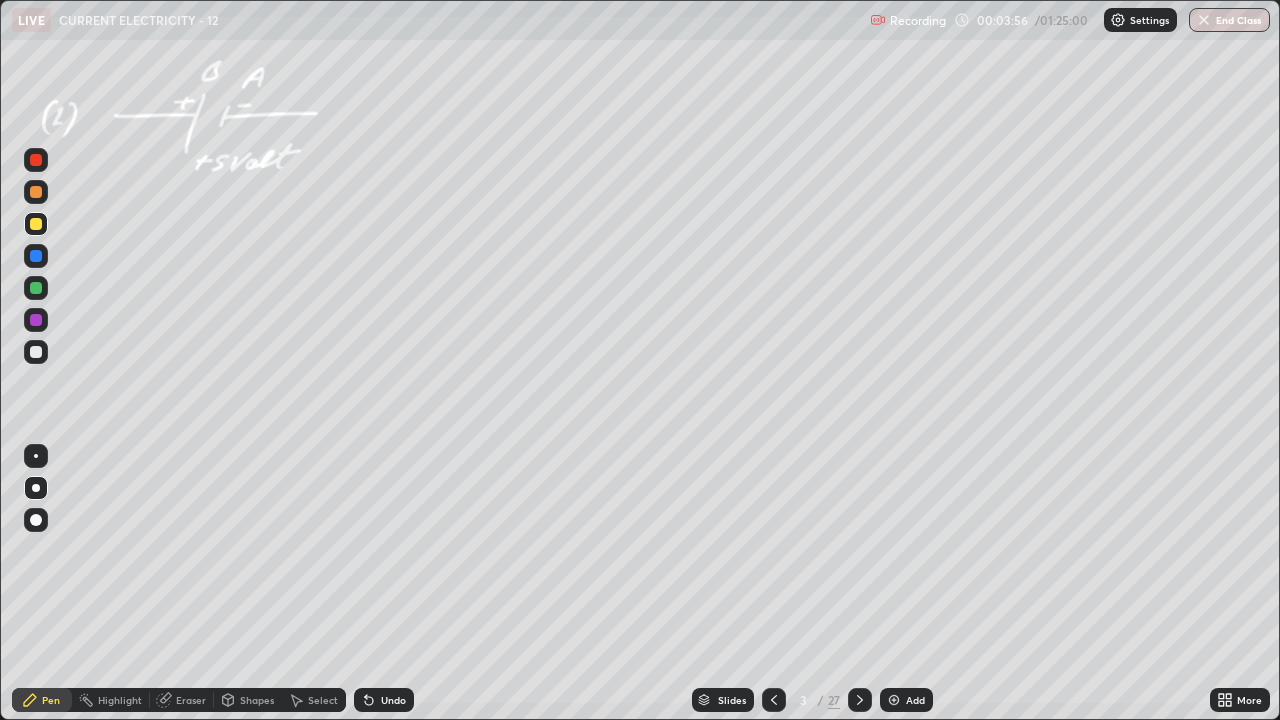 click on "Undo" at bounding box center (393, 700) 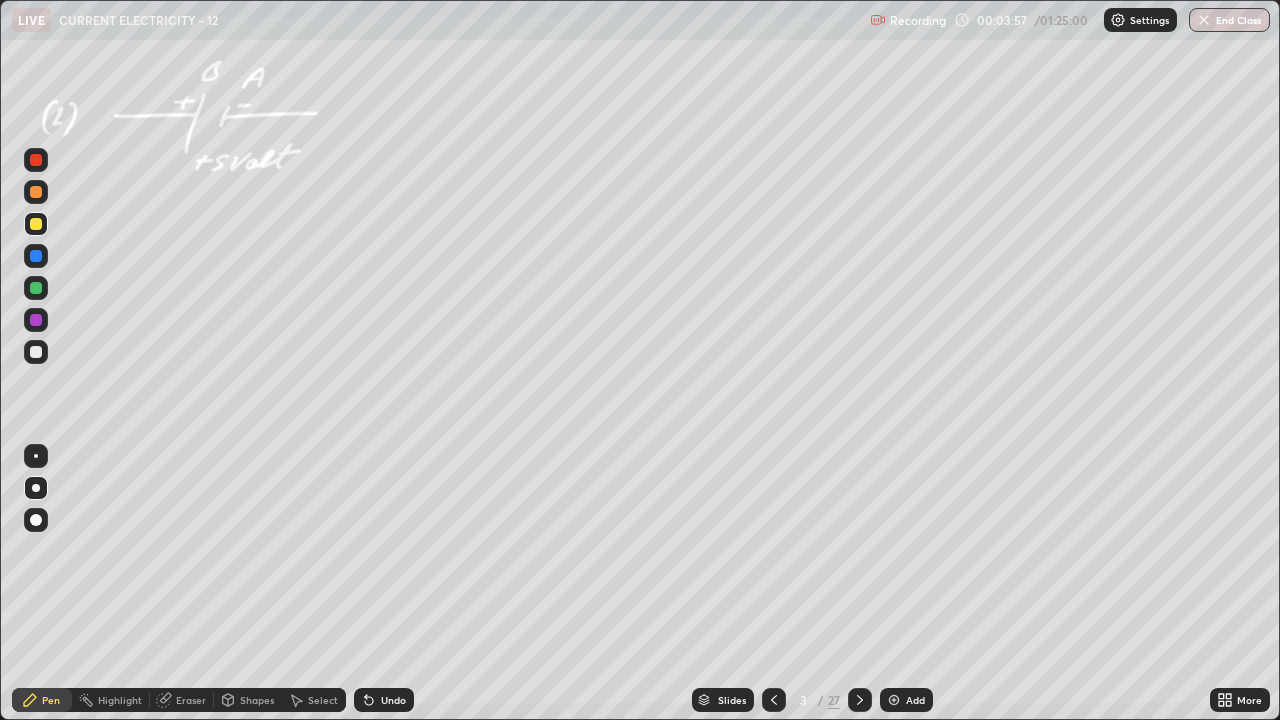 click on "Undo" at bounding box center (393, 700) 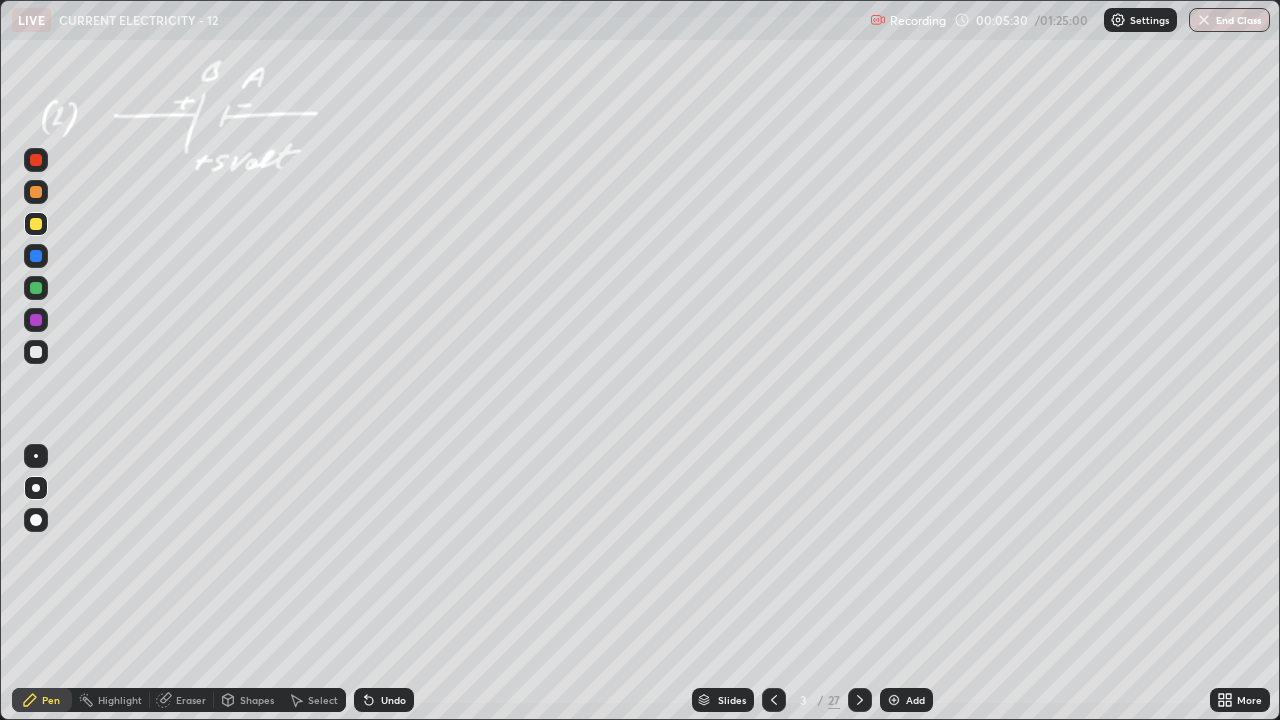 click at bounding box center (36, 224) 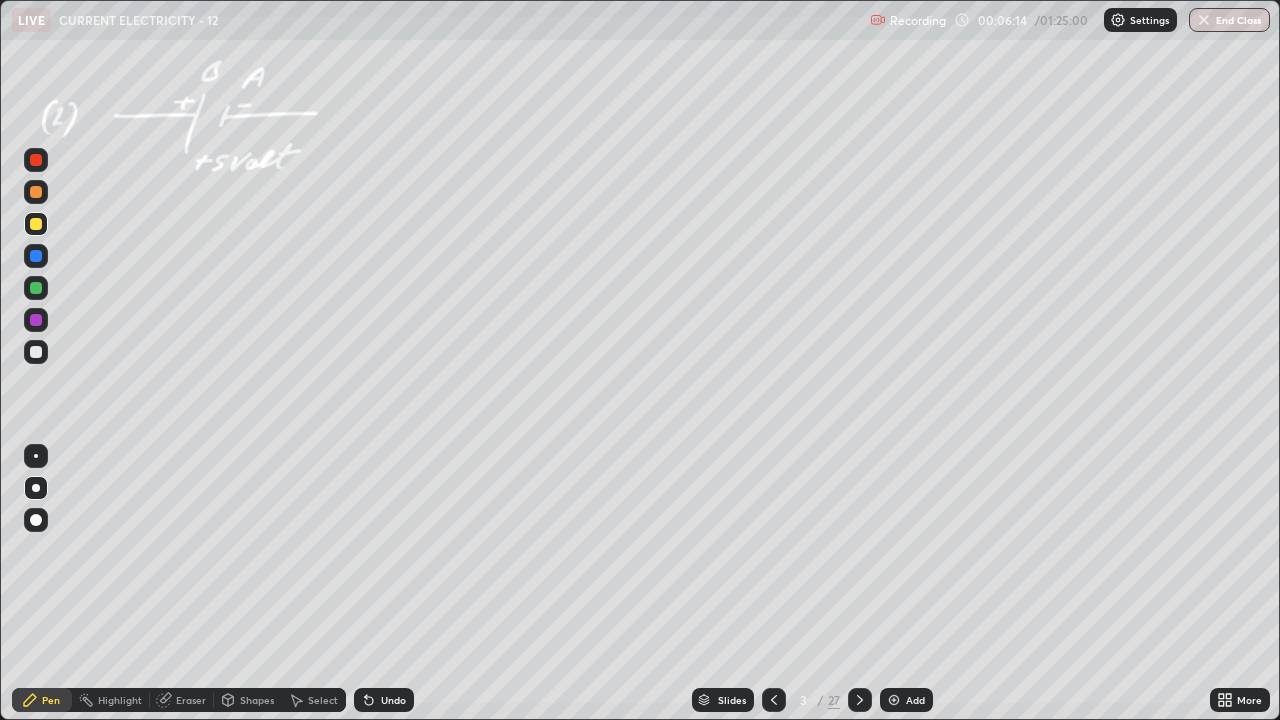click at bounding box center [36, 288] 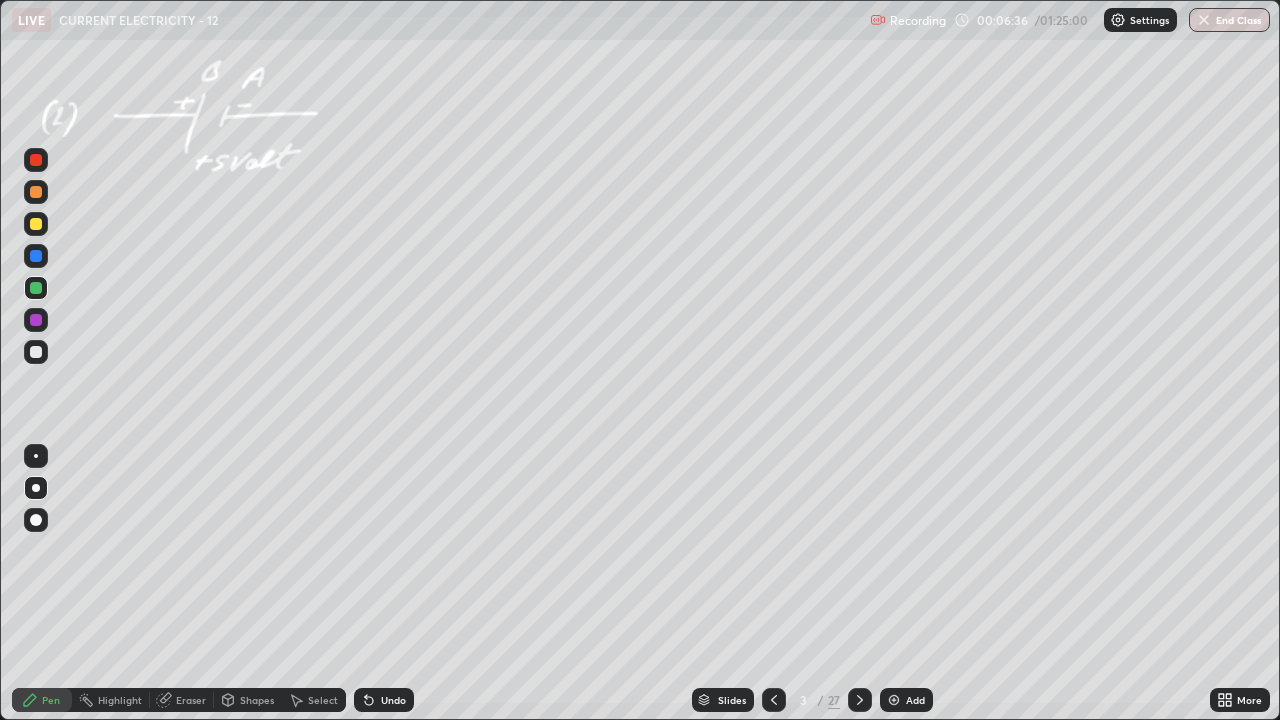 click 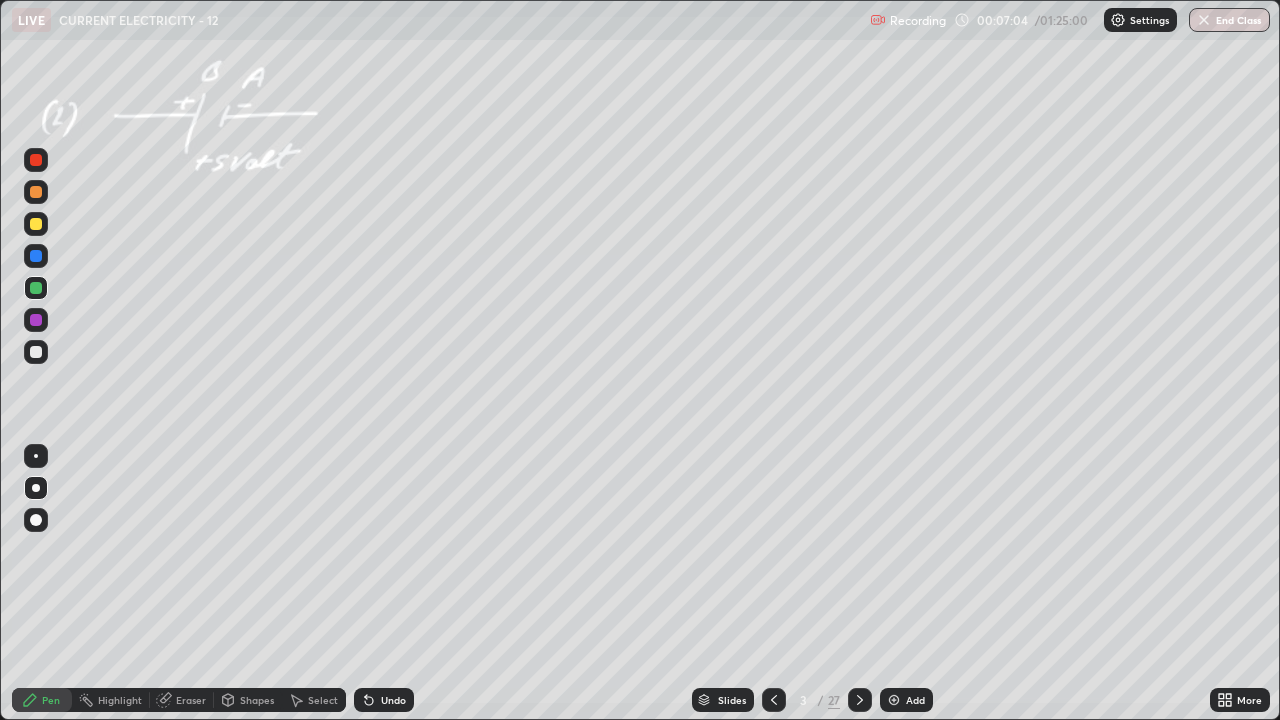 click 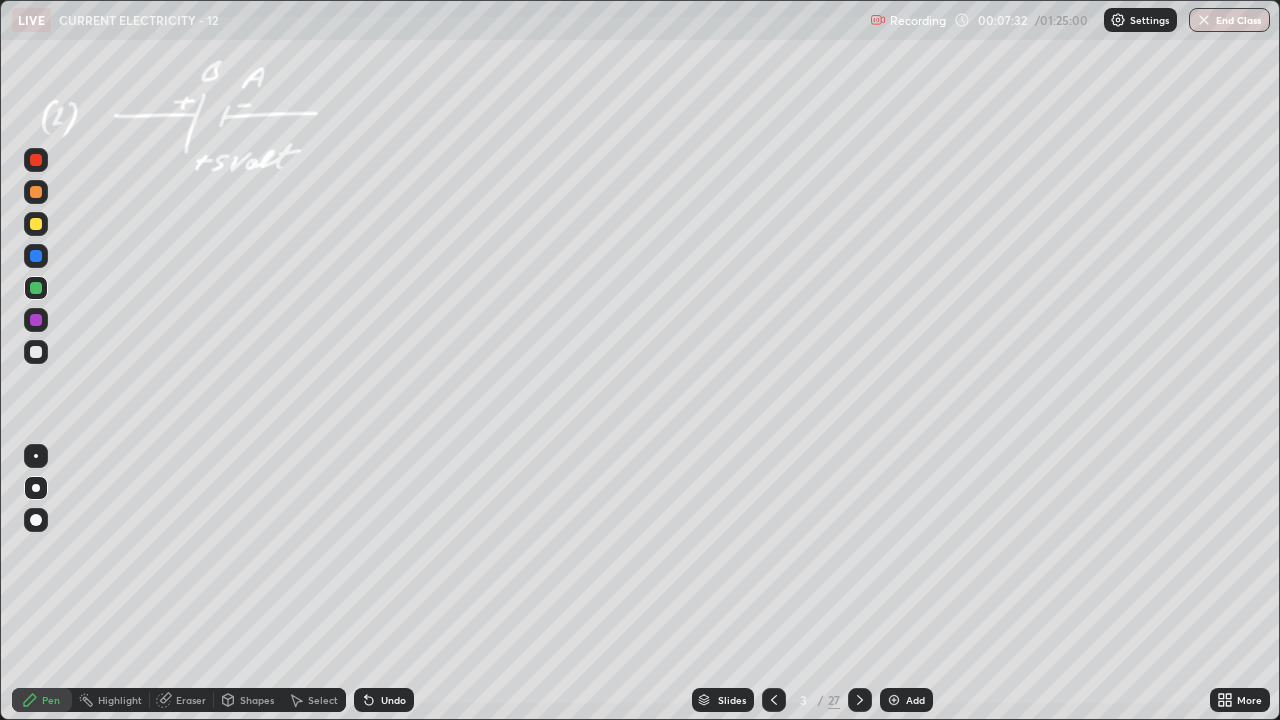 click at bounding box center [36, 224] 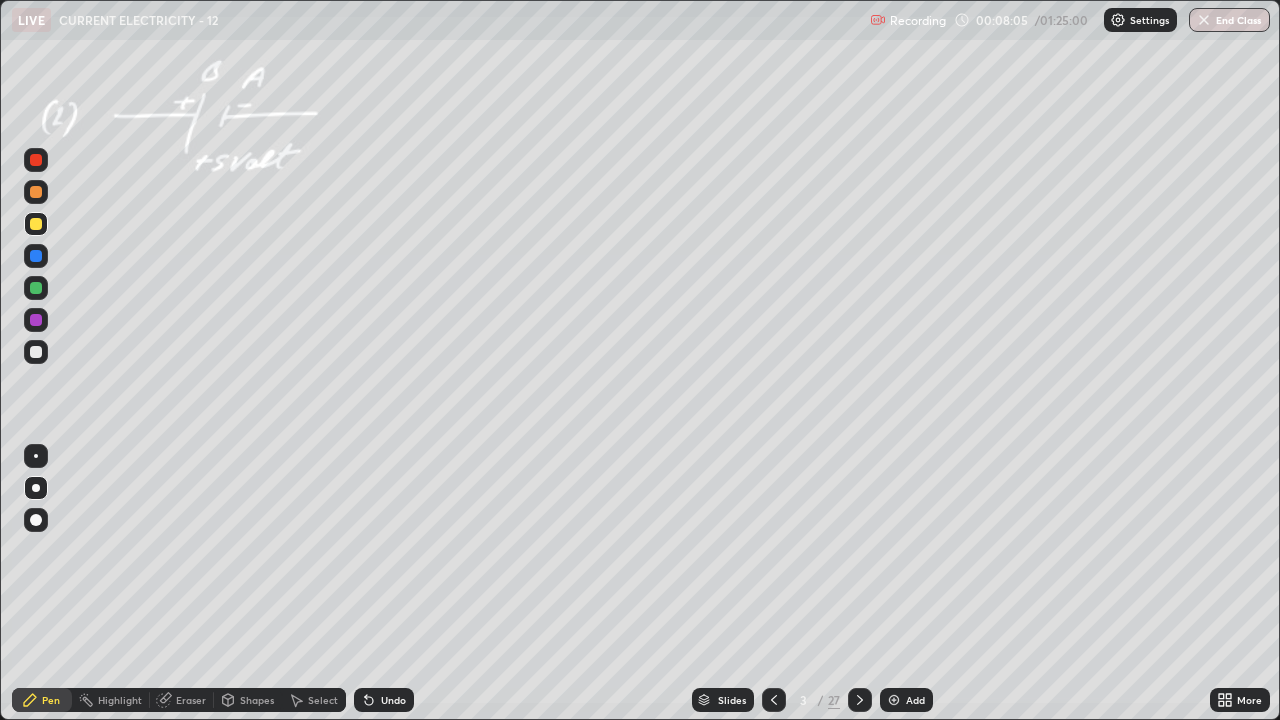 click on "Undo" at bounding box center [393, 700] 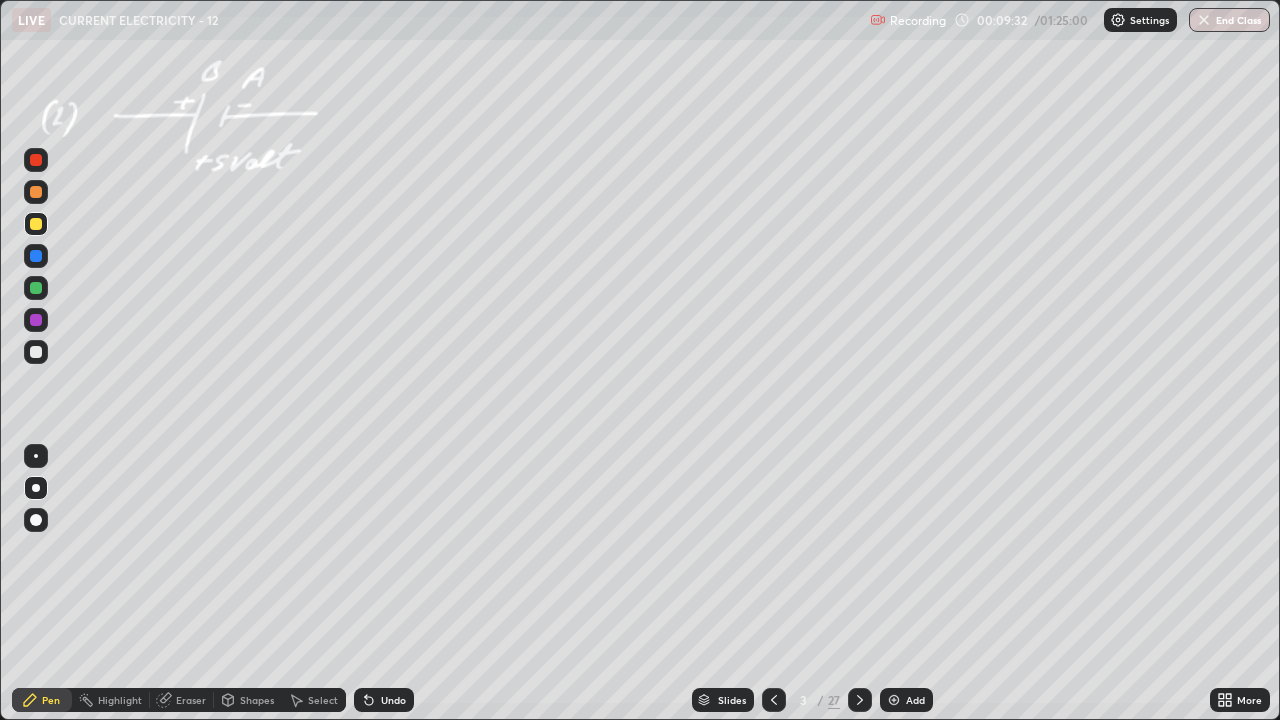 click 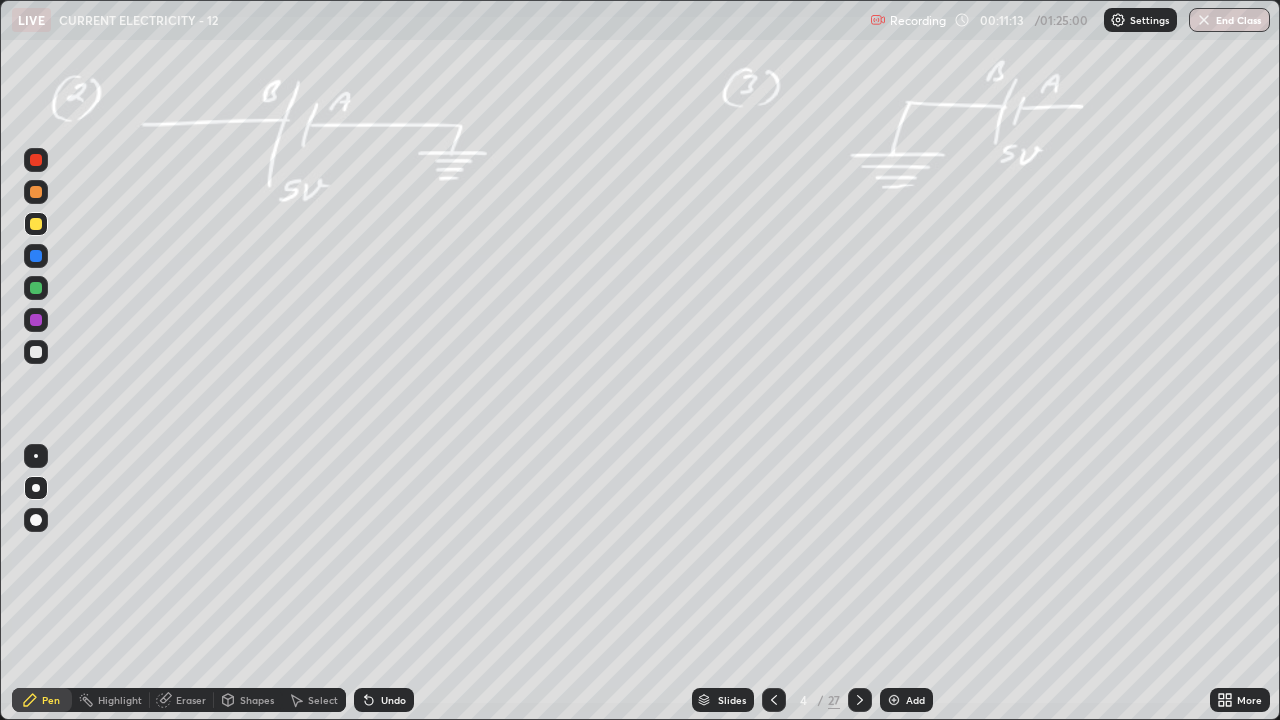 click 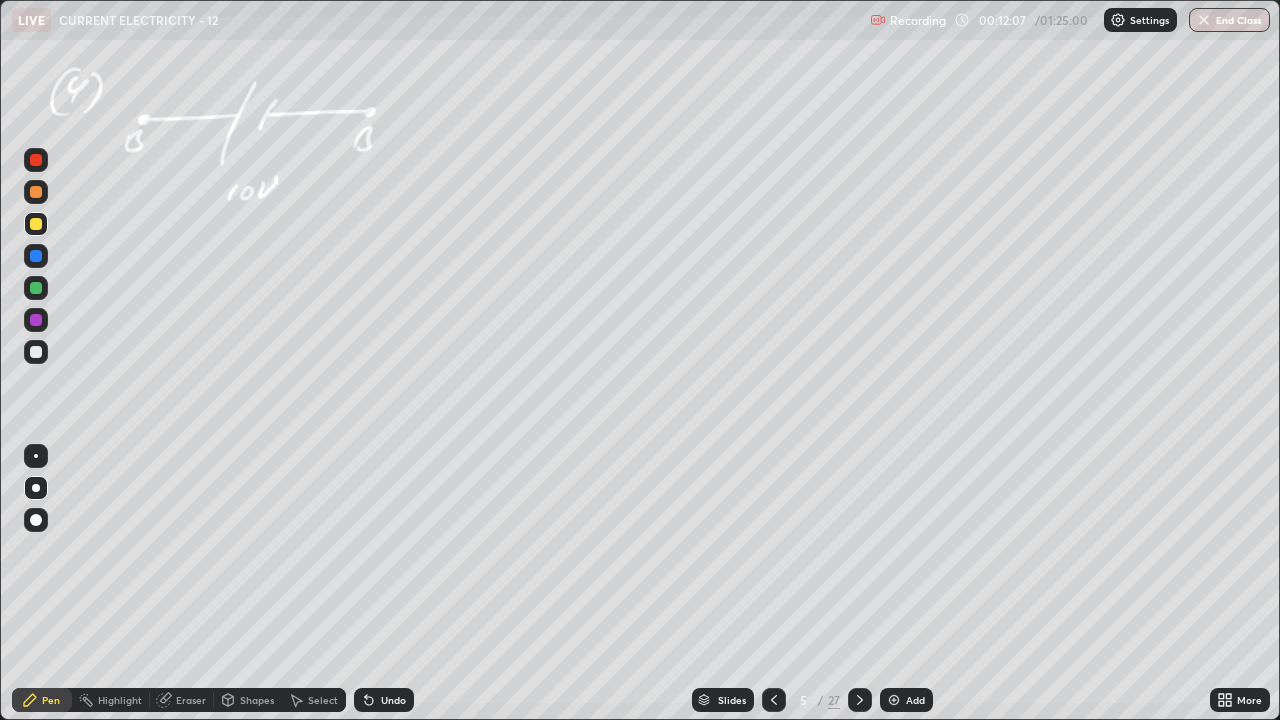 click 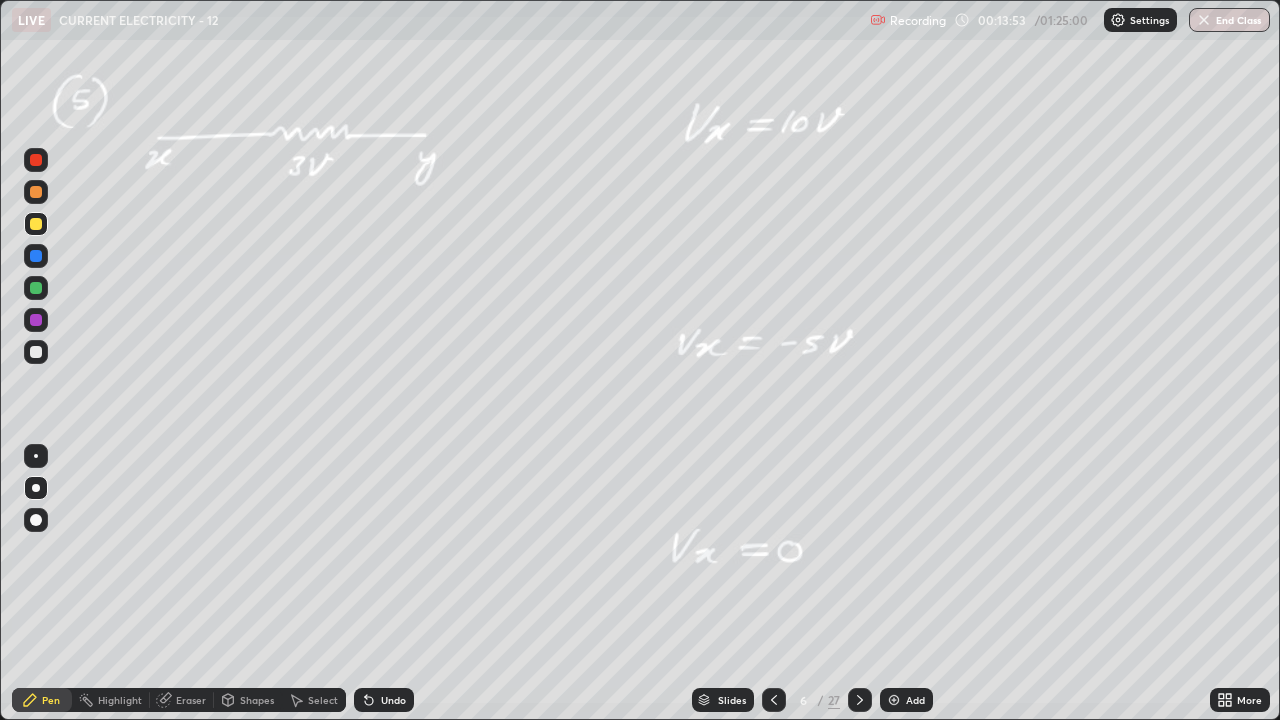 click on "Undo" at bounding box center (384, 700) 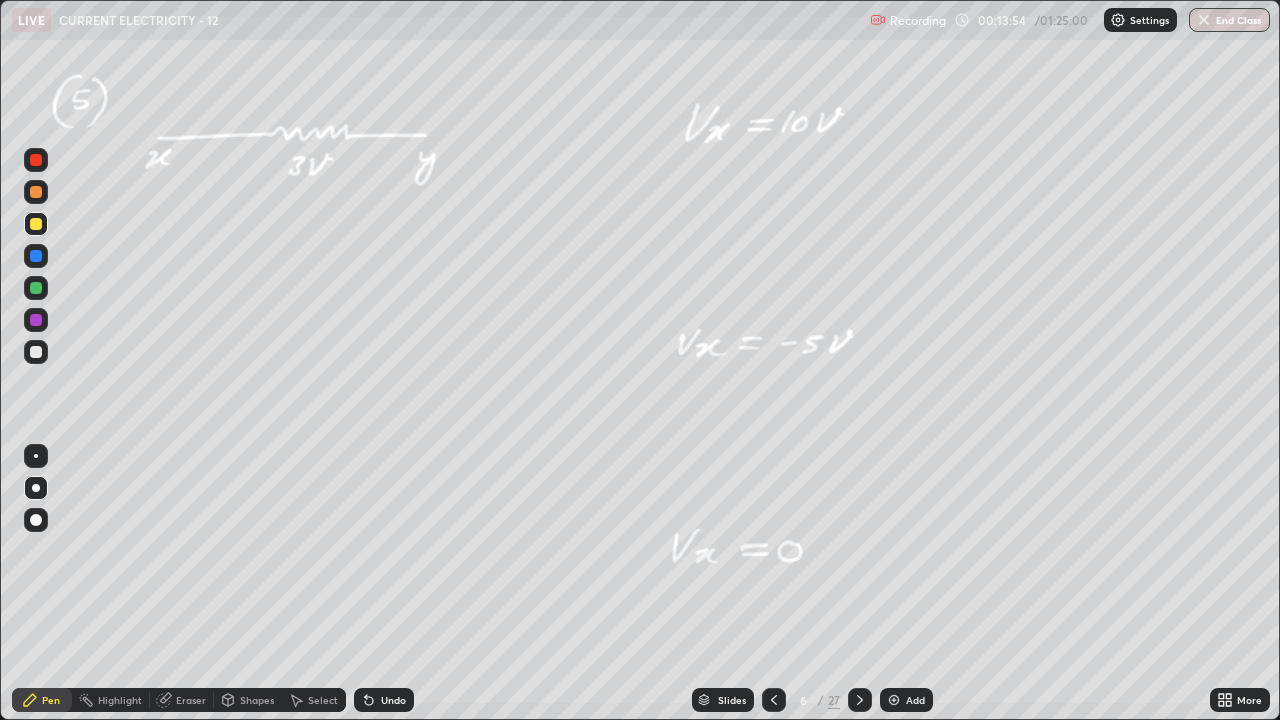 click on "Undo" at bounding box center [393, 700] 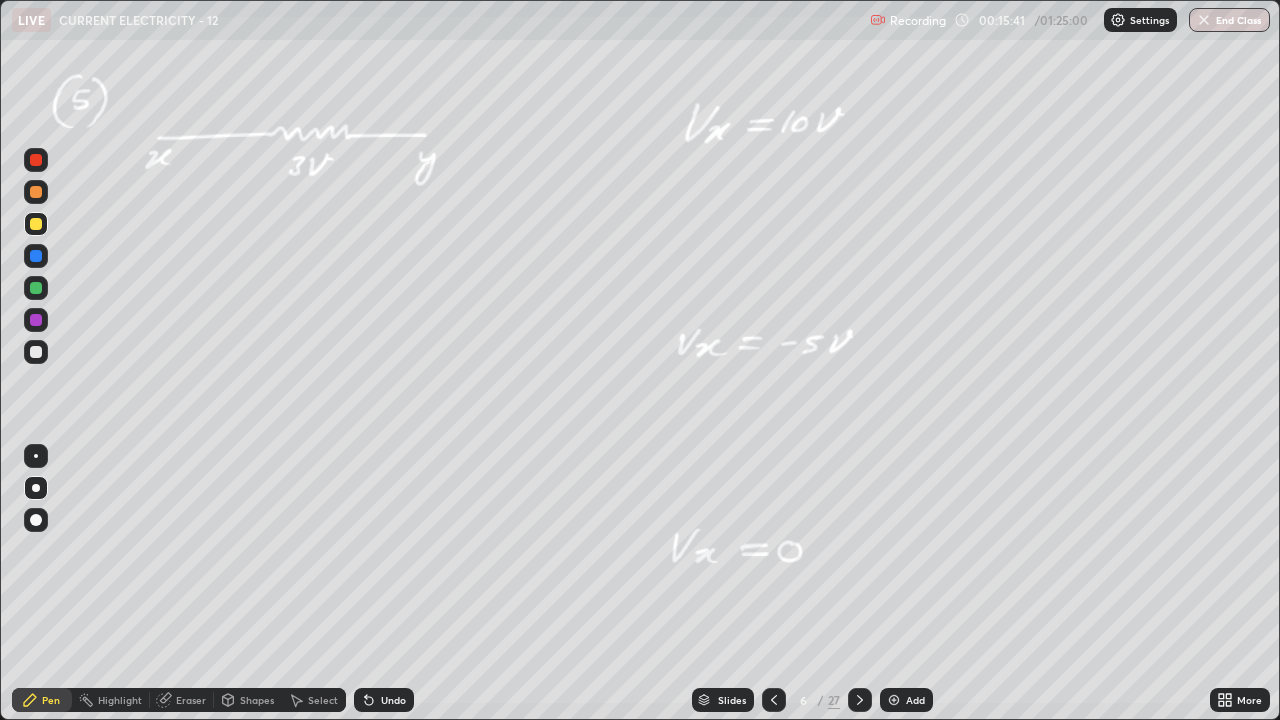 click 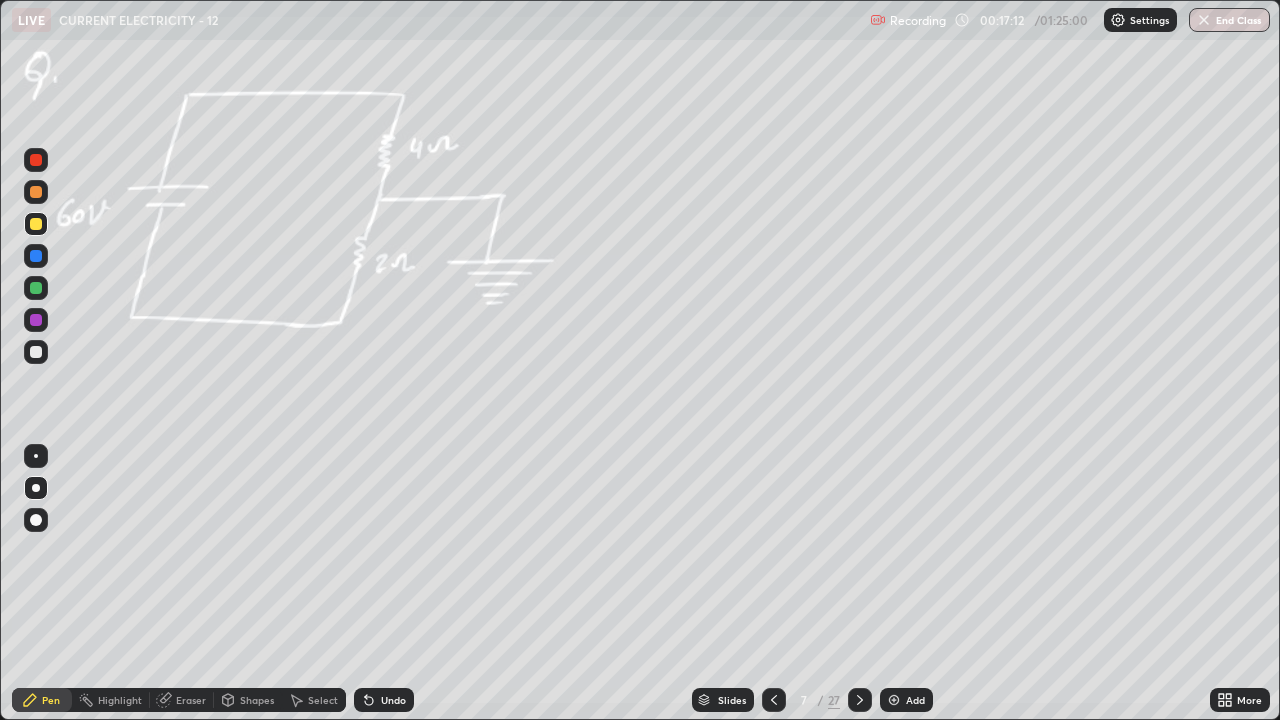 click on "Undo" at bounding box center [384, 700] 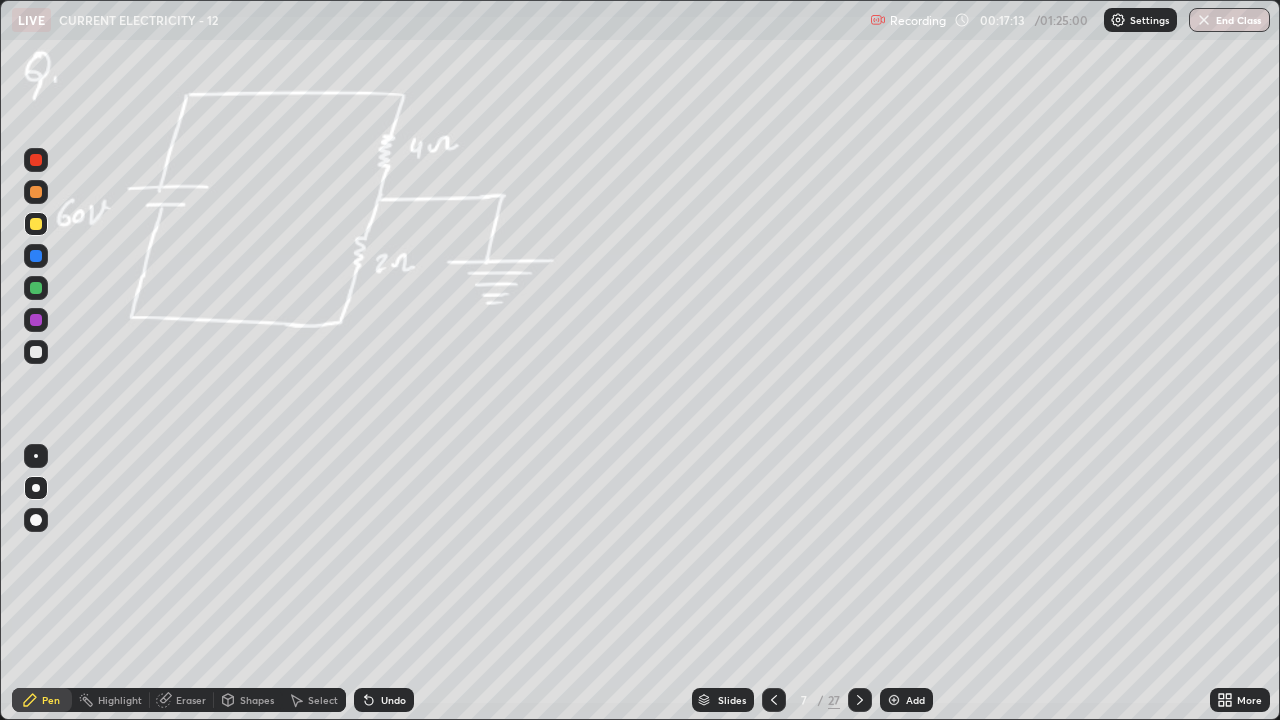 click 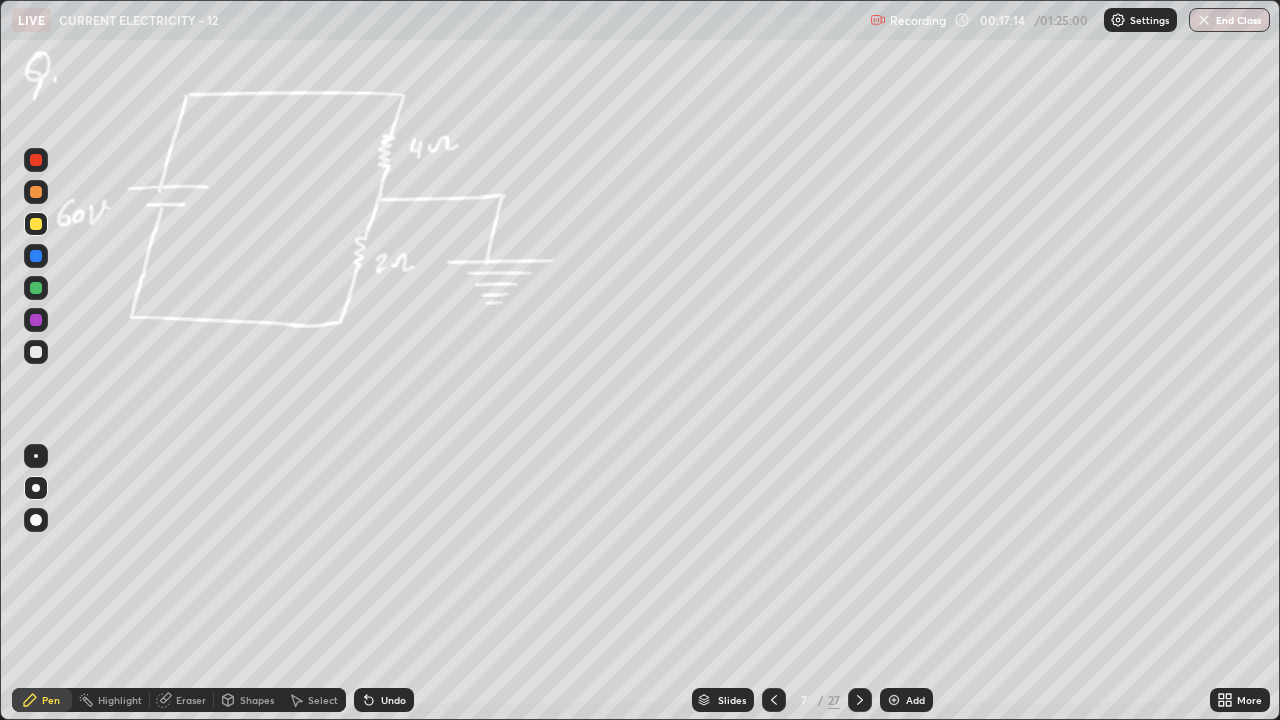 click 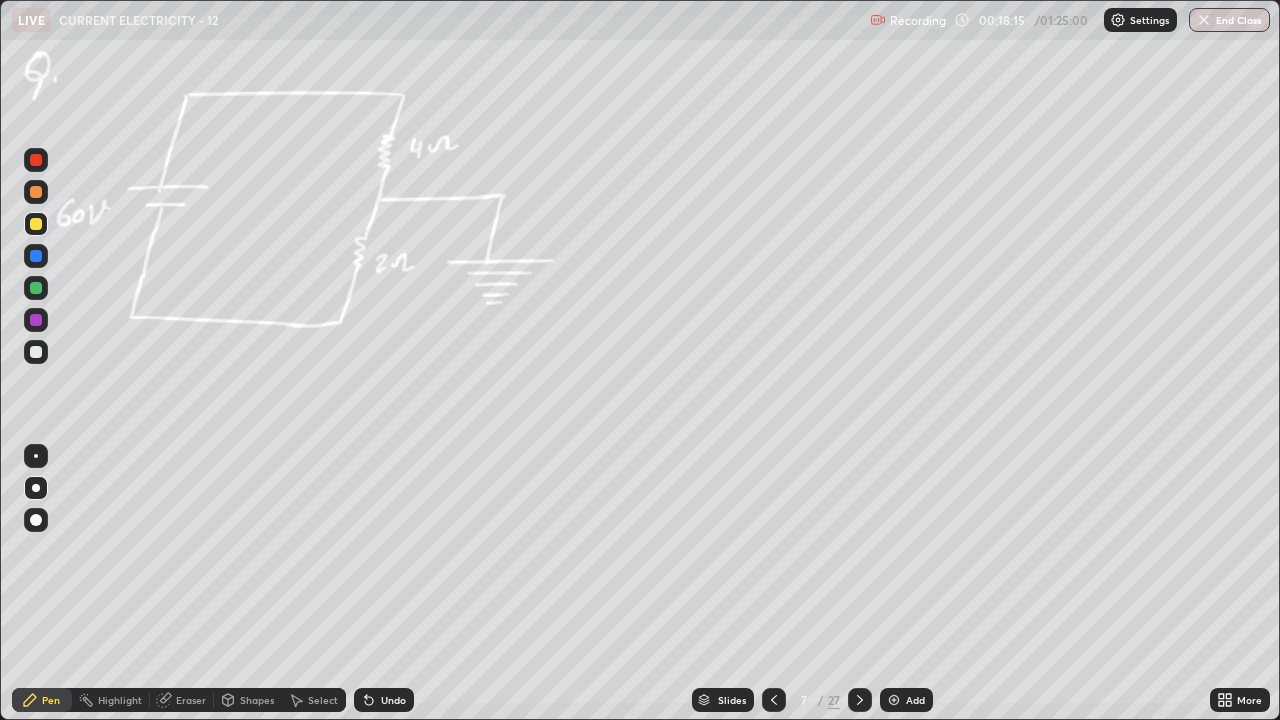 click at bounding box center [36, 288] 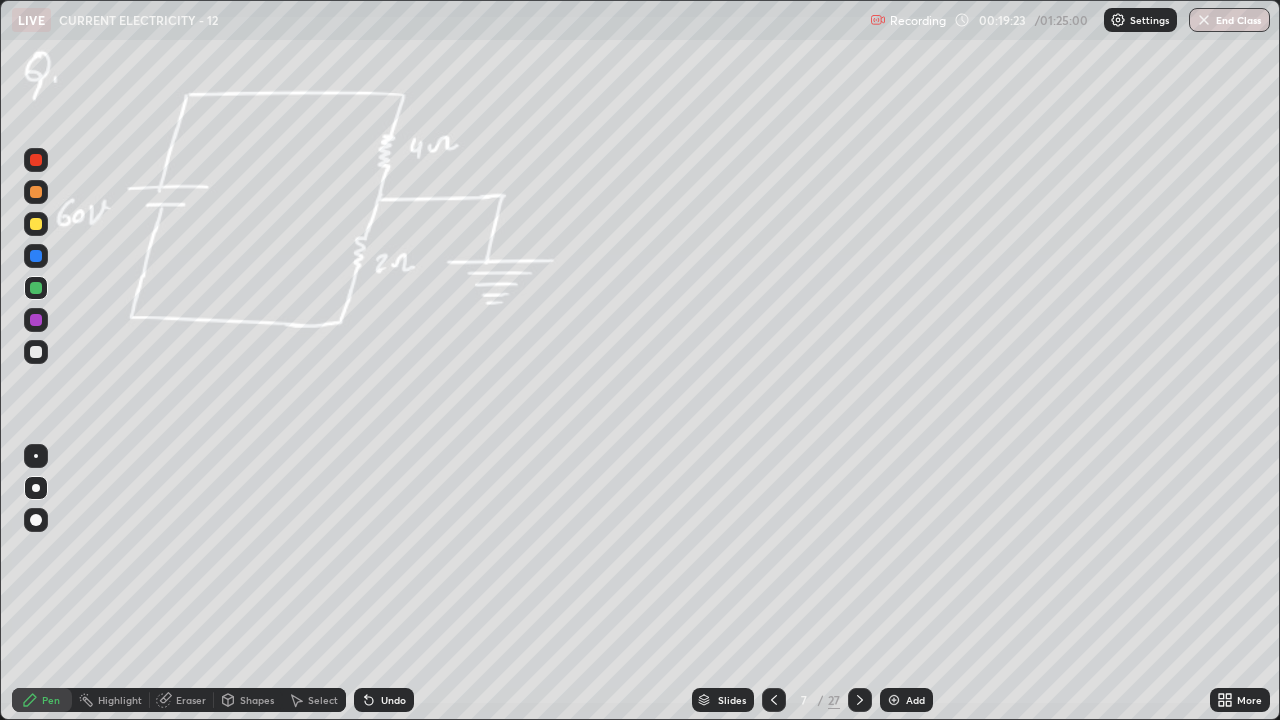 click at bounding box center [36, 288] 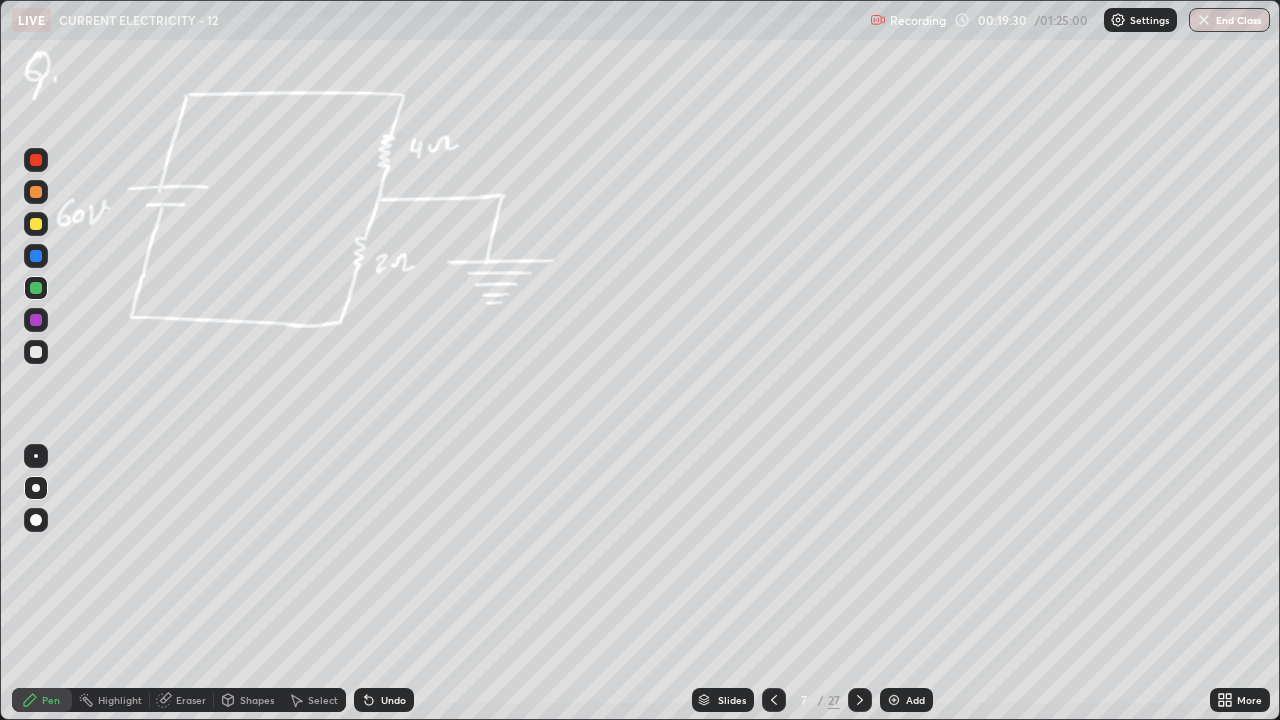 click on "Undo" at bounding box center [393, 700] 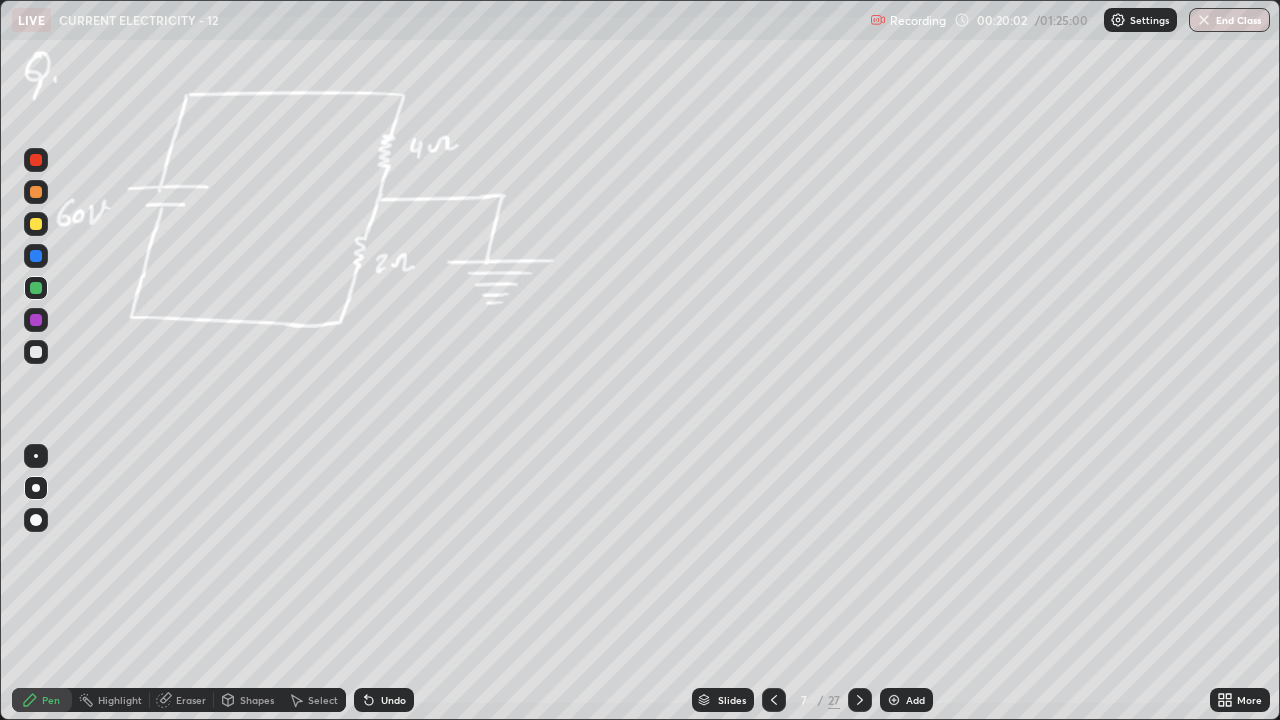 click at bounding box center (36, 192) 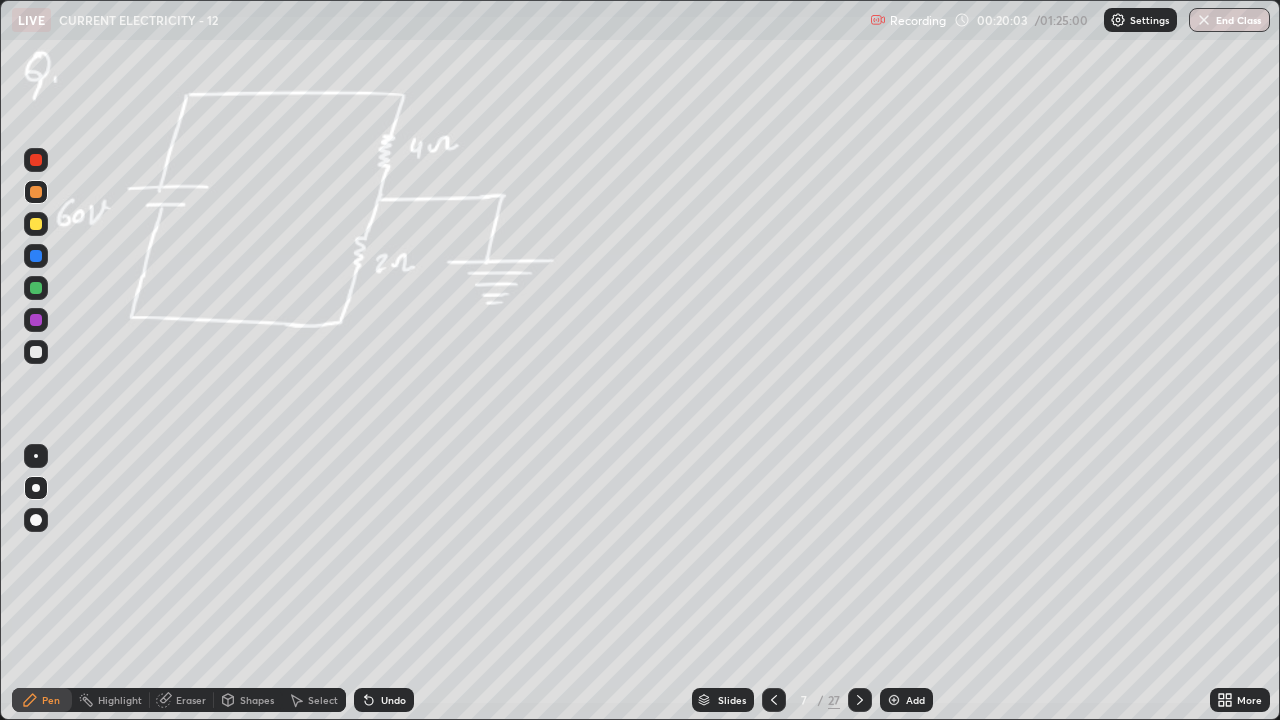 click at bounding box center [36, 224] 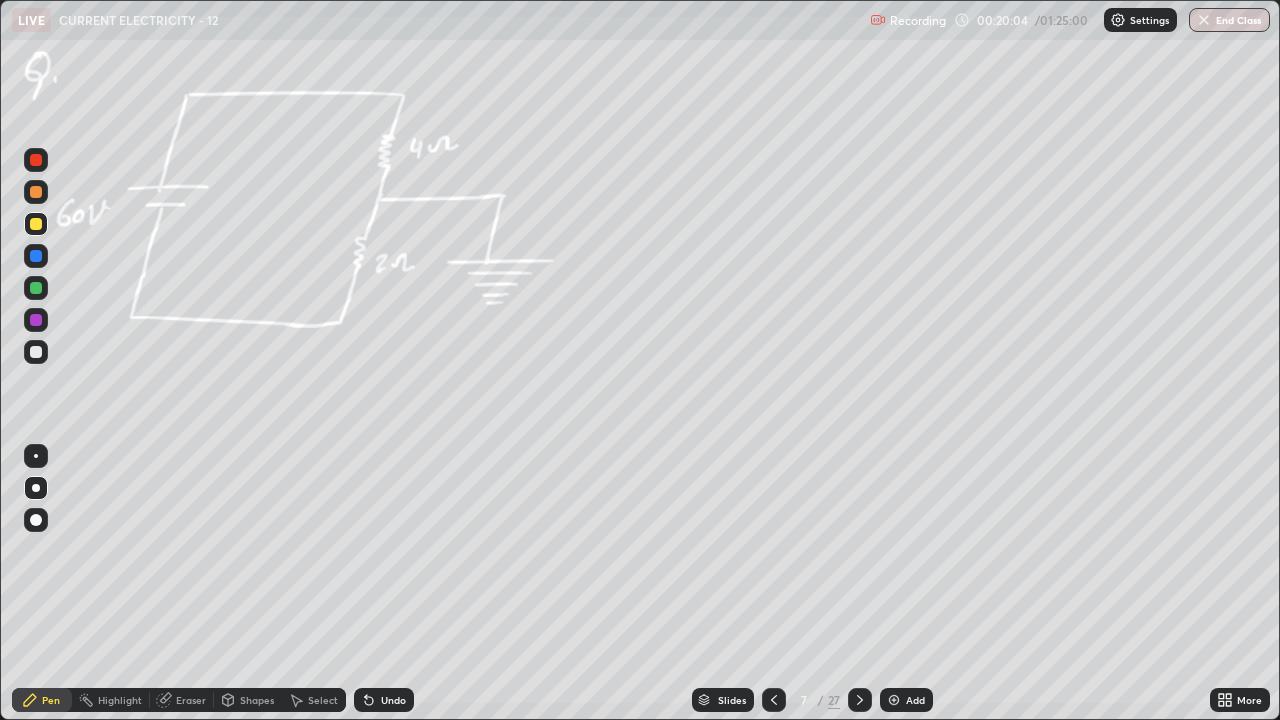 click at bounding box center (36, 288) 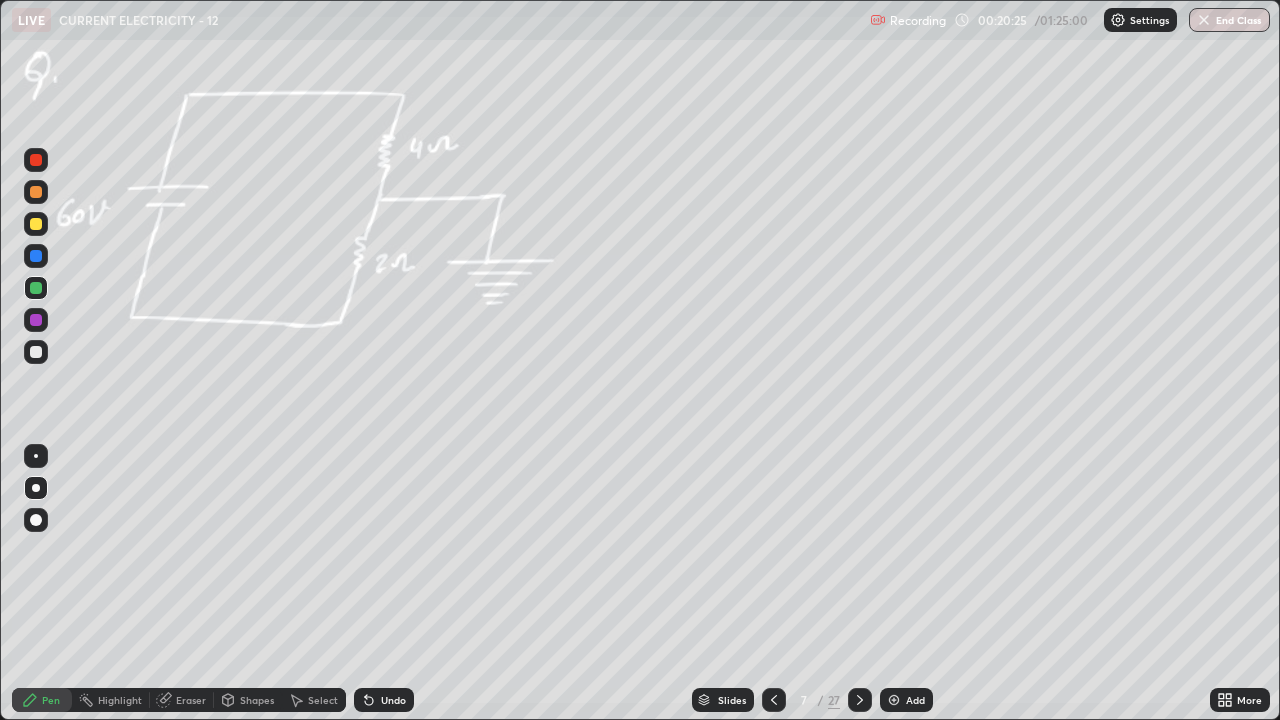 click at bounding box center (36, 160) 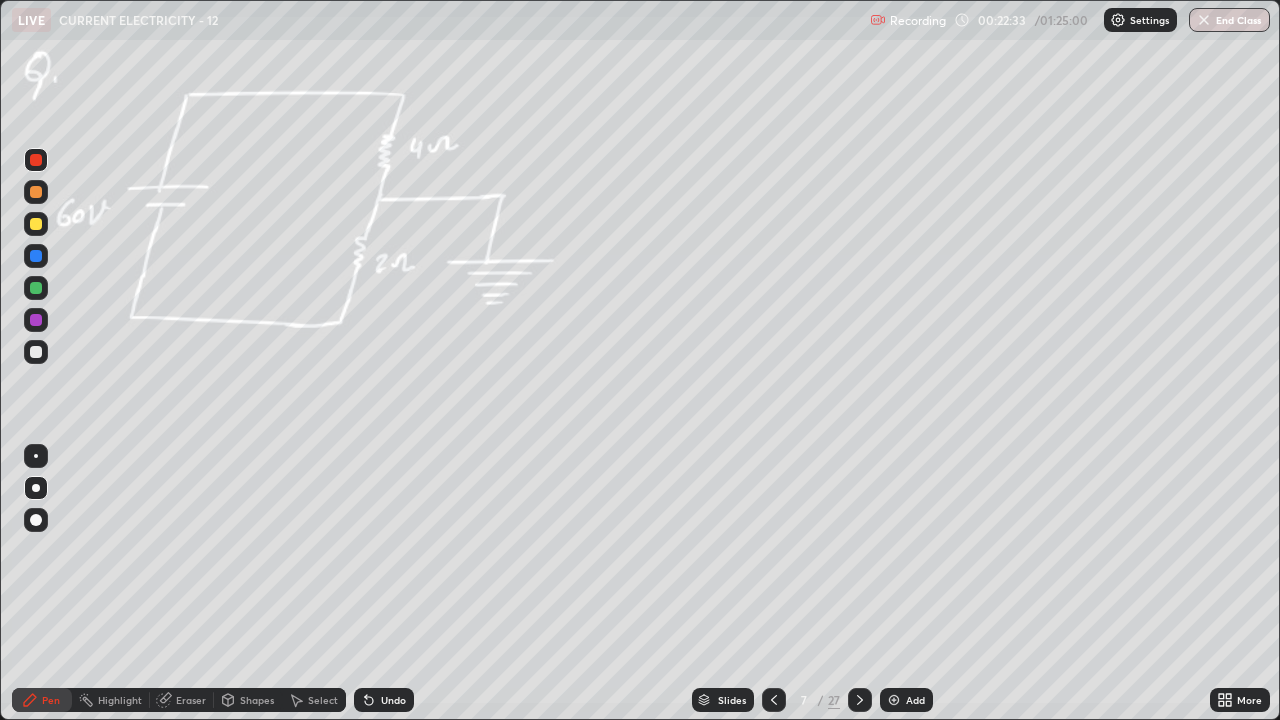 click 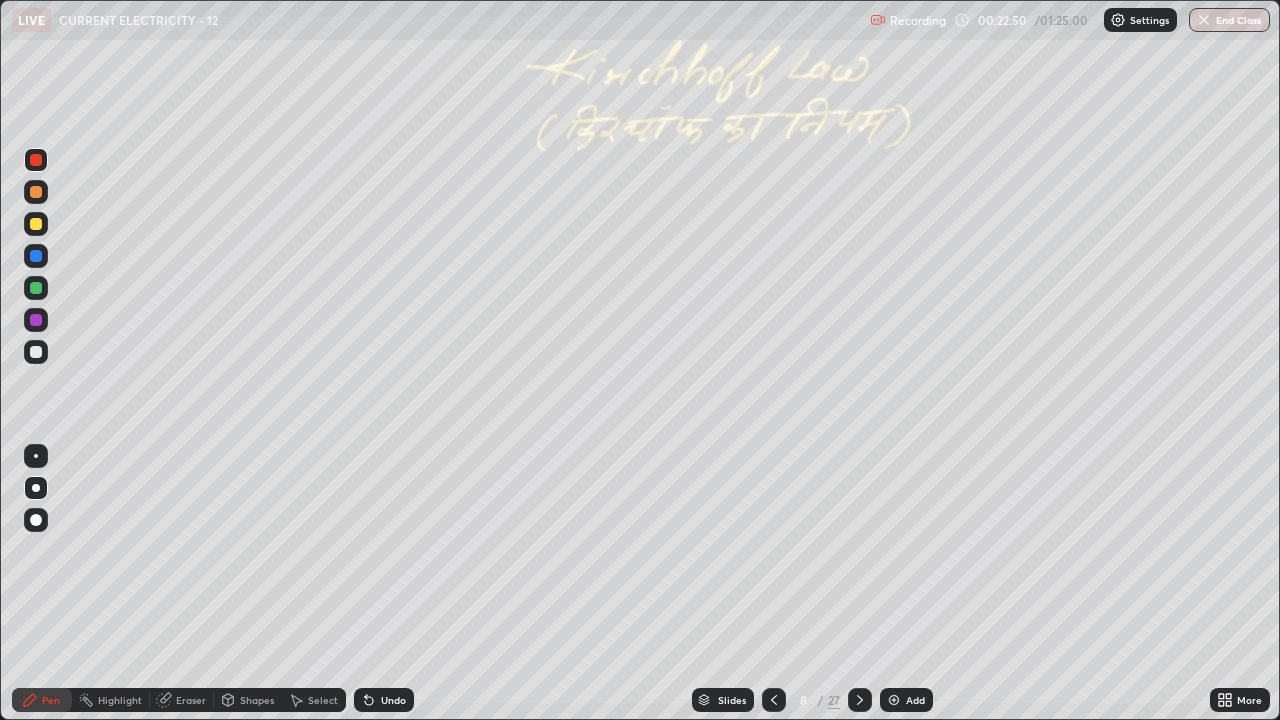 click at bounding box center [36, 224] 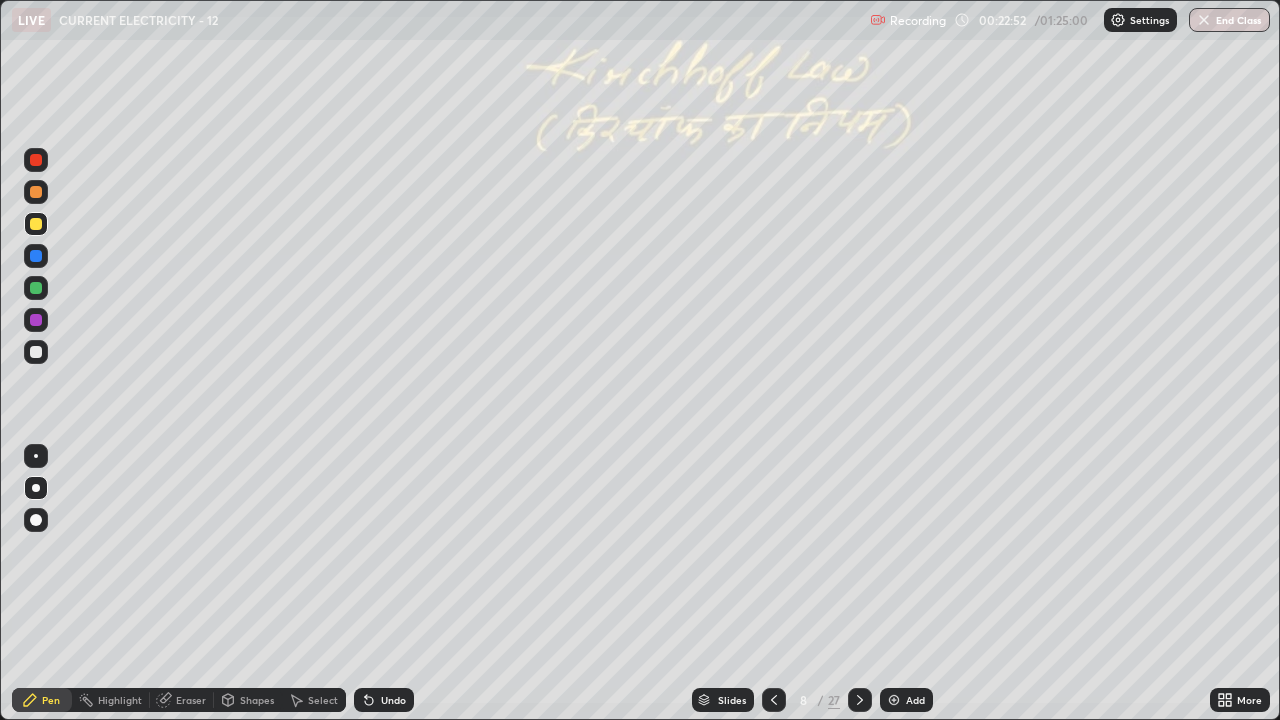 click at bounding box center [36, 288] 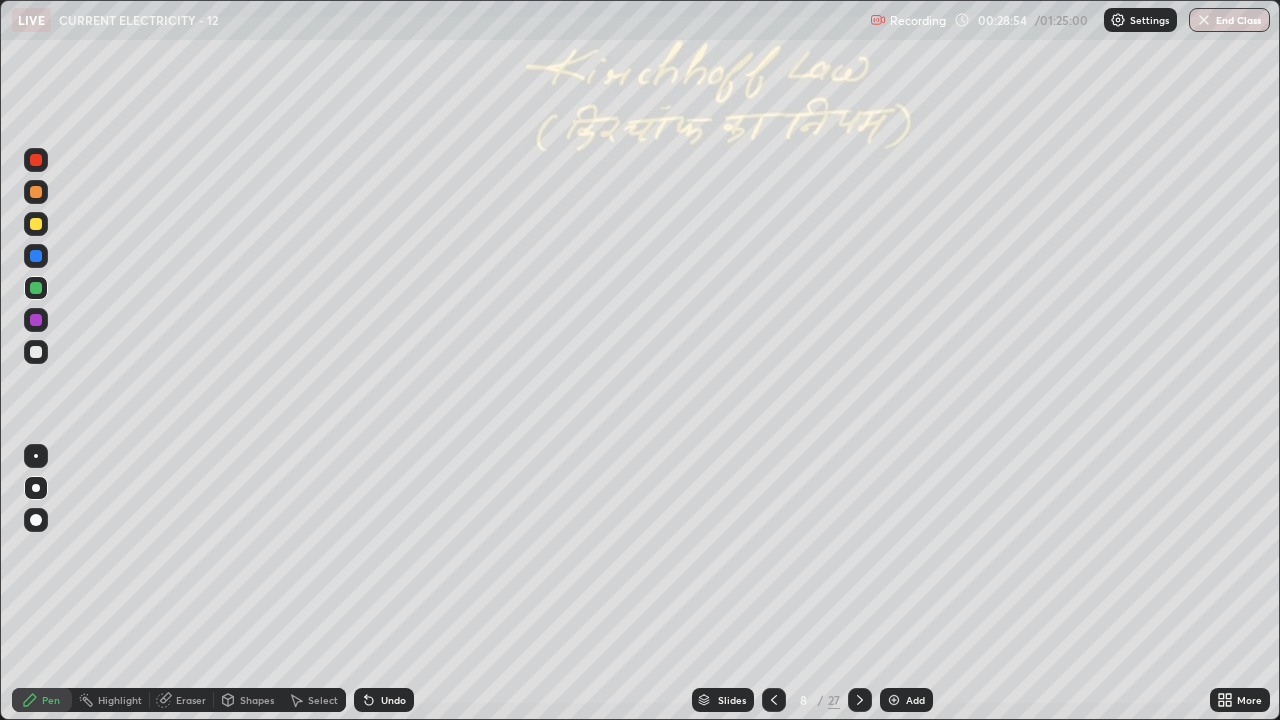 click on "Eraser" at bounding box center [191, 700] 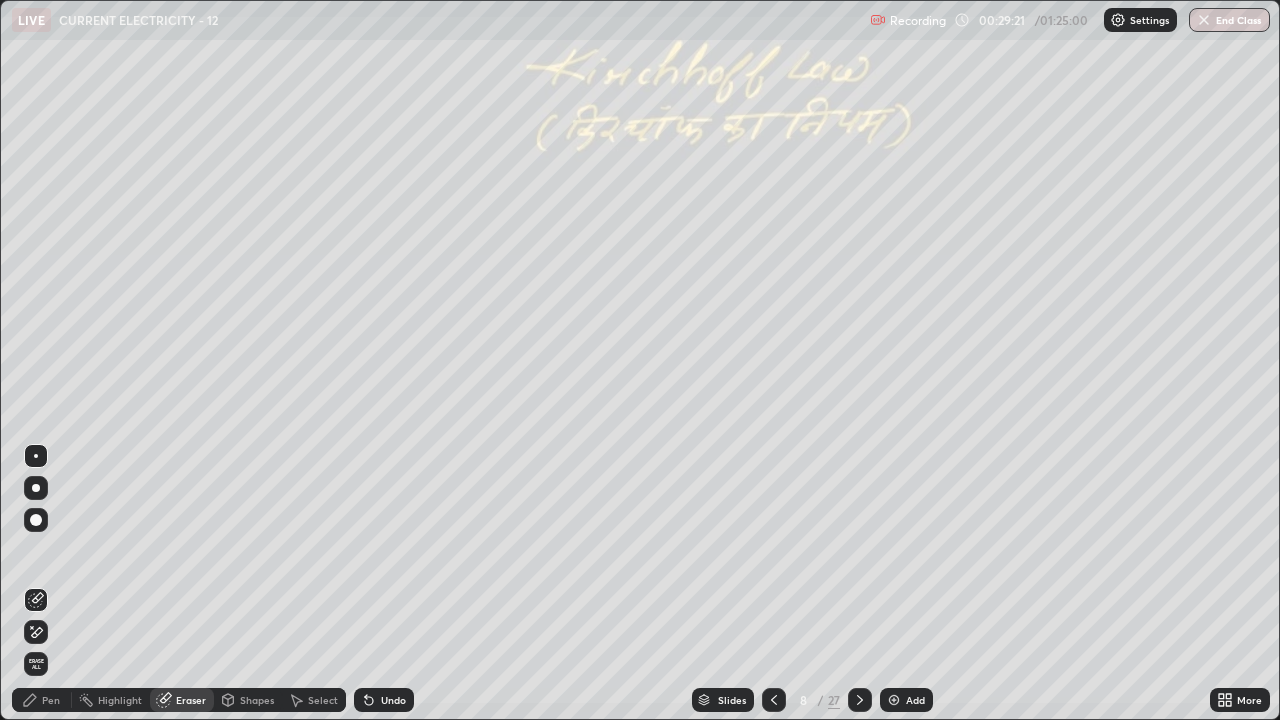 click 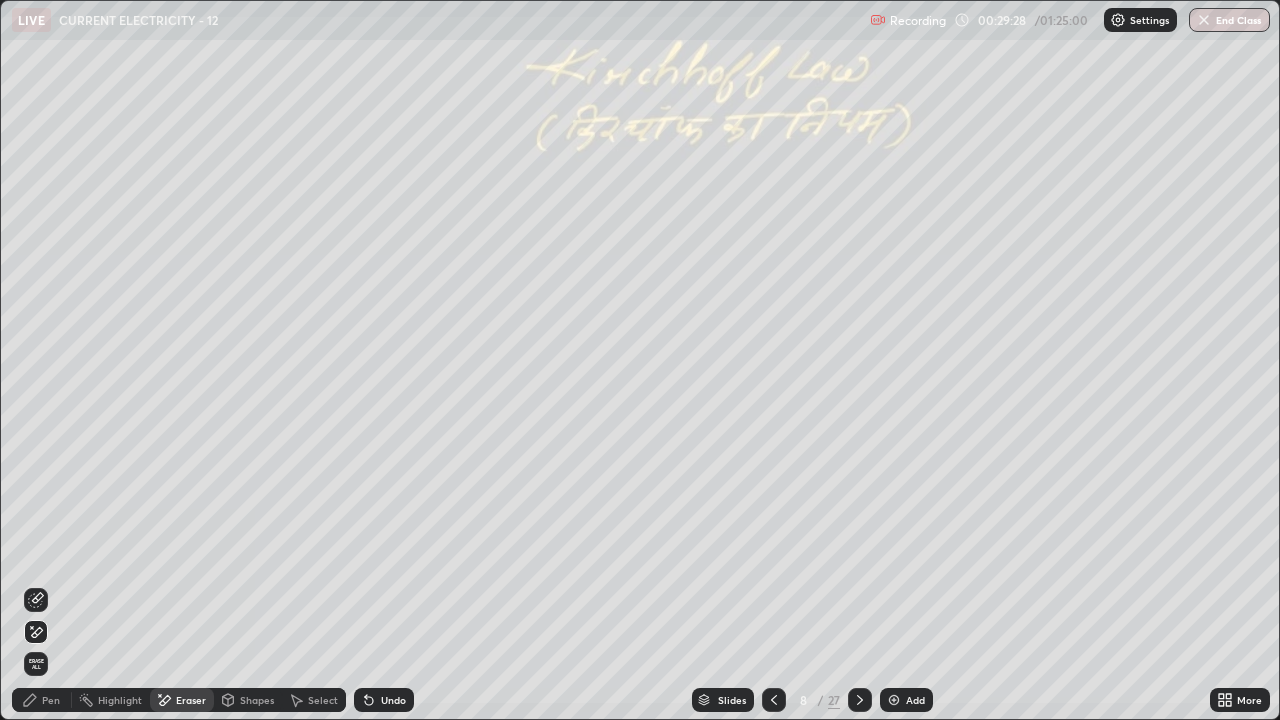 click 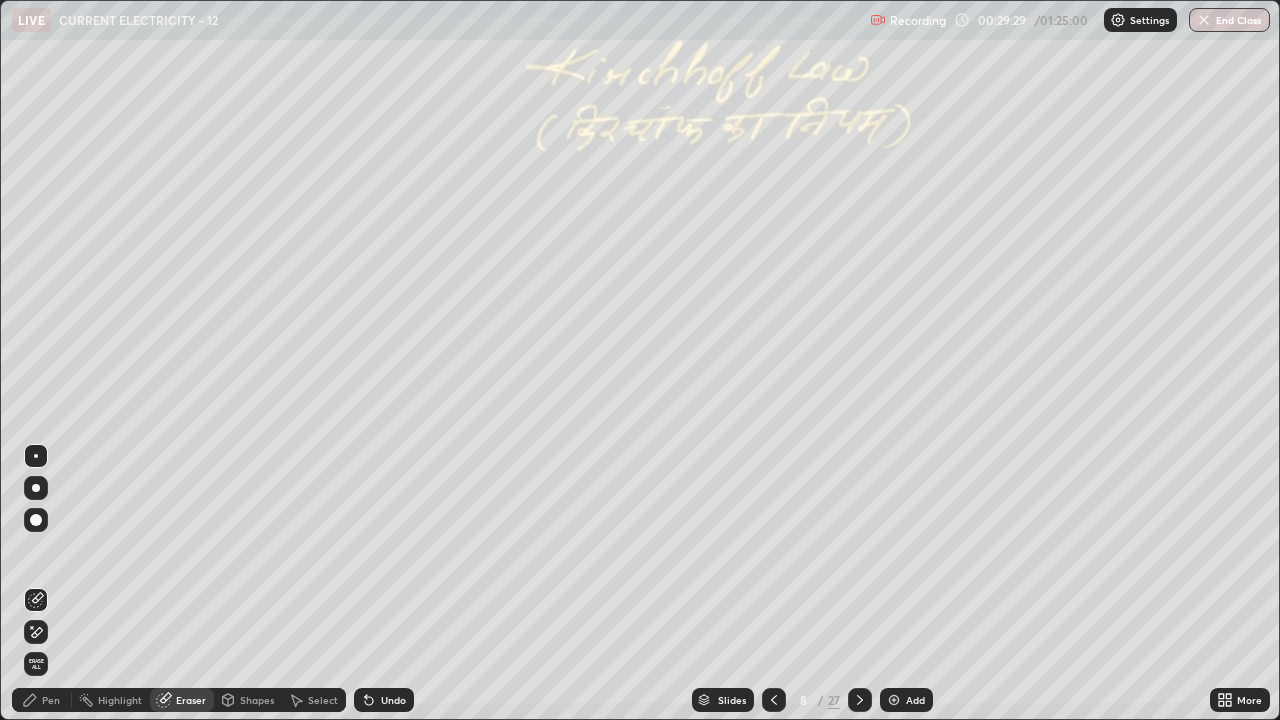 click on "Pen" at bounding box center (51, 700) 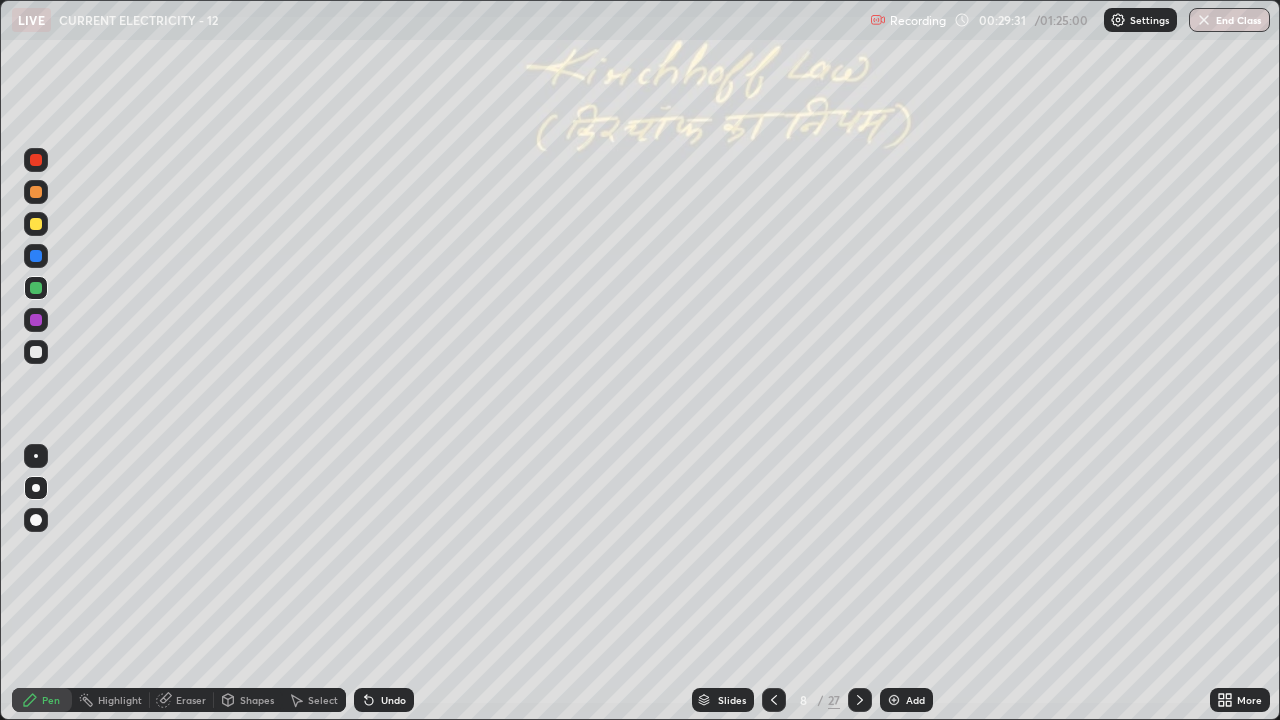 click at bounding box center (36, 352) 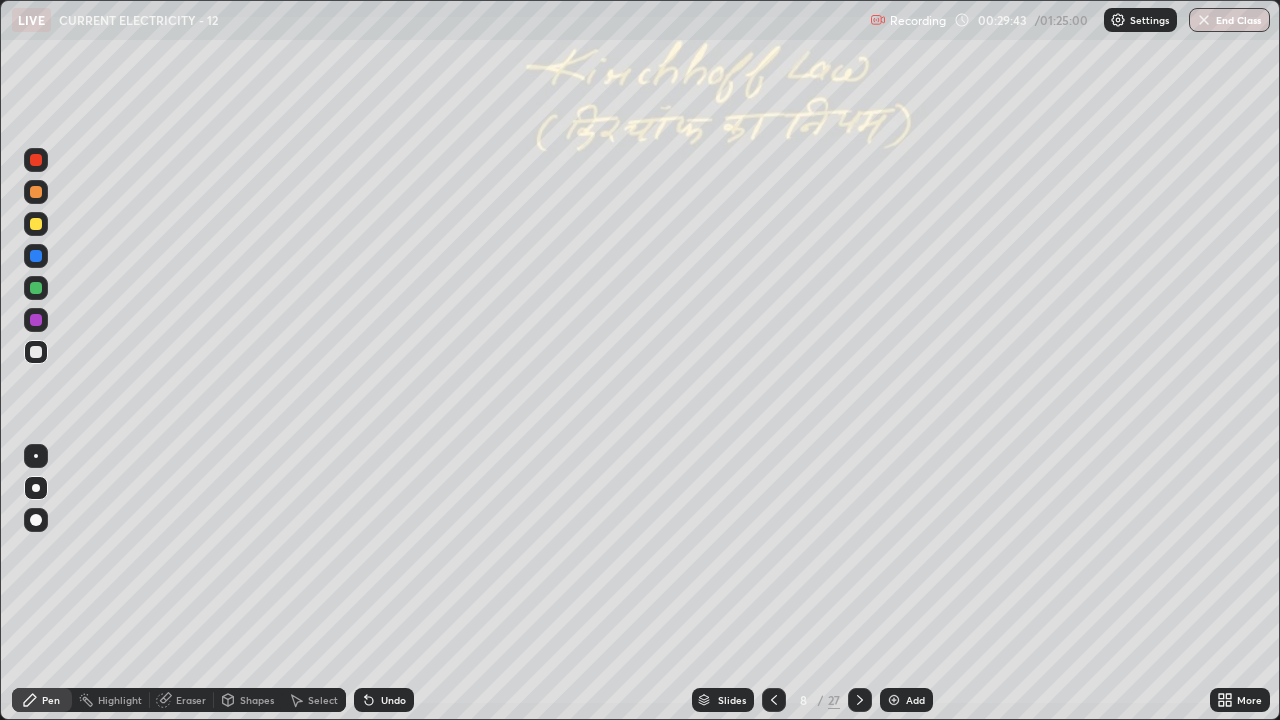 click at bounding box center (36, 224) 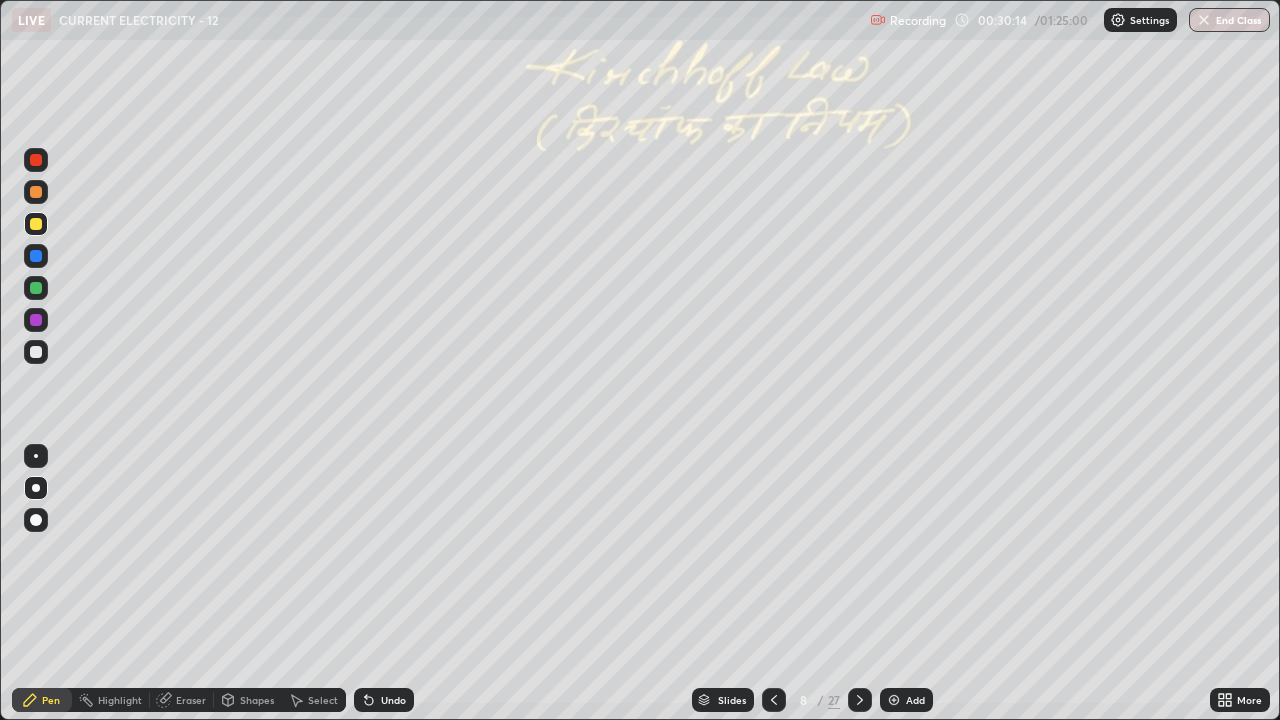 click at bounding box center [36, 352] 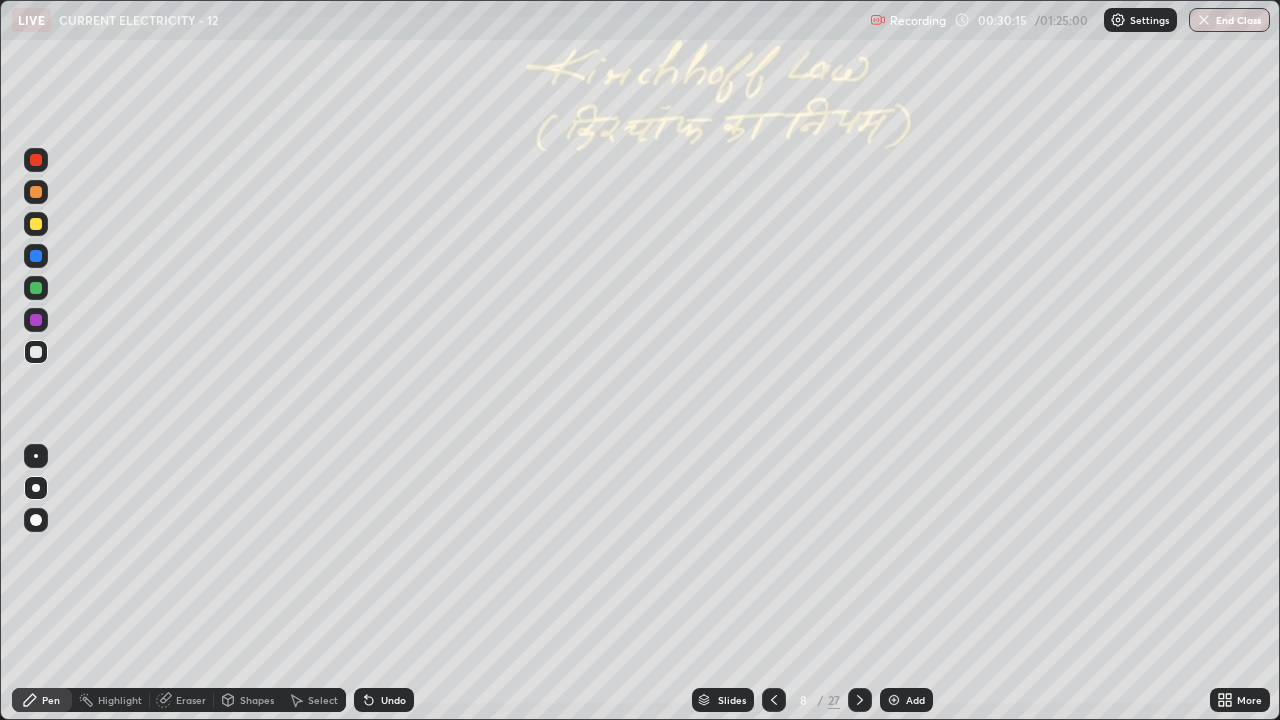 click at bounding box center (36, 352) 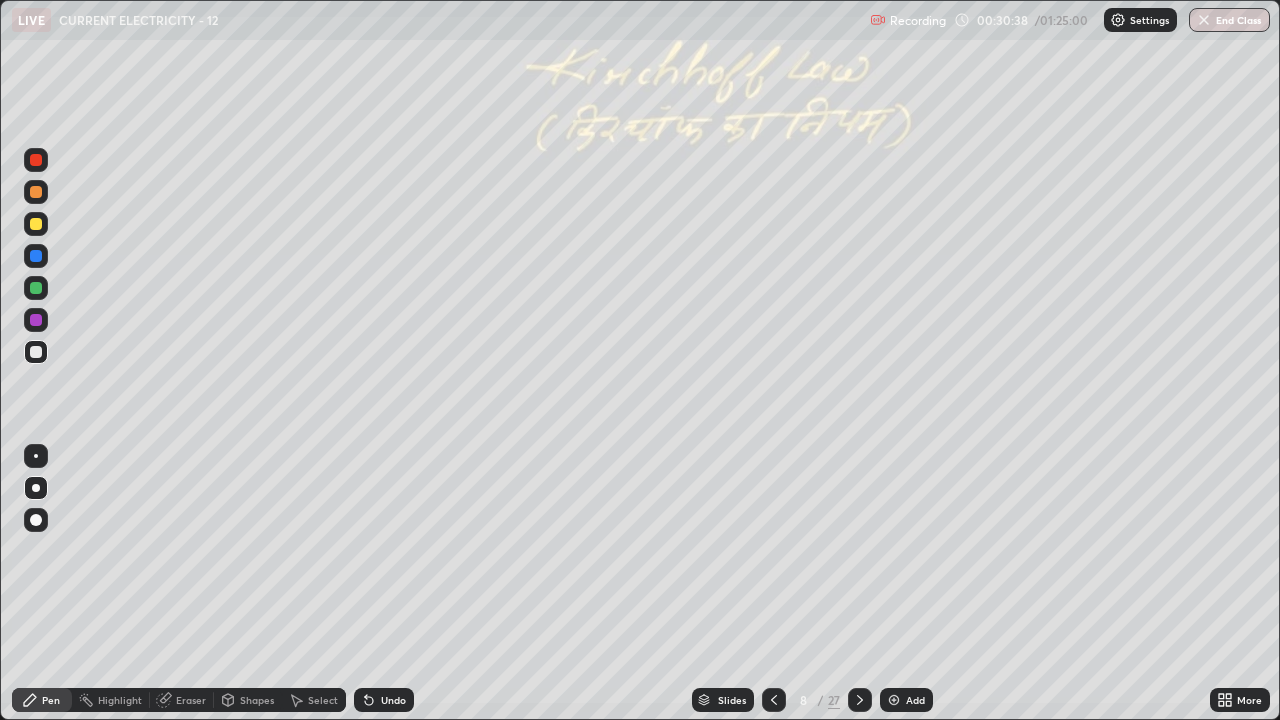click at bounding box center (36, 288) 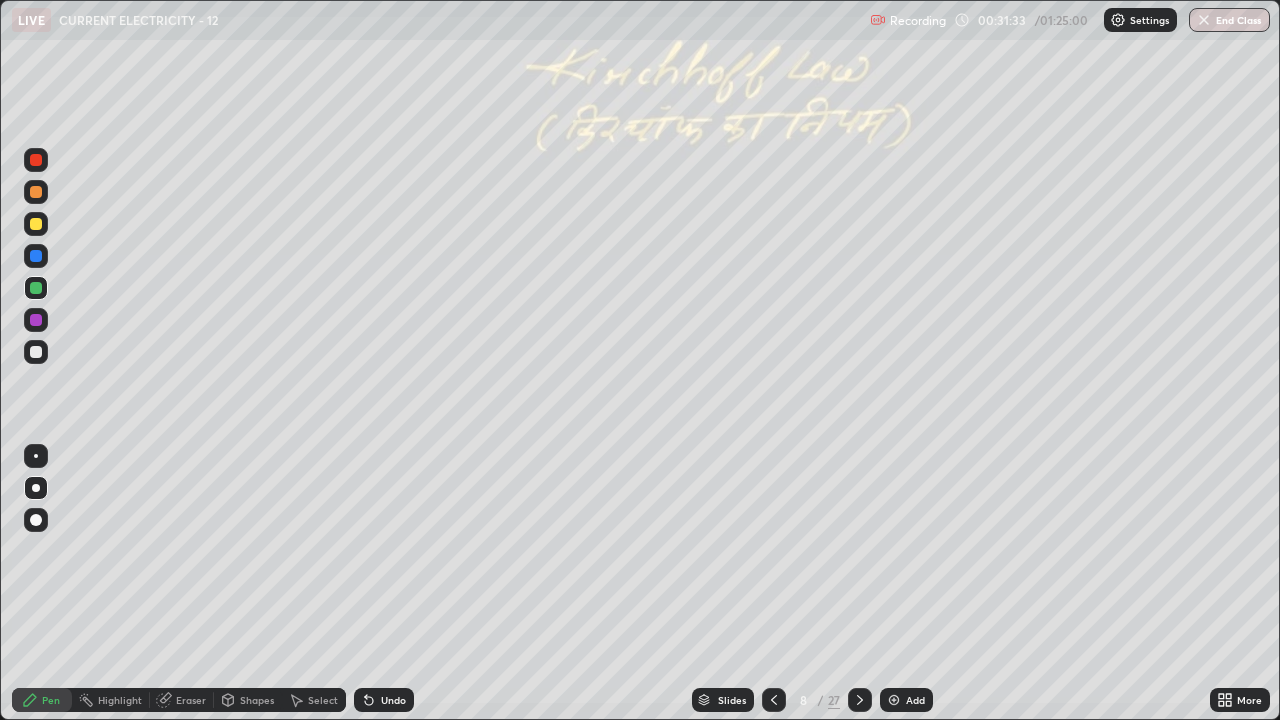 click on "Undo" at bounding box center [393, 700] 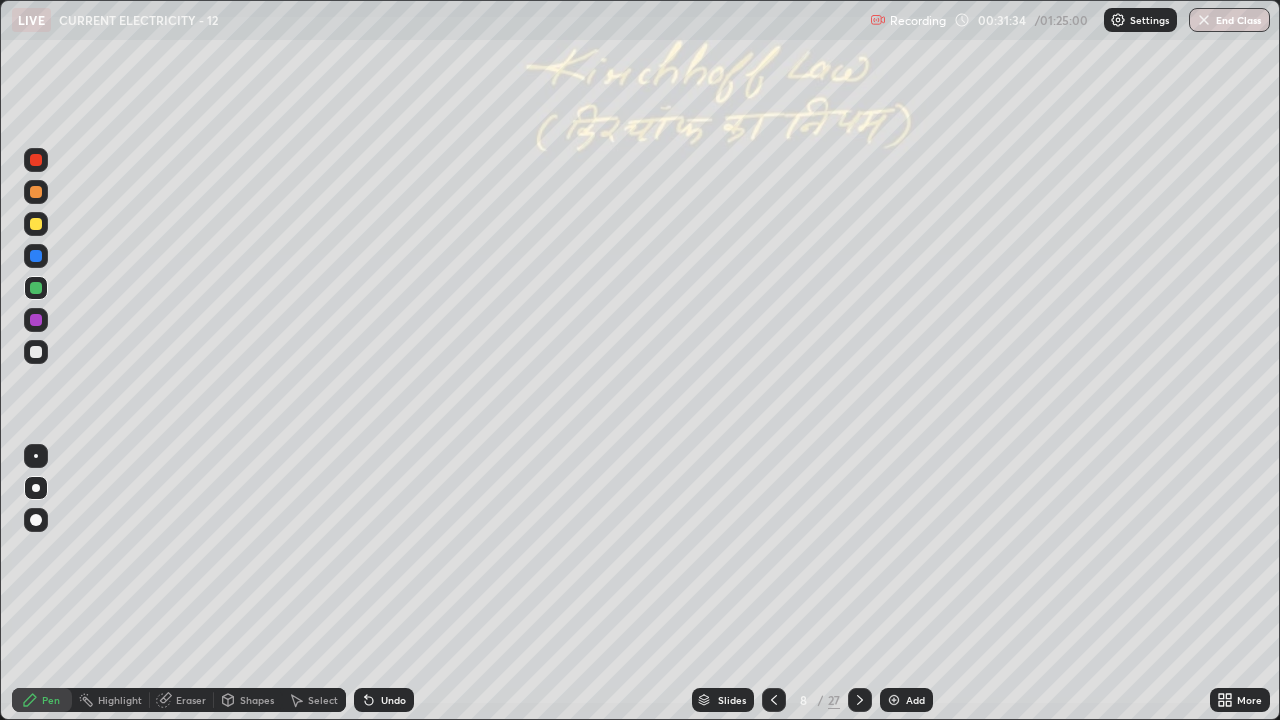 click on "Undo" at bounding box center (393, 700) 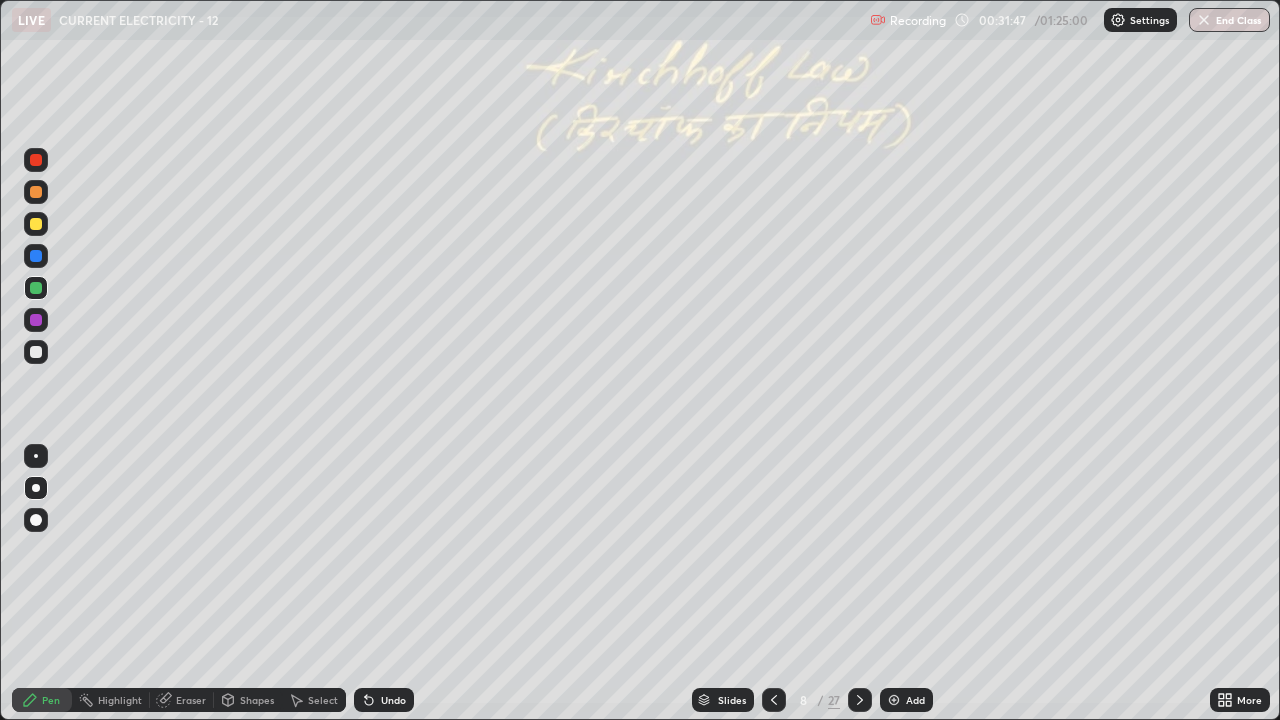 click at bounding box center (36, 352) 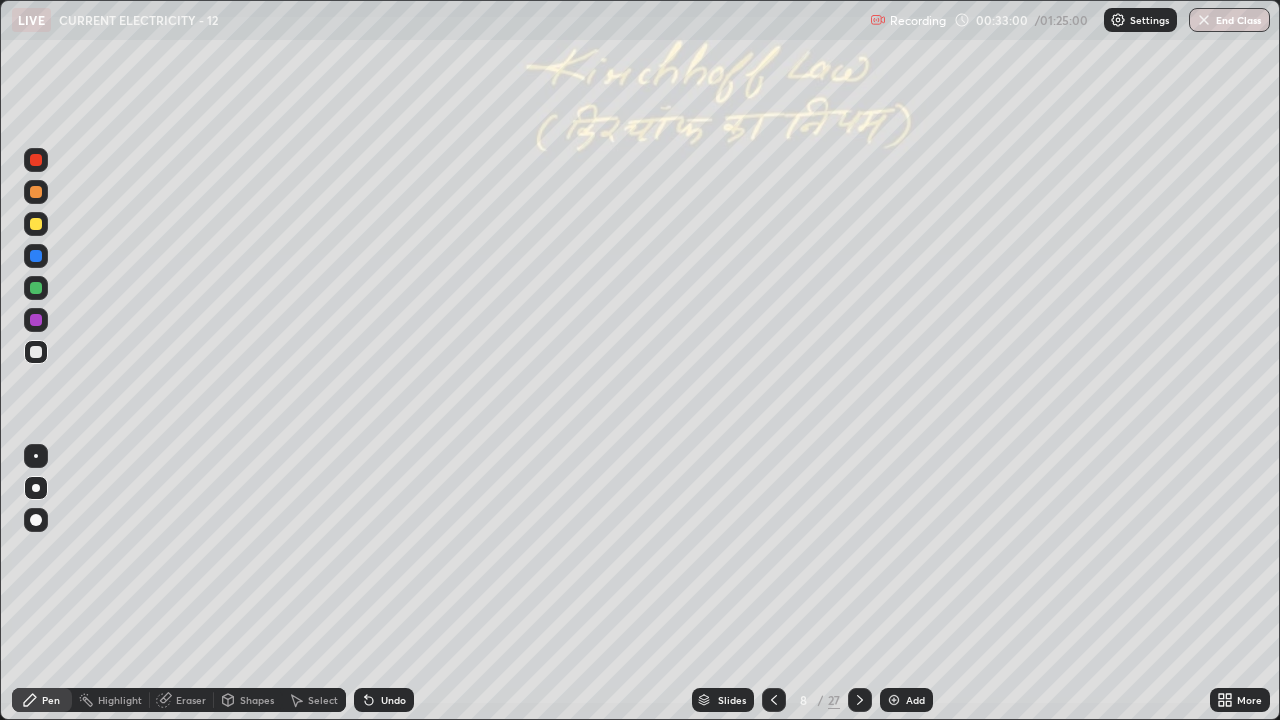 click on "Eraser" at bounding box center [191, 700] 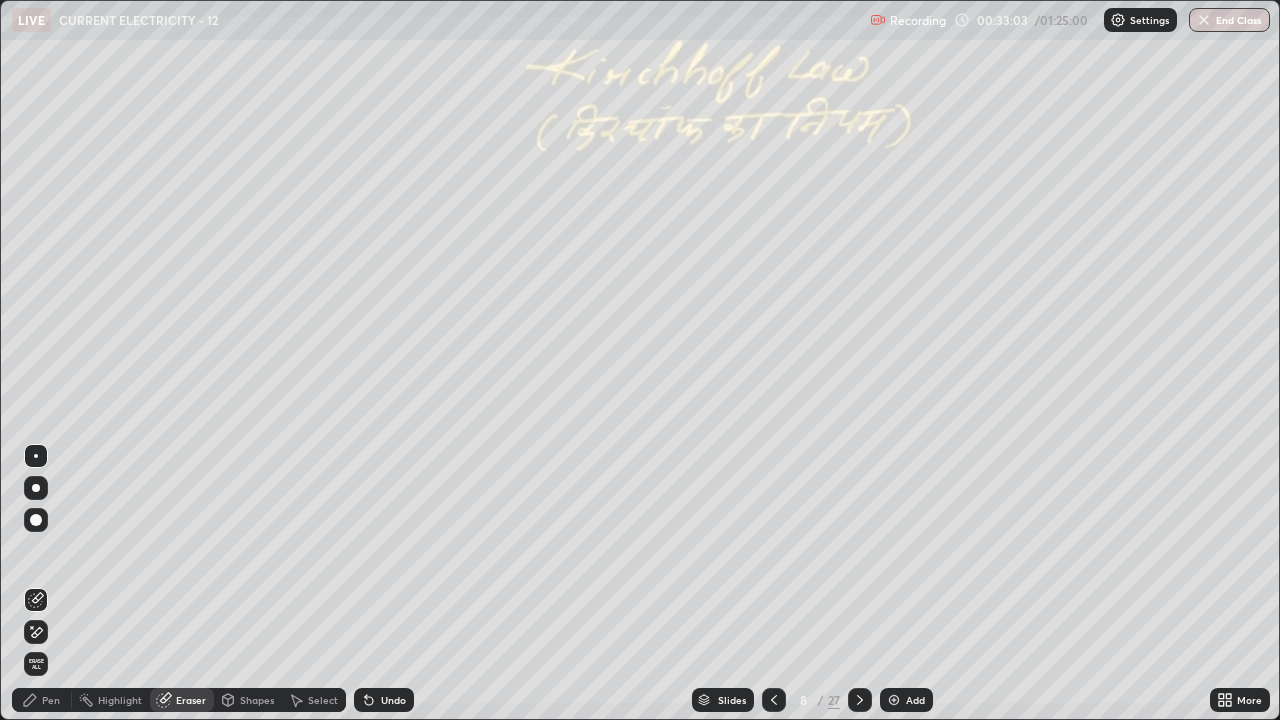 click on "Pen" at bounding box center [42, 700] 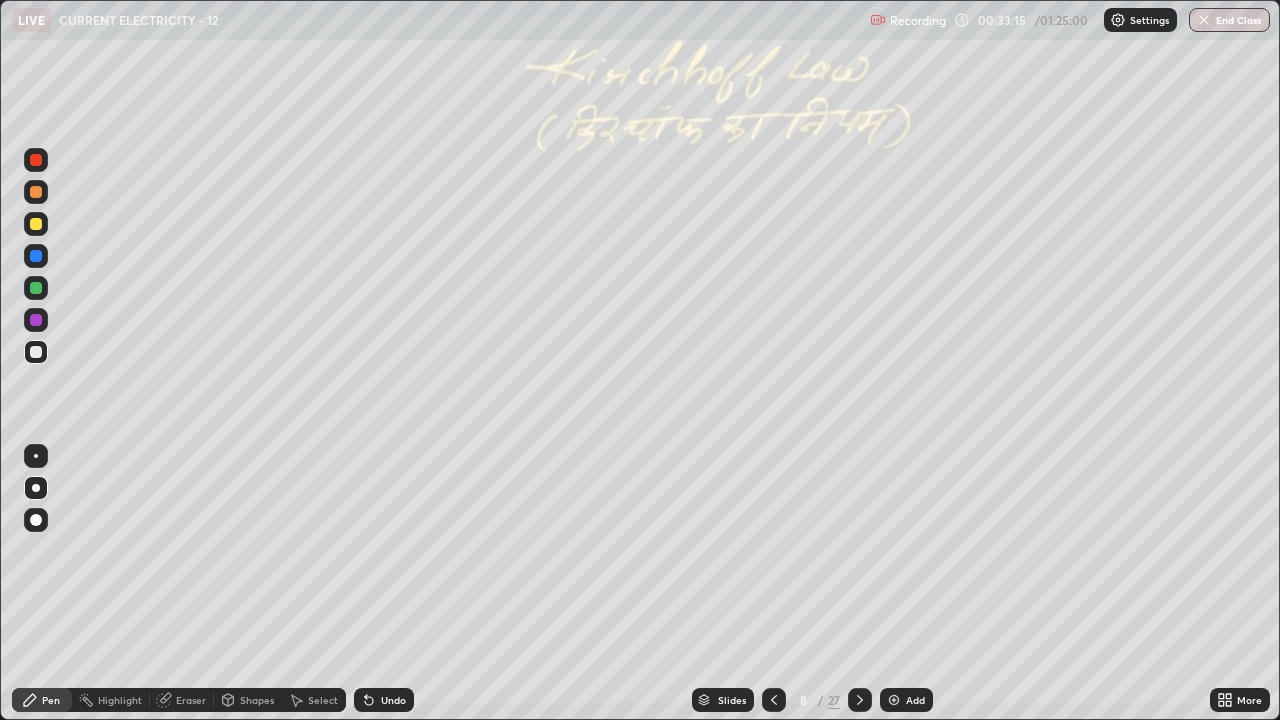 click on "Undo" at bounding box center (393, 700) 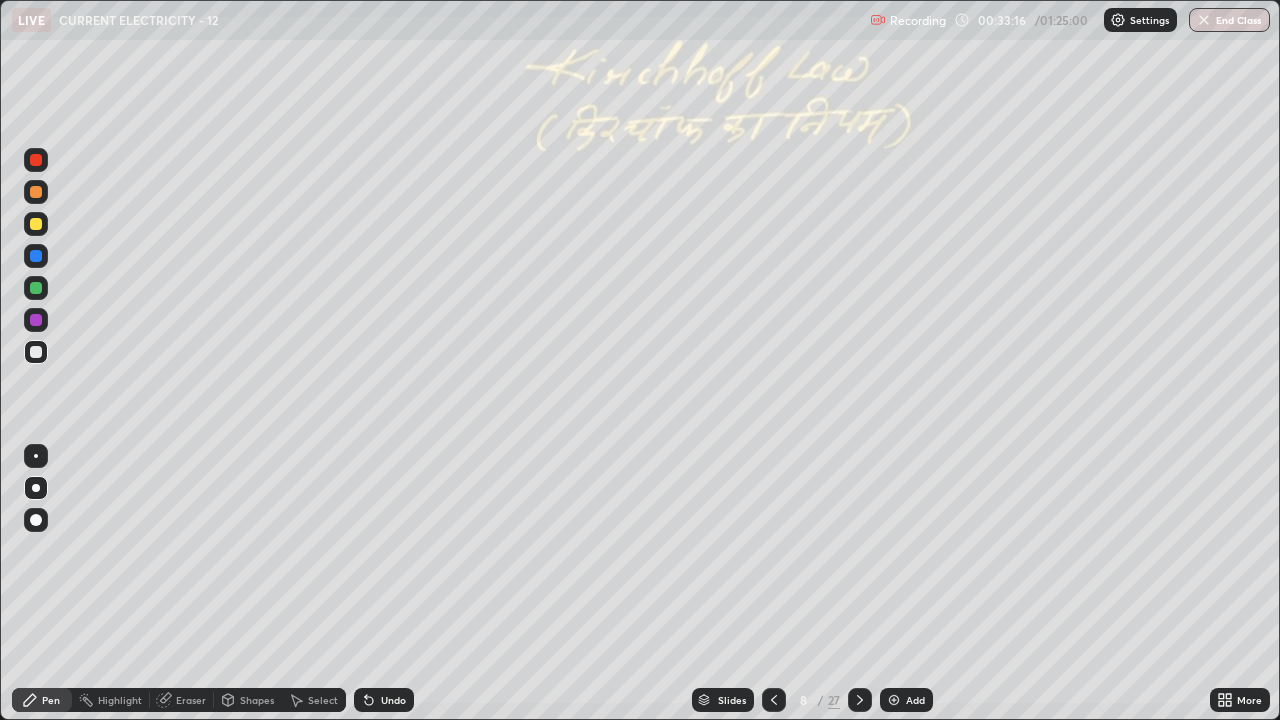 click on "Undo" at bounding box center [393, 700] 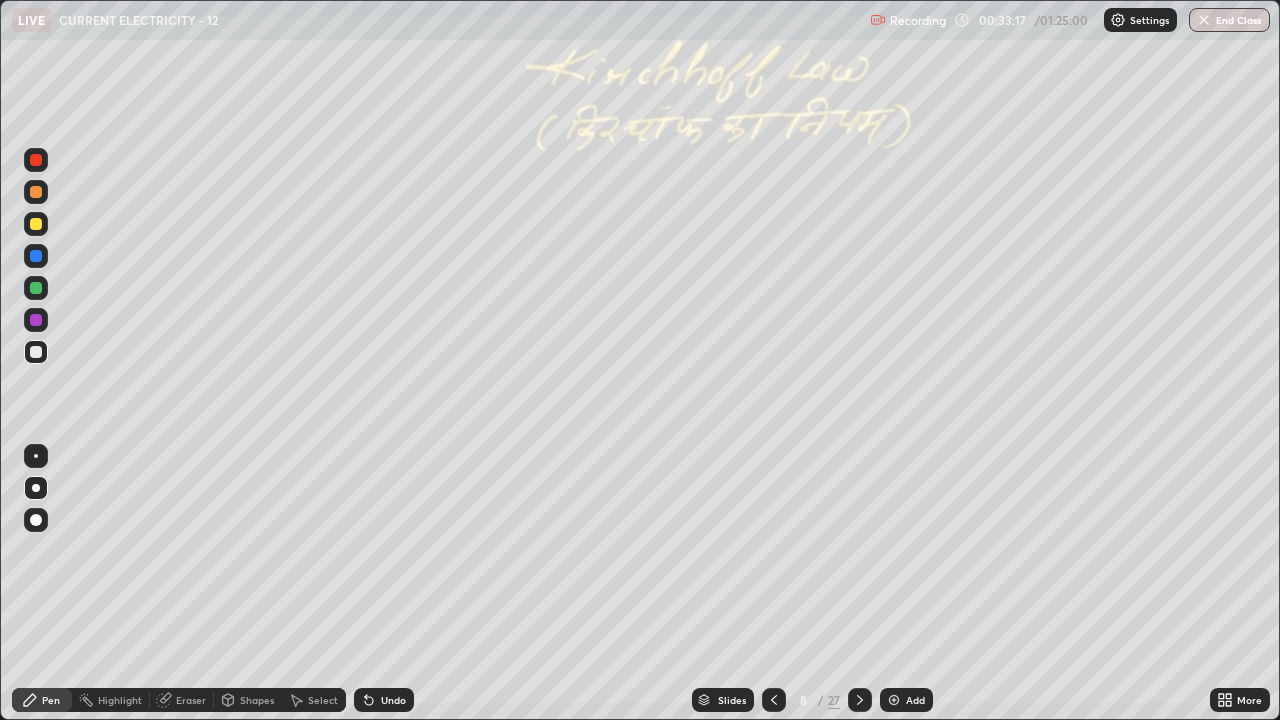 click on "Undo" at bounding box center [384, 700] 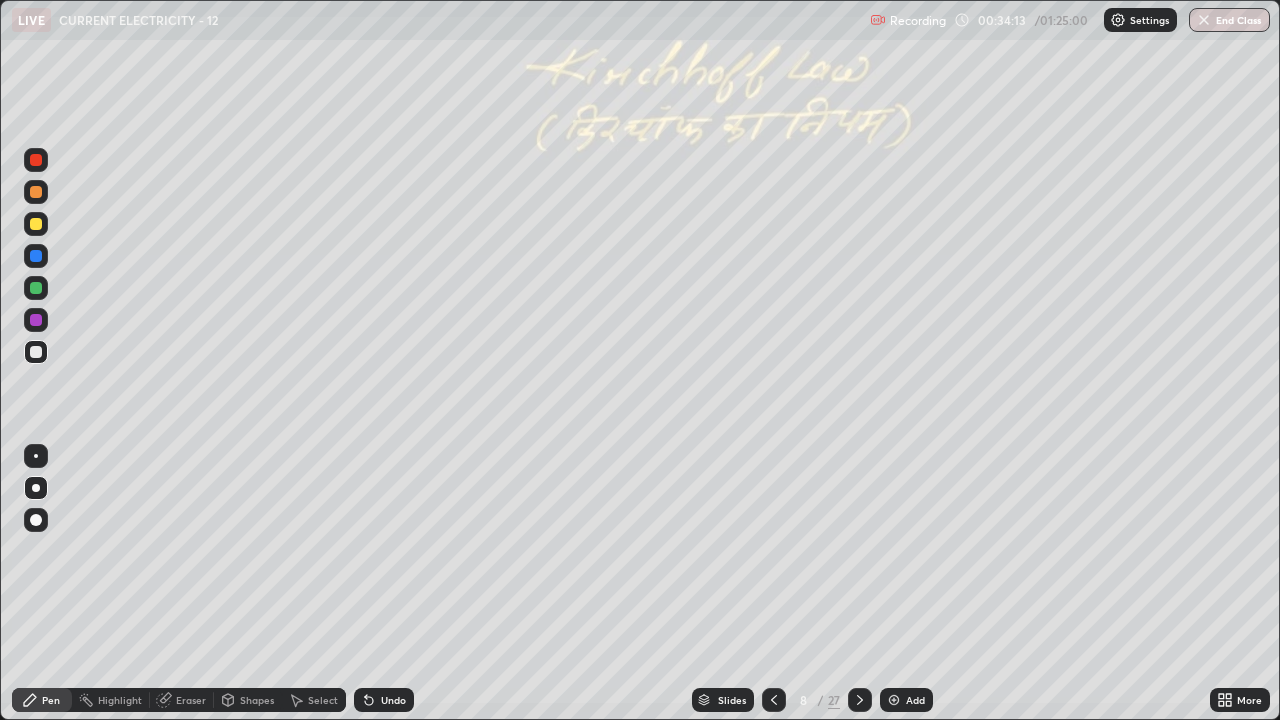 click at bounding box center (36, 288) 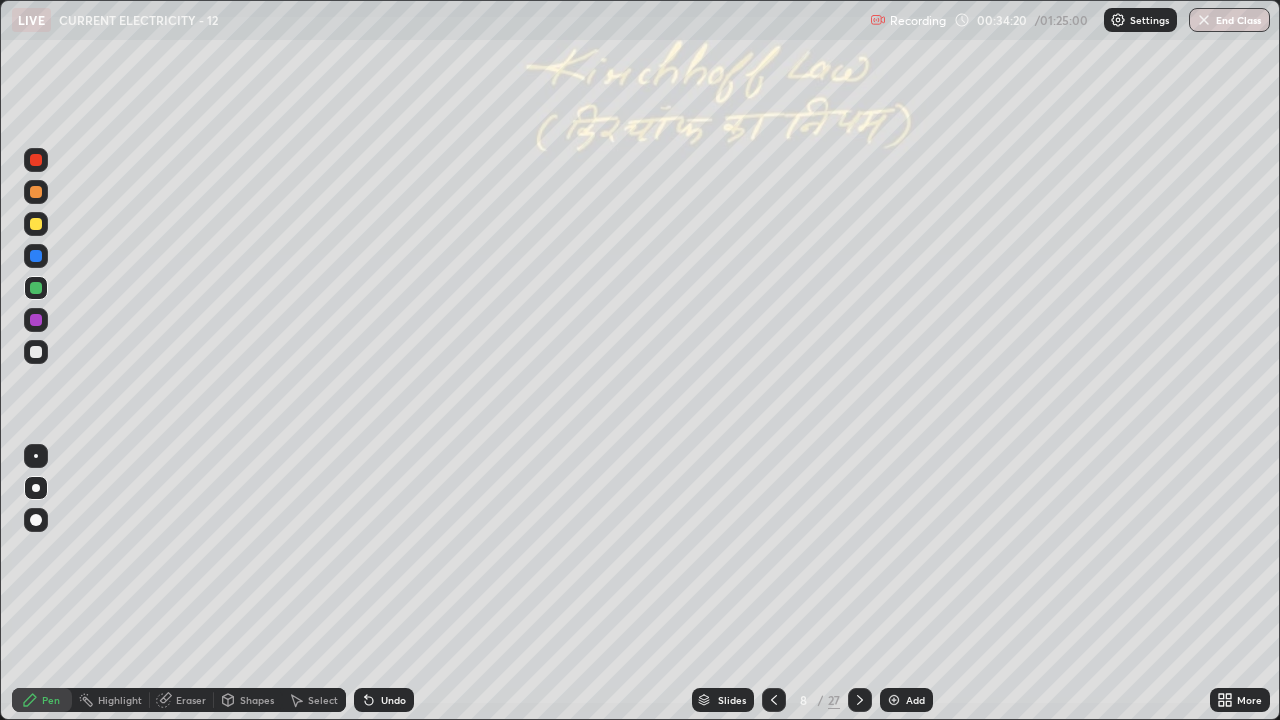 click at bounding box center [36, 352] 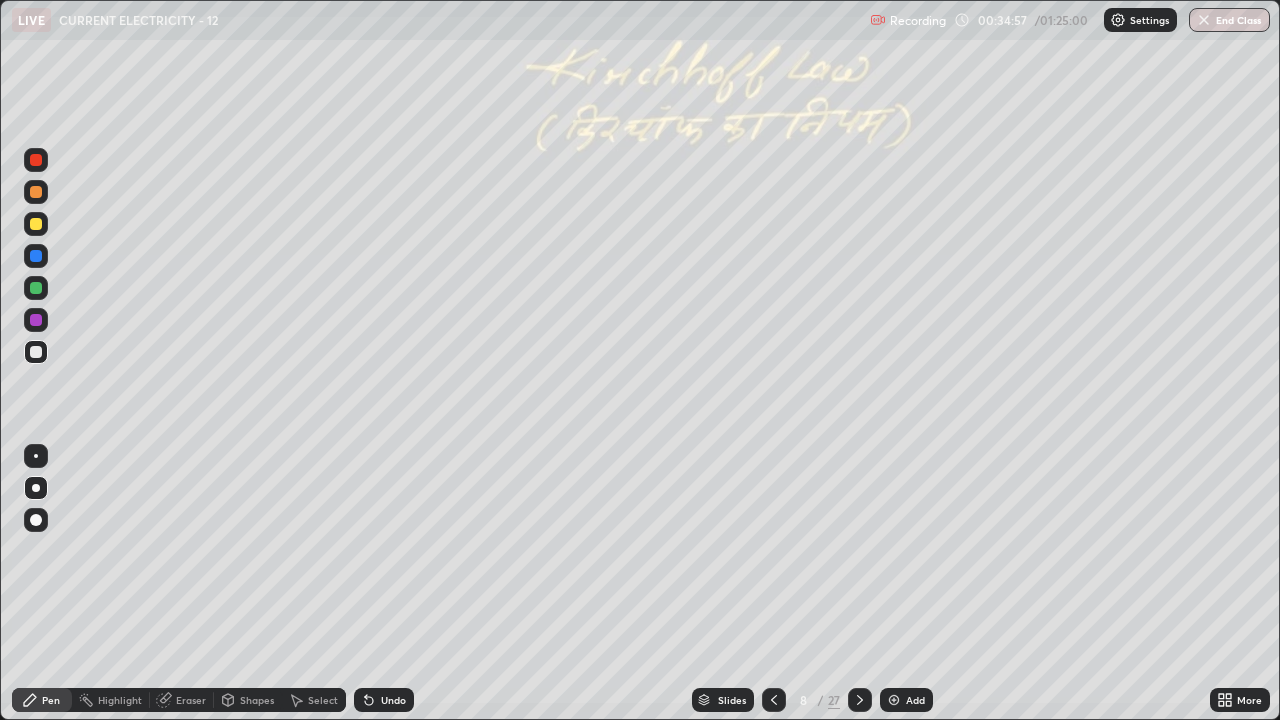 click on "Add" at bounding box center [906, 700] 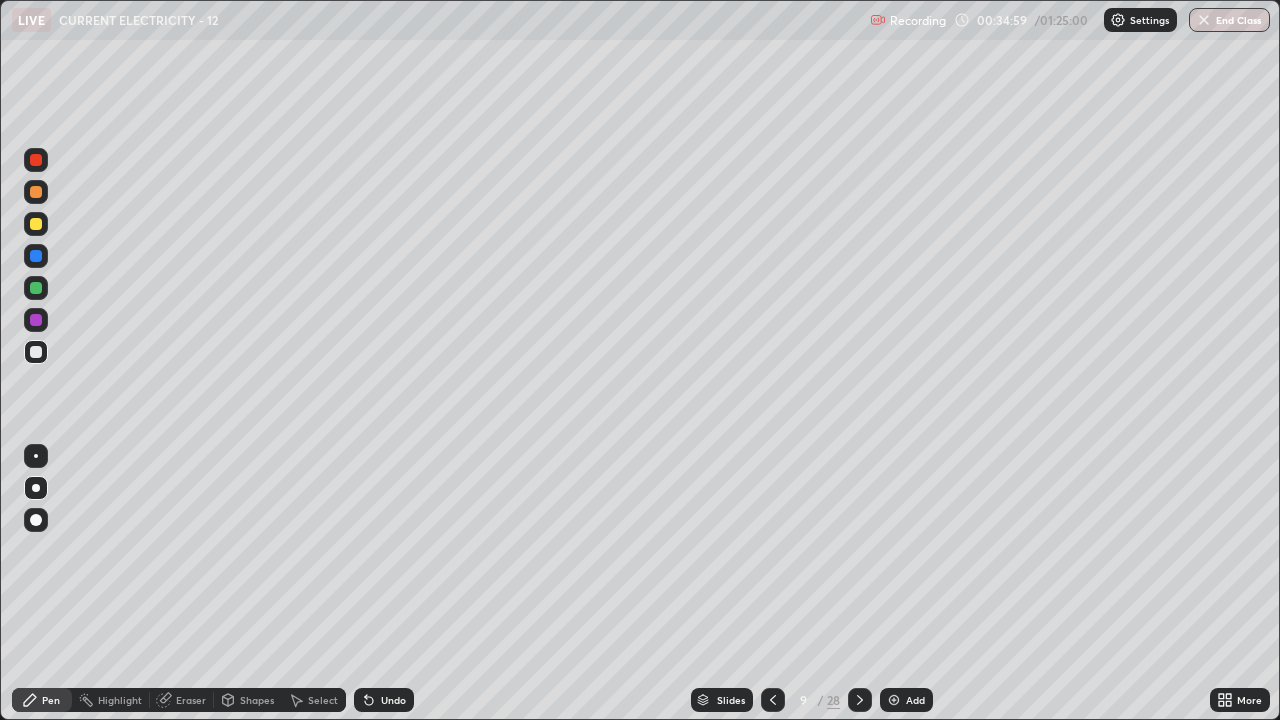 click at bounding box center (36, 352) 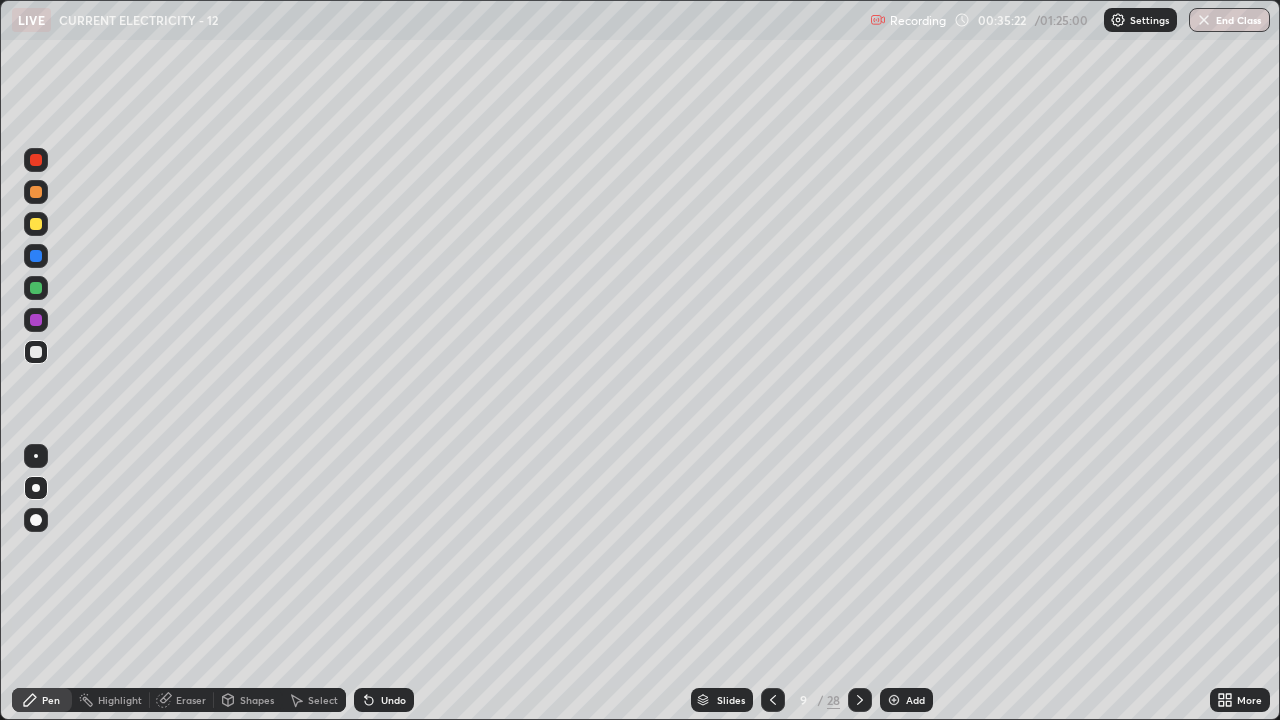 click at bounding box center (36, 288) 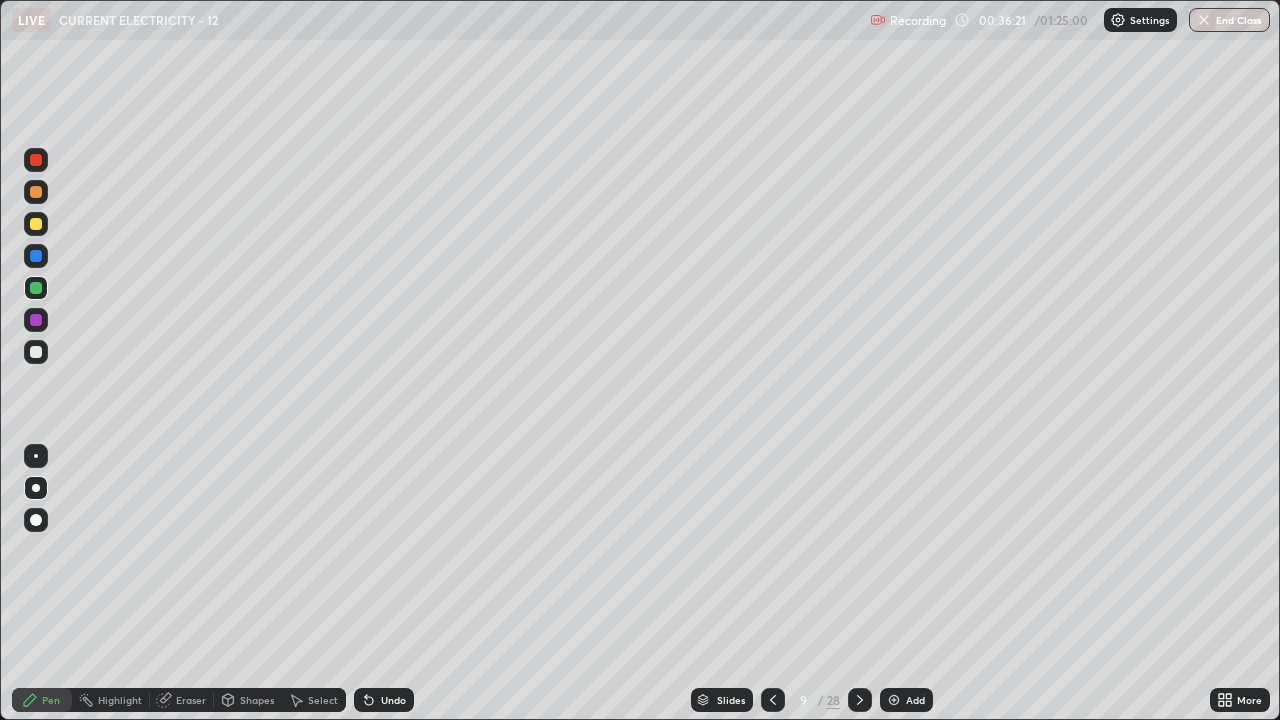 click on "Add" at bounding box center [906, 700] 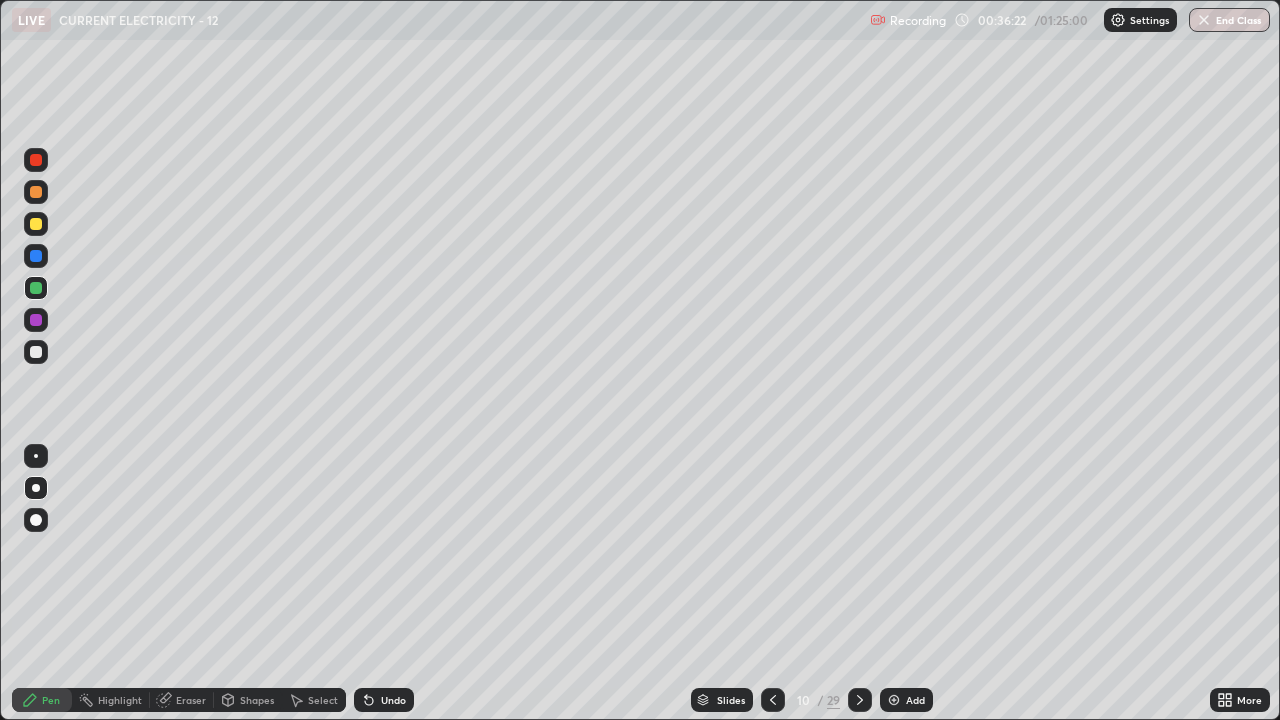 click at bounding box center [36, 224] 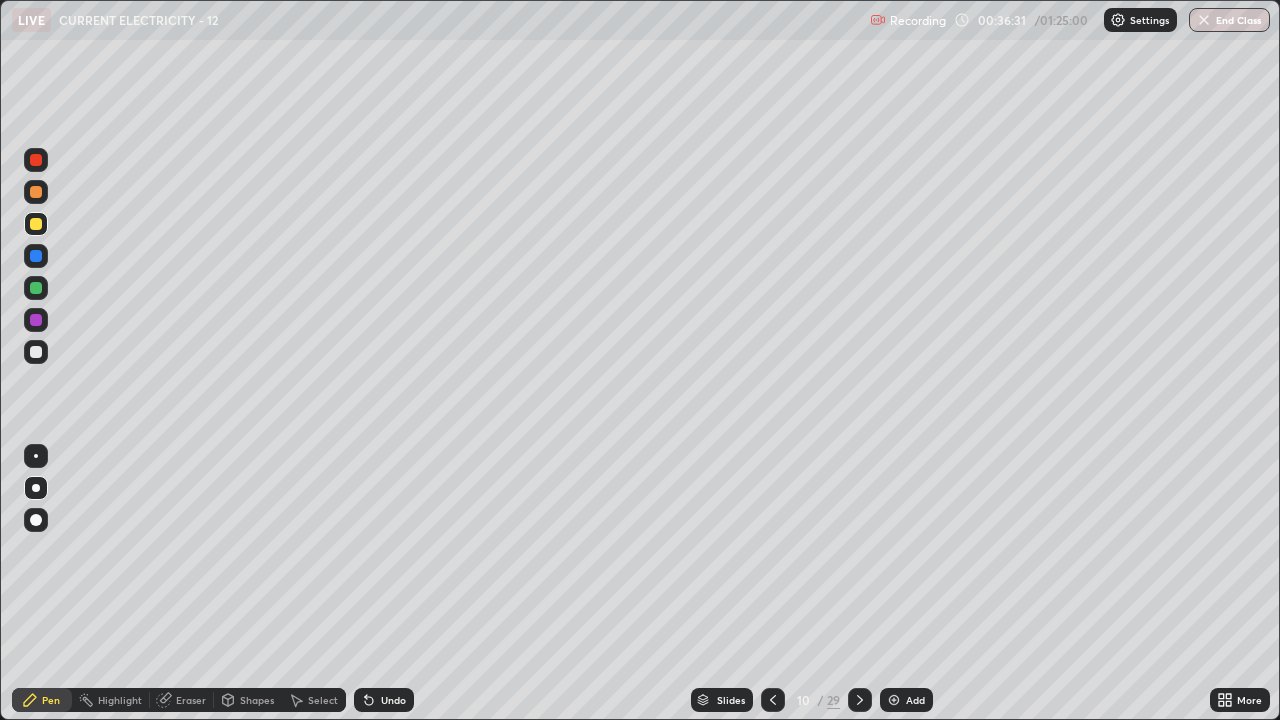 click at bounding box center (36, 352) 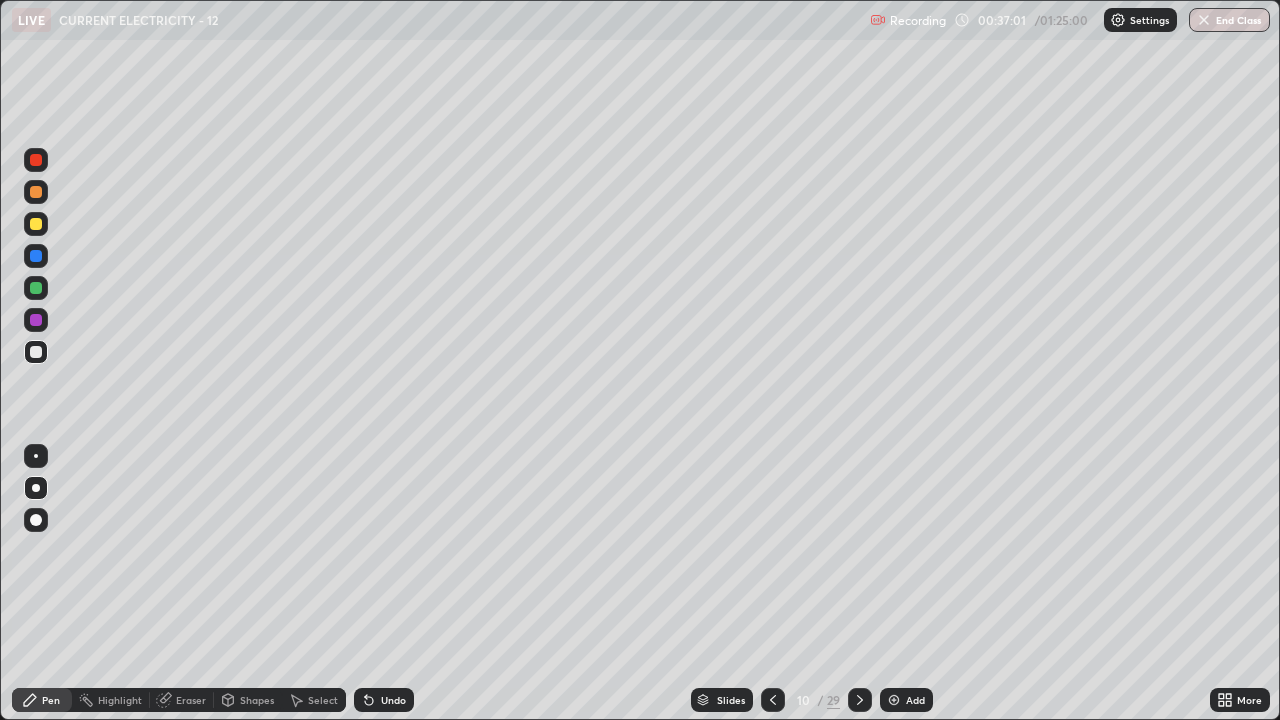 click at bounding box center [36, 288] 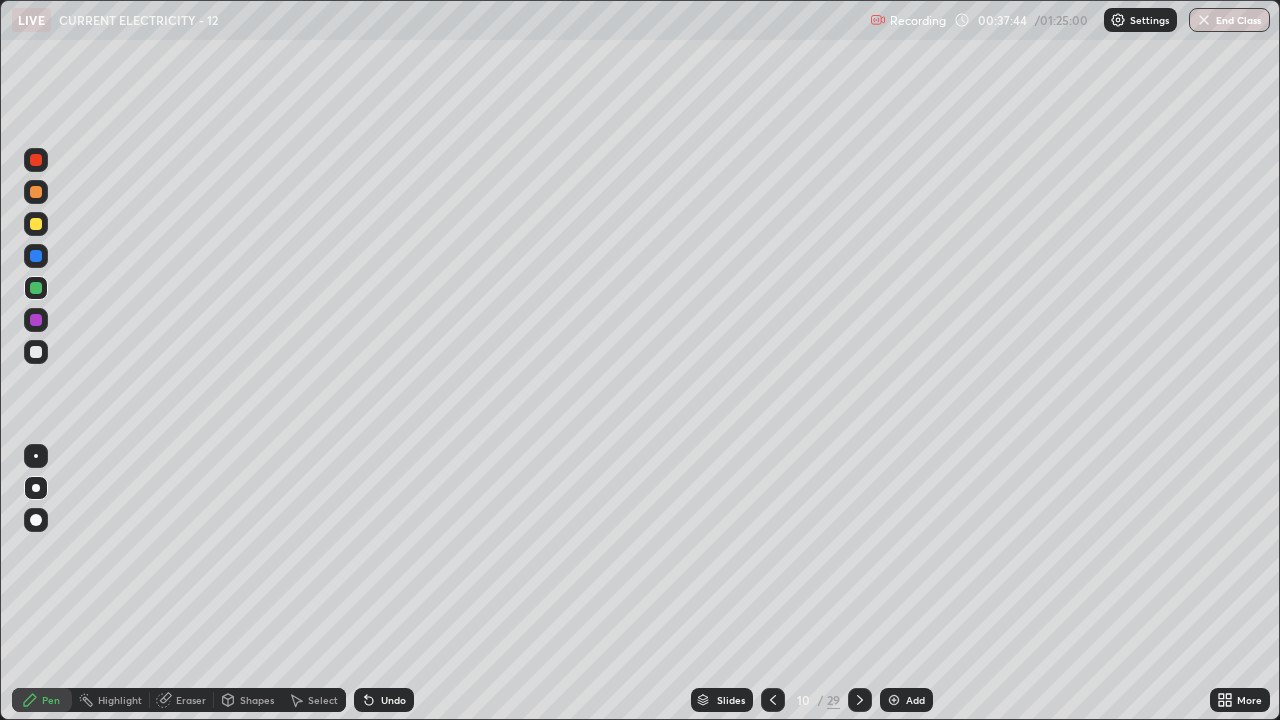 click 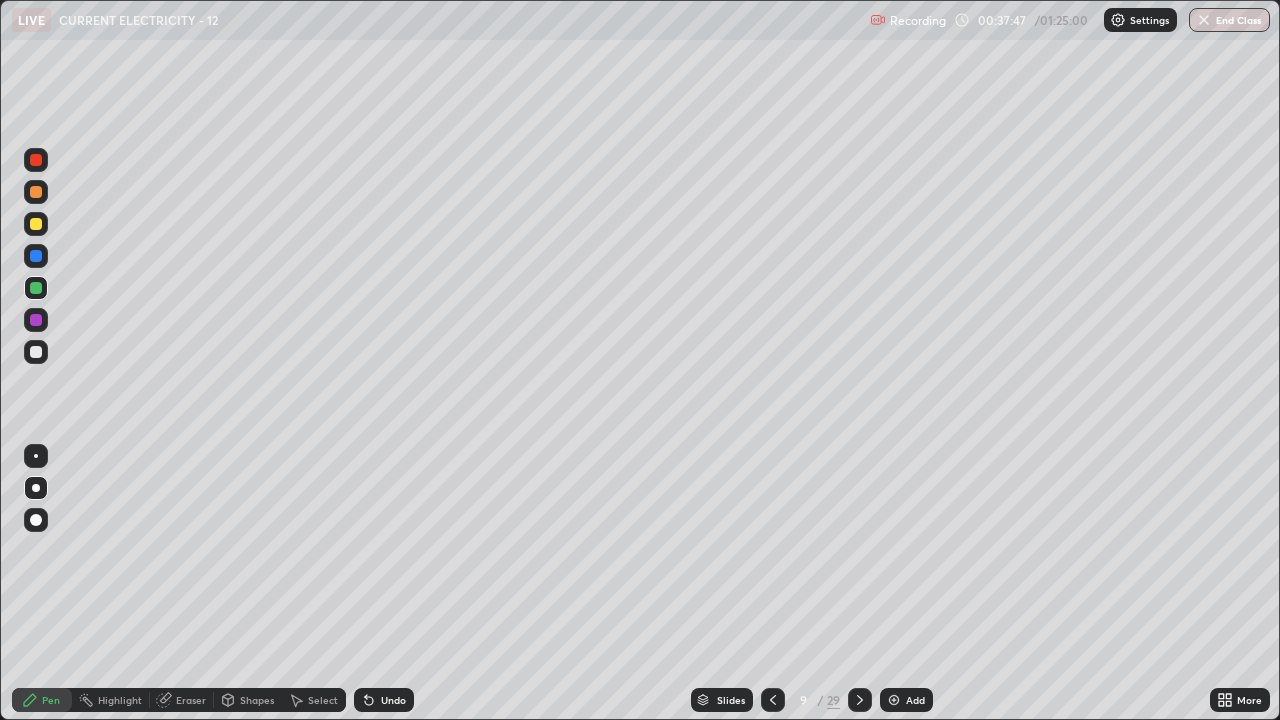 click at bounding box center [773, 700] 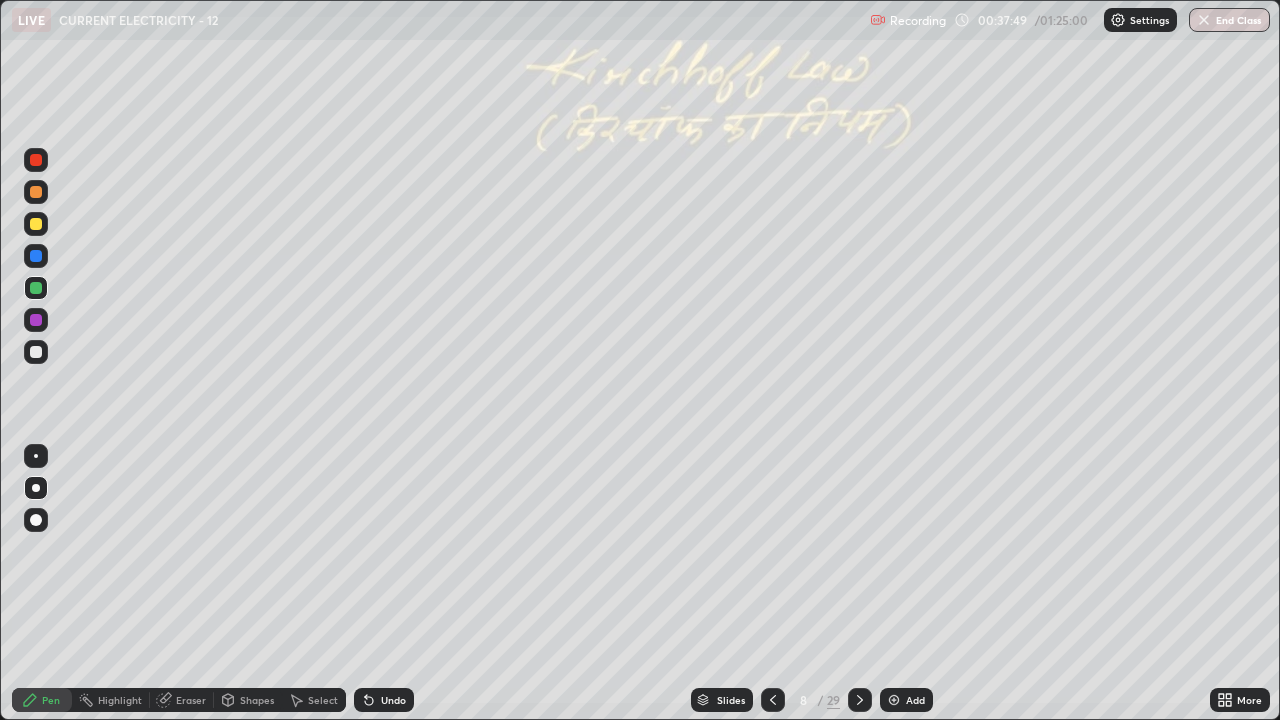 click at bounding box center [36, 224] 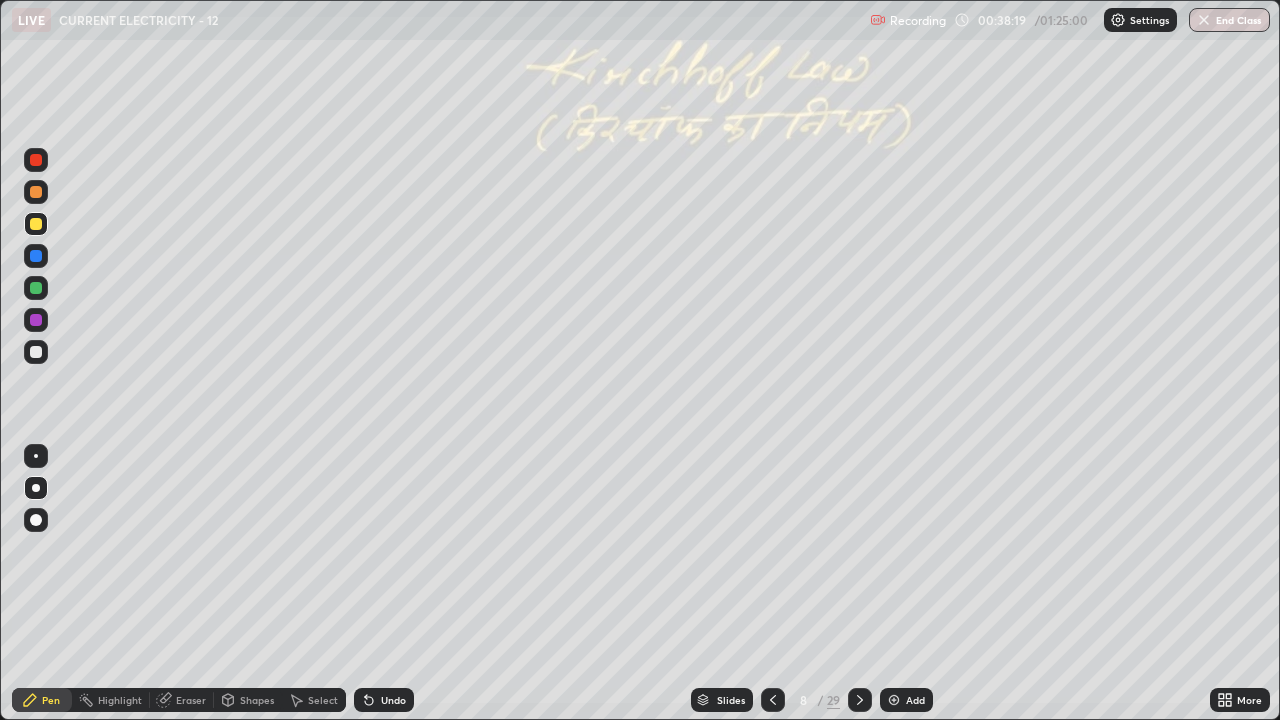 click 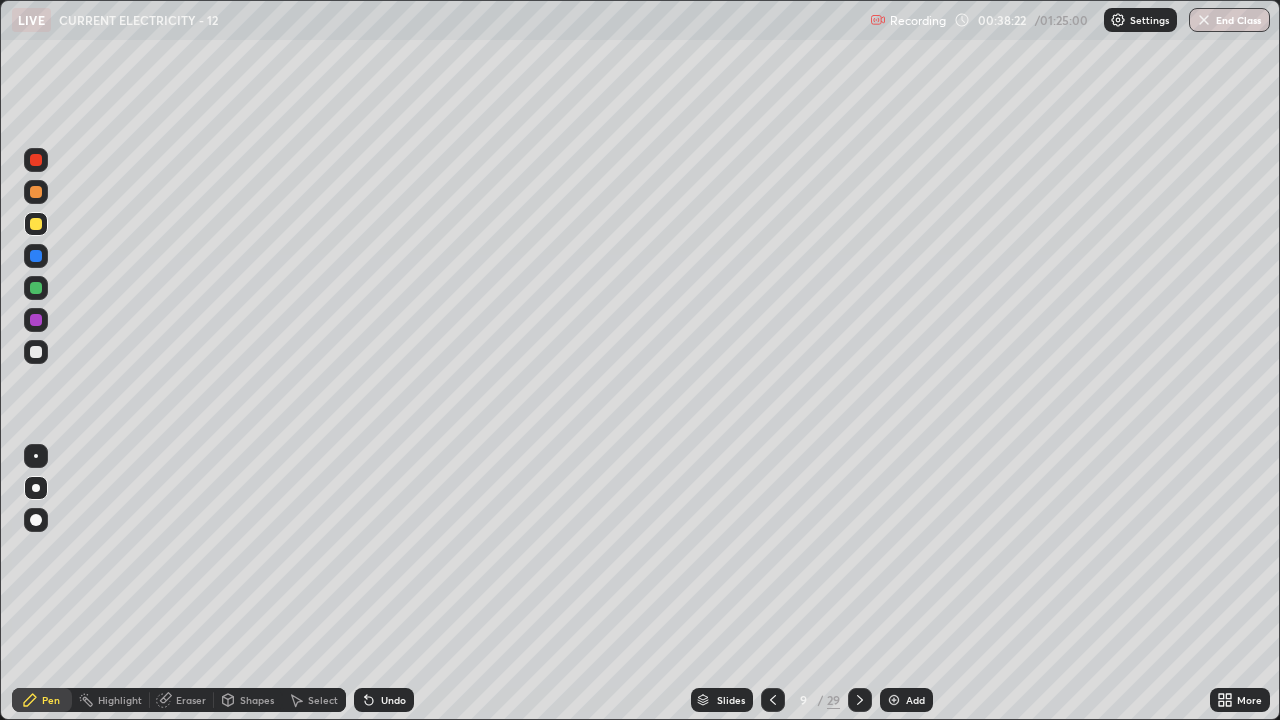 click 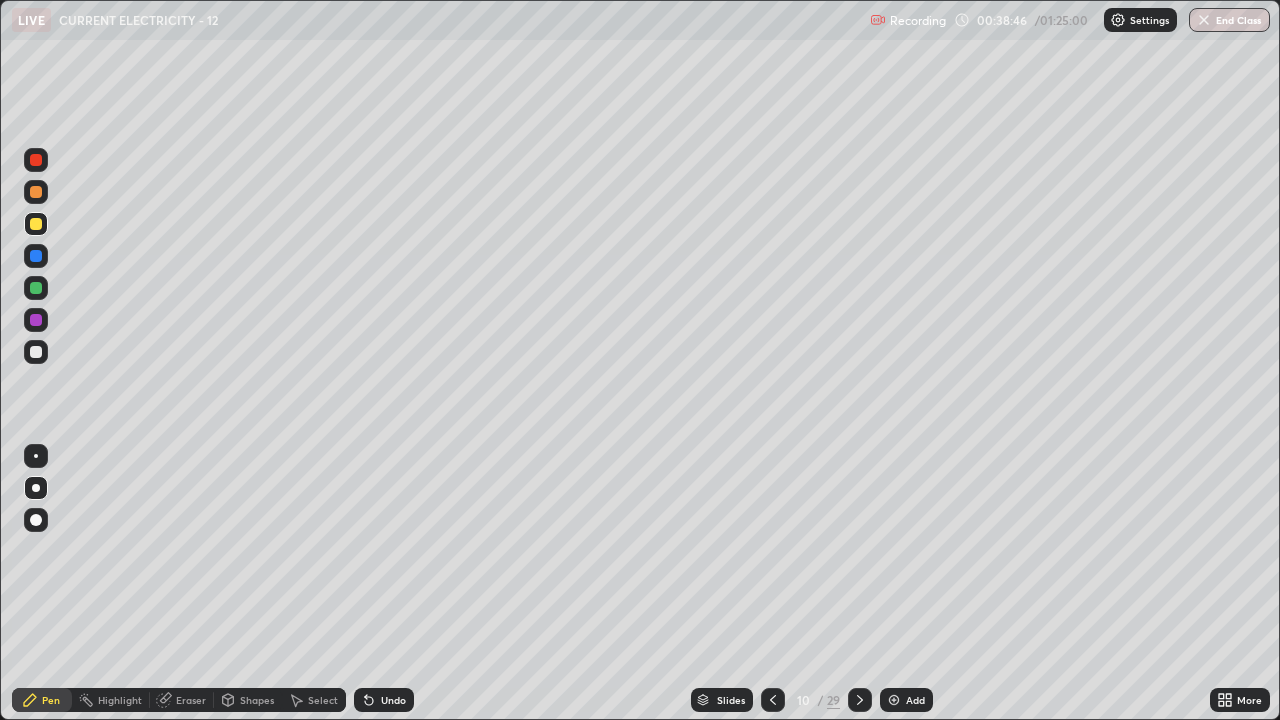 click on "Add" at bounding box center (906, 700) 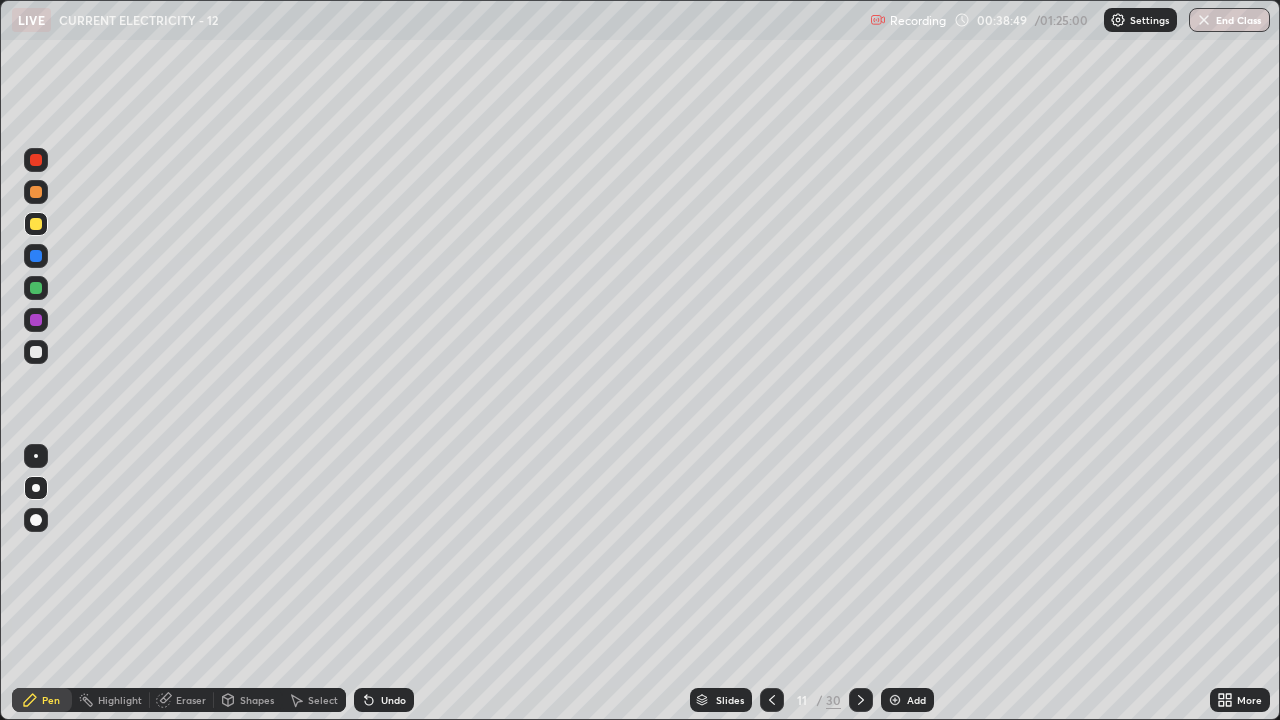 click at bounding box center [36, 352] 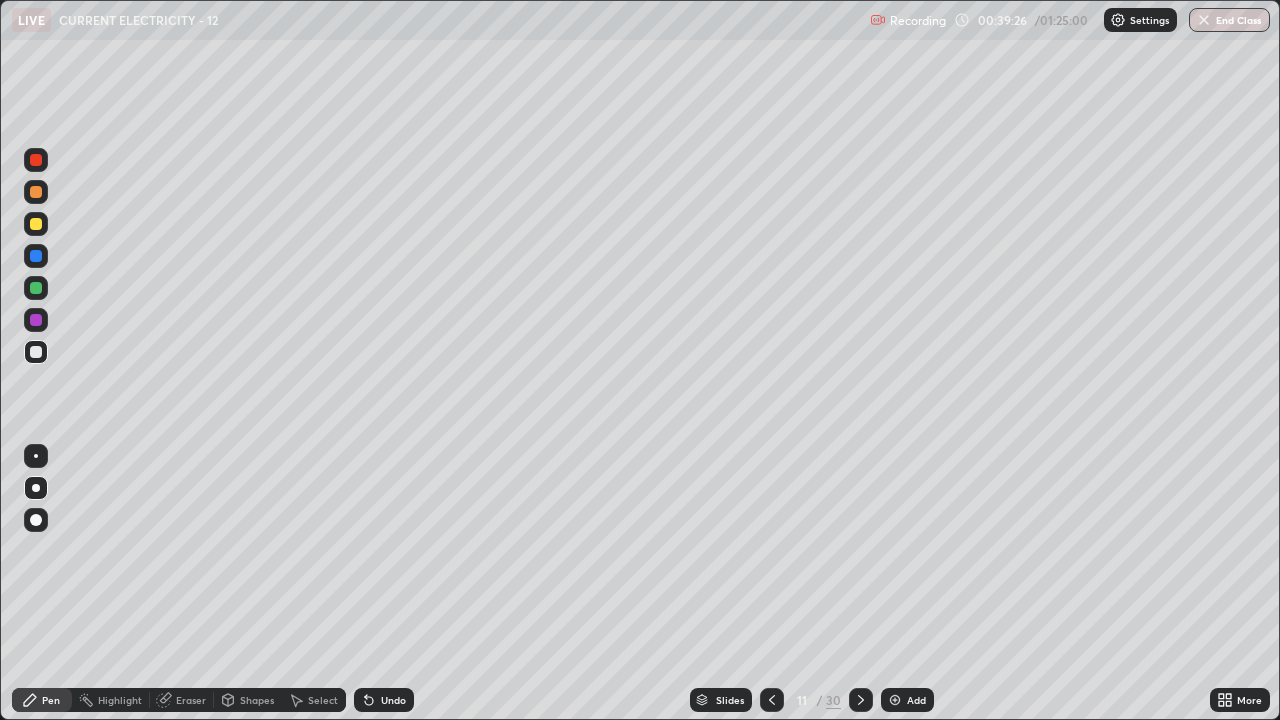 click on "Undo" at bounding box center (393, 700) 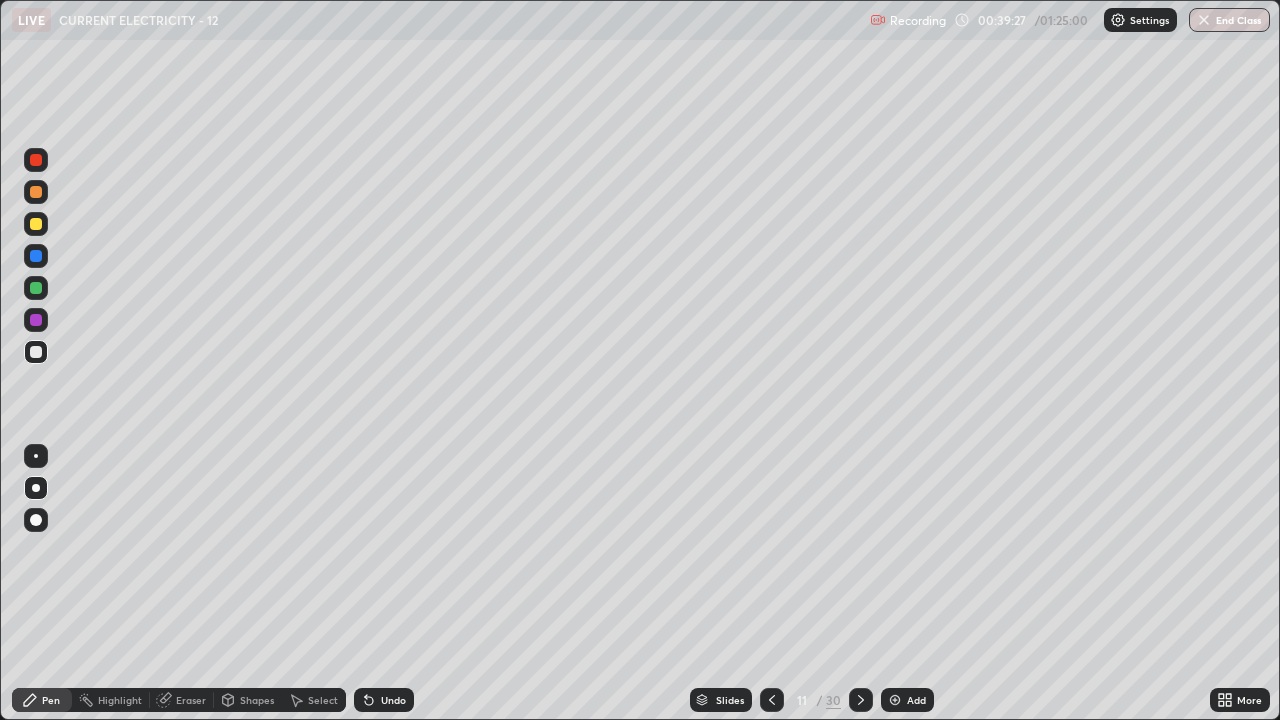 click on "Undo" at bounding box center [393, 700] 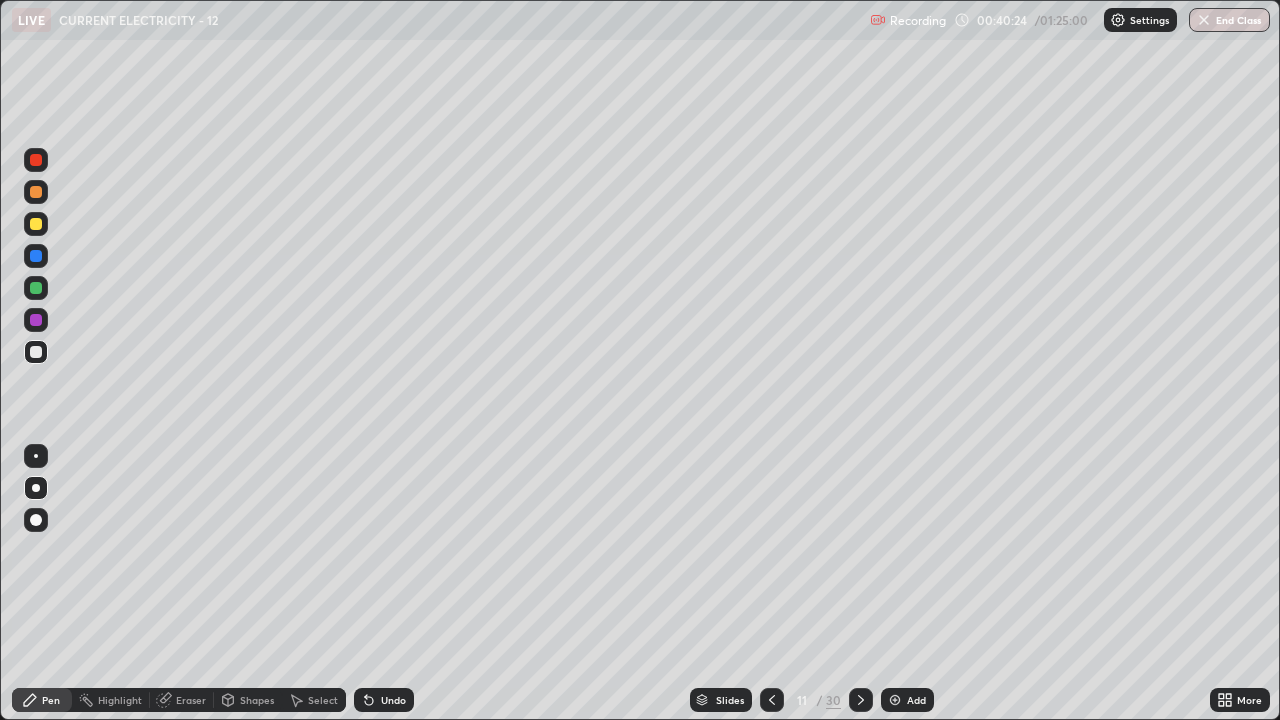 click at bounding box center (36, 288) 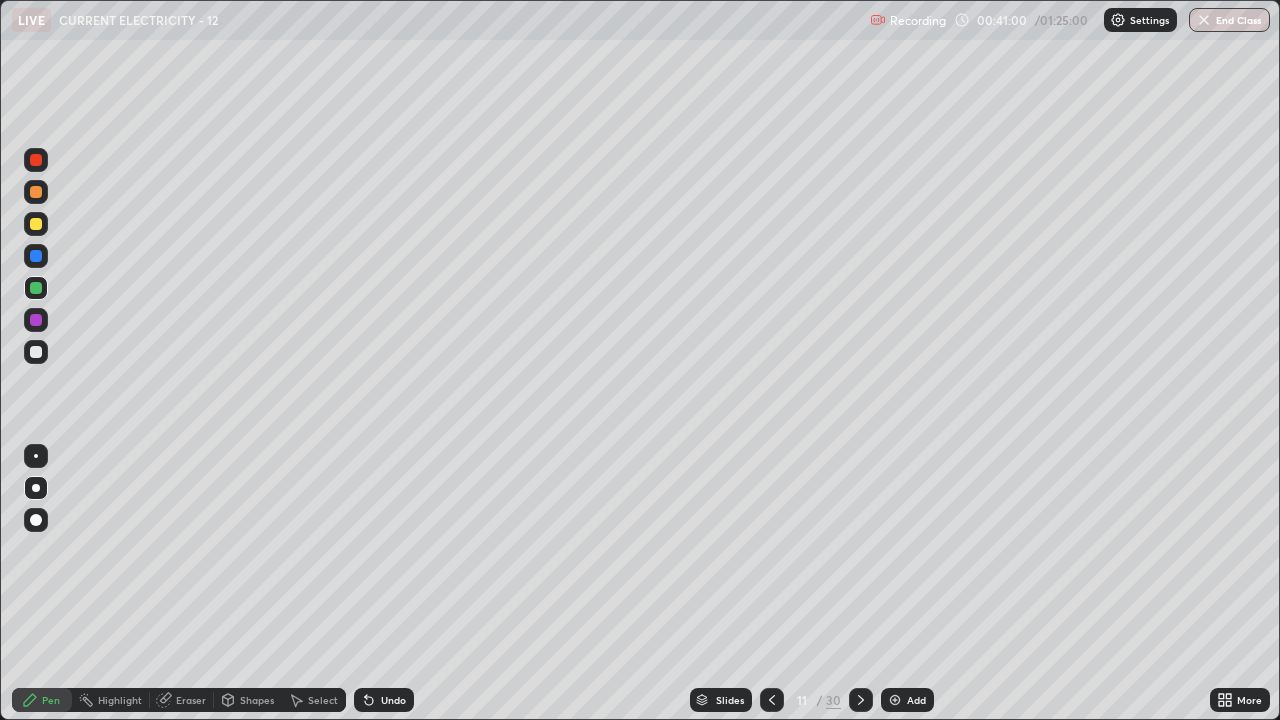click 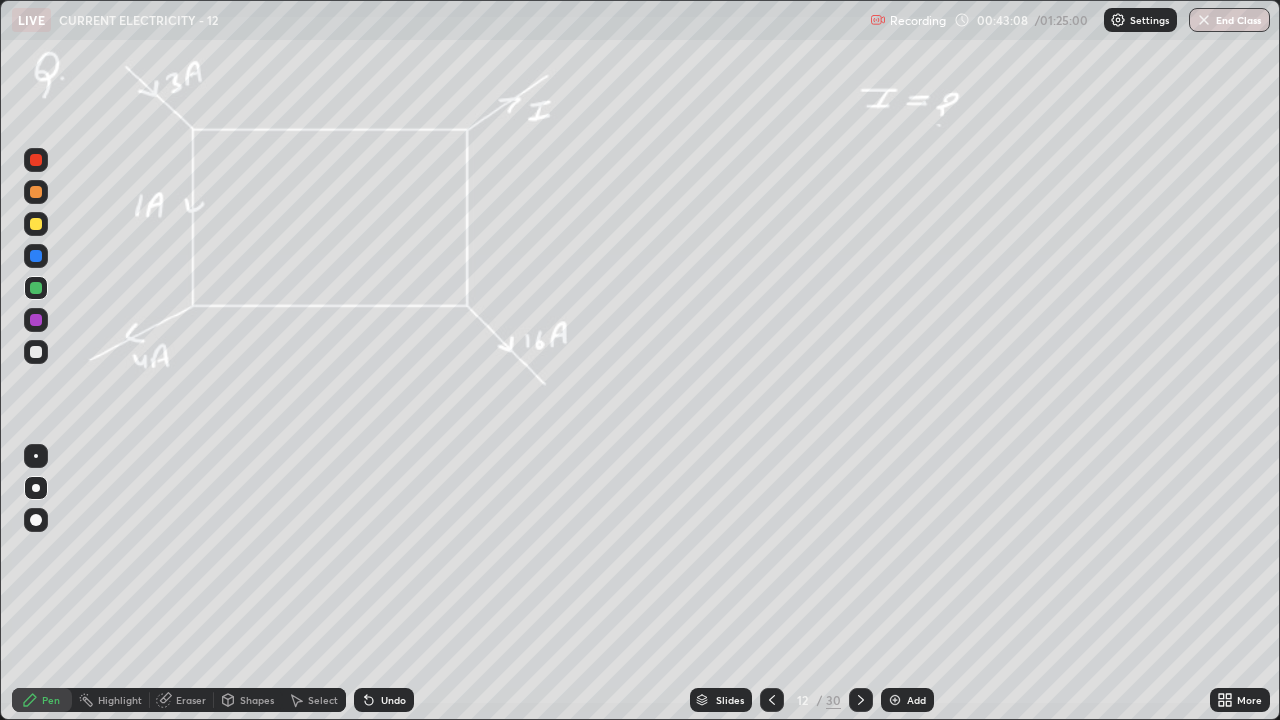 click on "Undo" at bounding box center [393, 700] 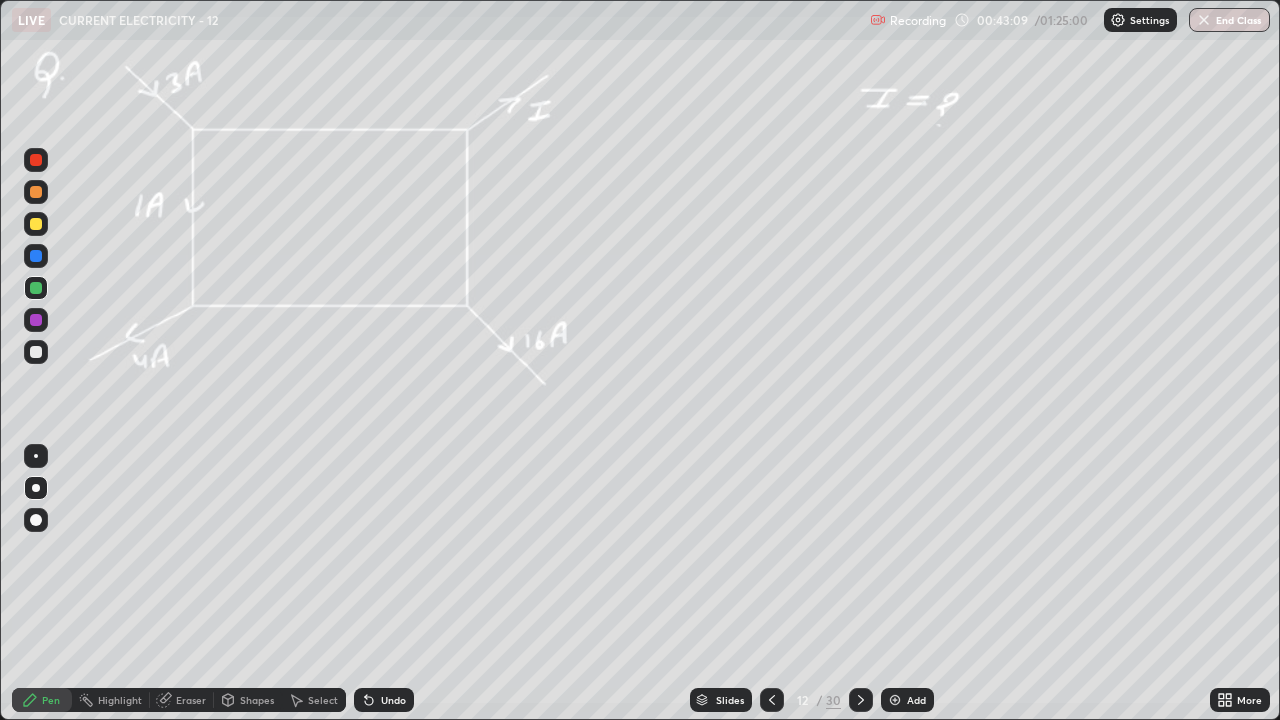 click on "Undo" at bounding box center (393, 700) 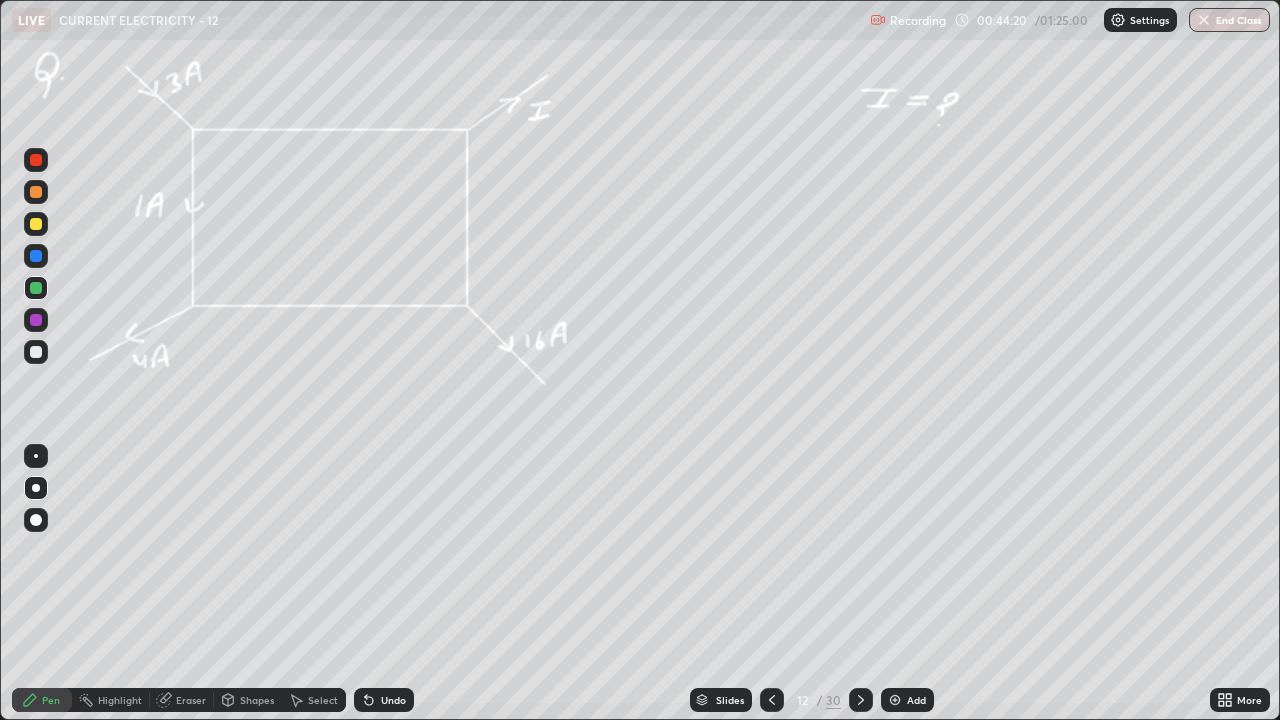 click on "Undo" at bounding box center [393, 700] 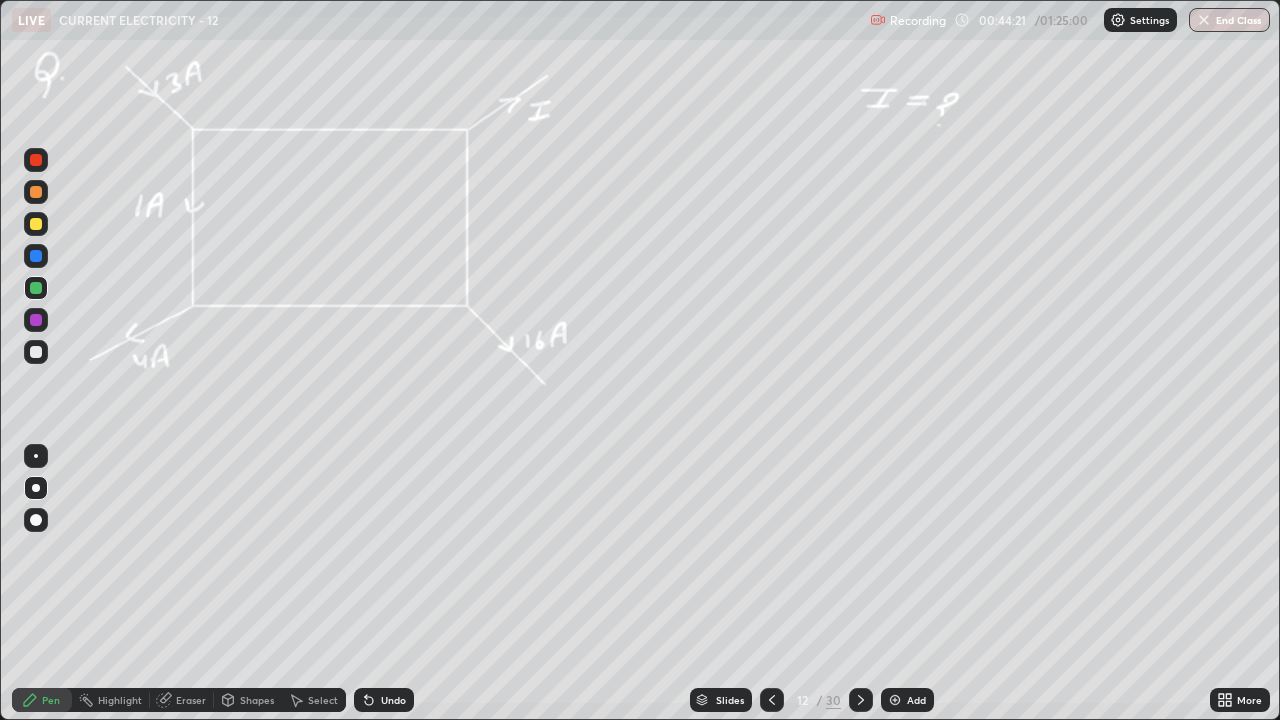 click on "Undo" at bounding box center (393, 700) 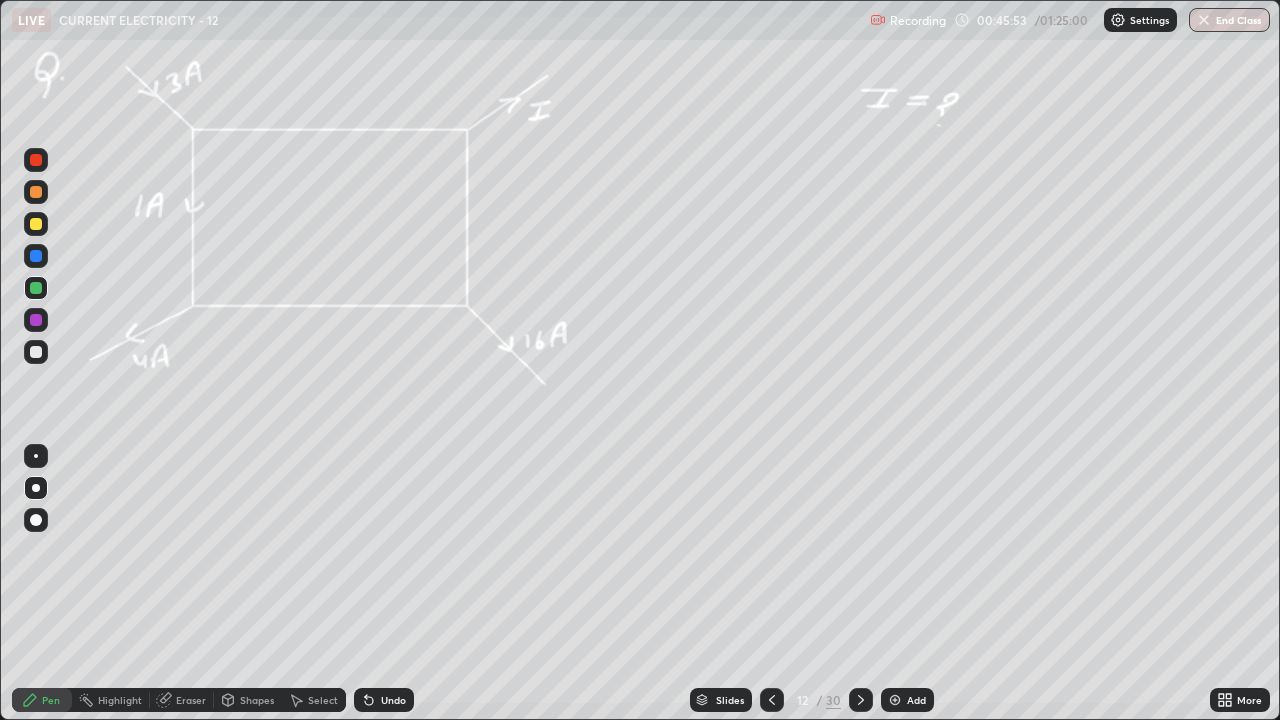 click 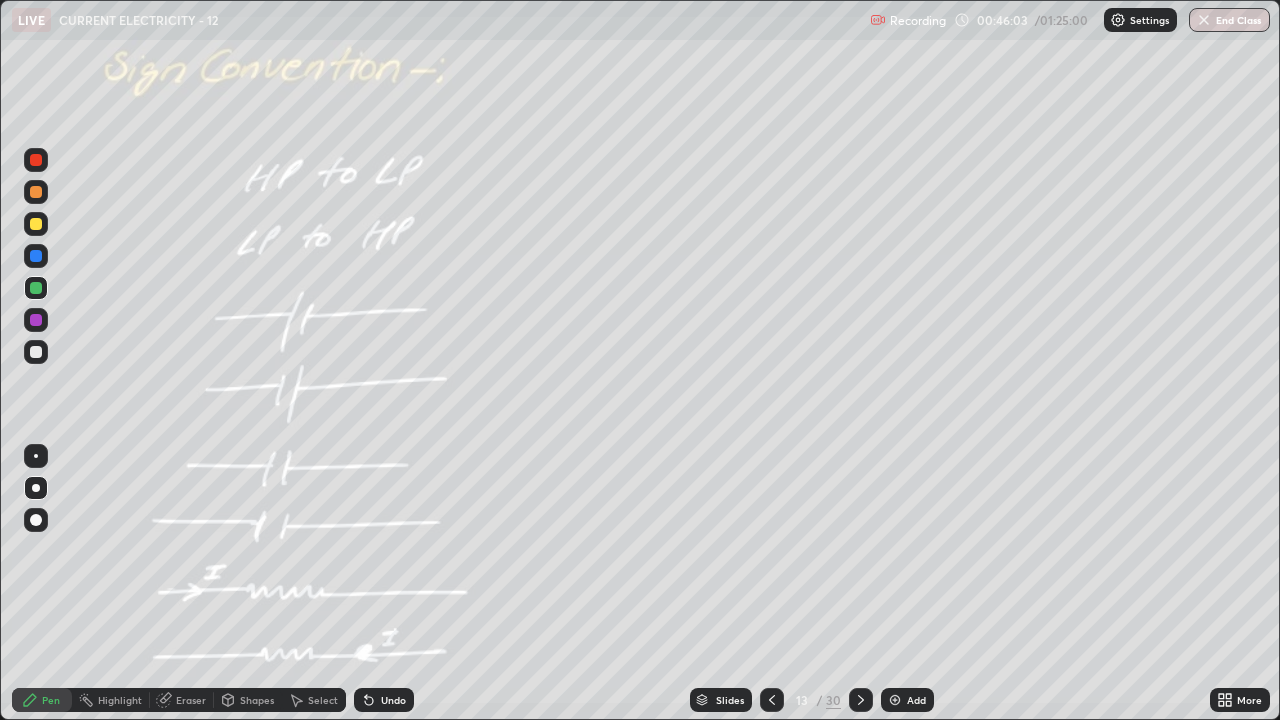 click at bounding box center (36, 288) 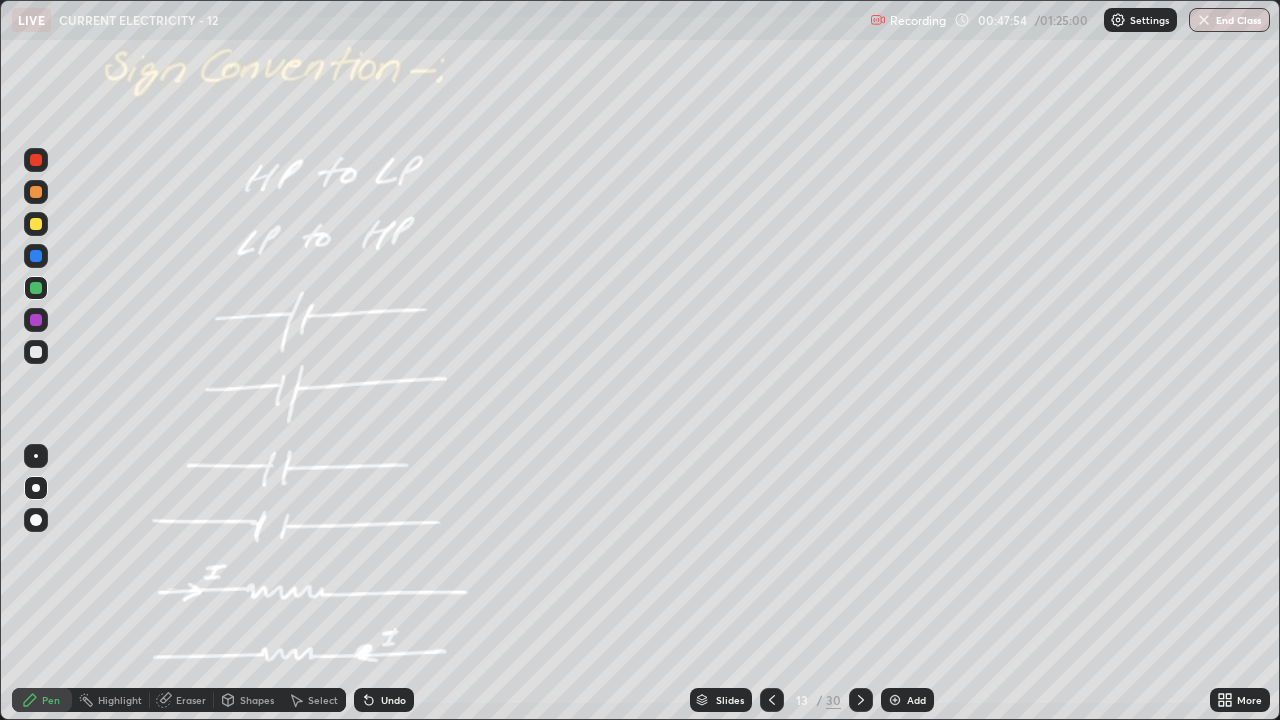 click on "Undo" at bounding box center (393, 700) 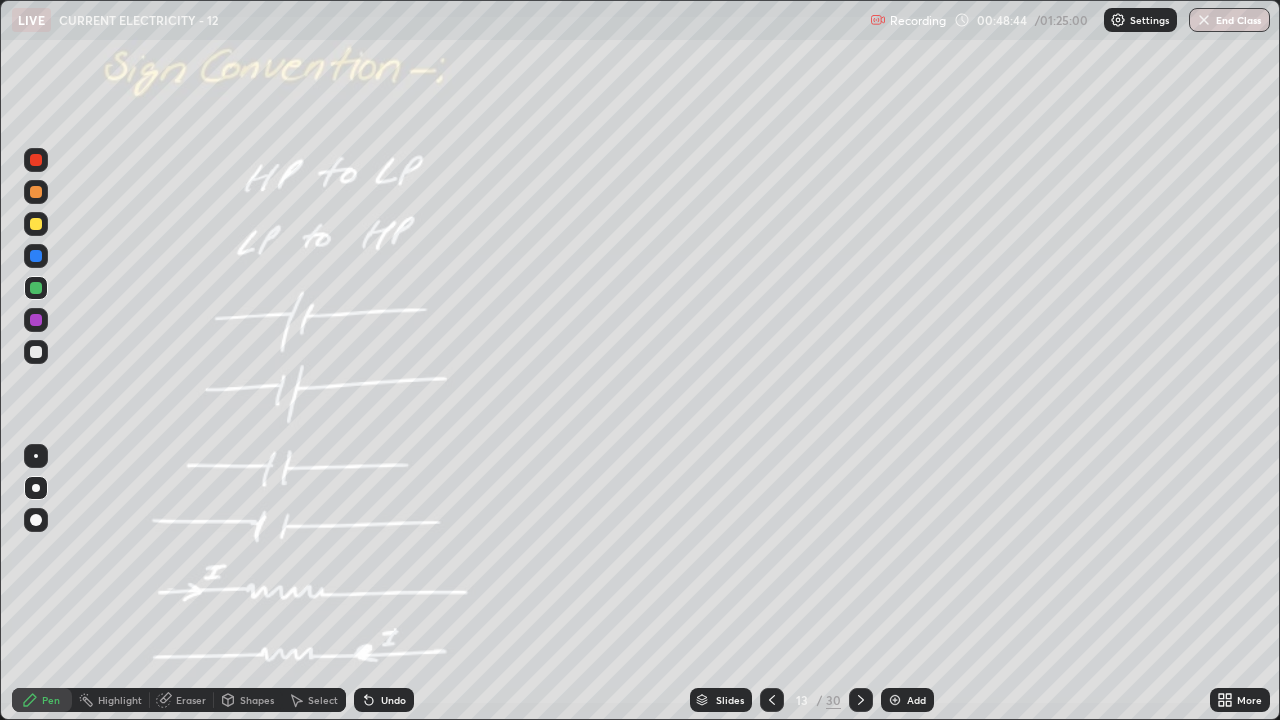 click on "Shapes" at bounding box center [248, 700] 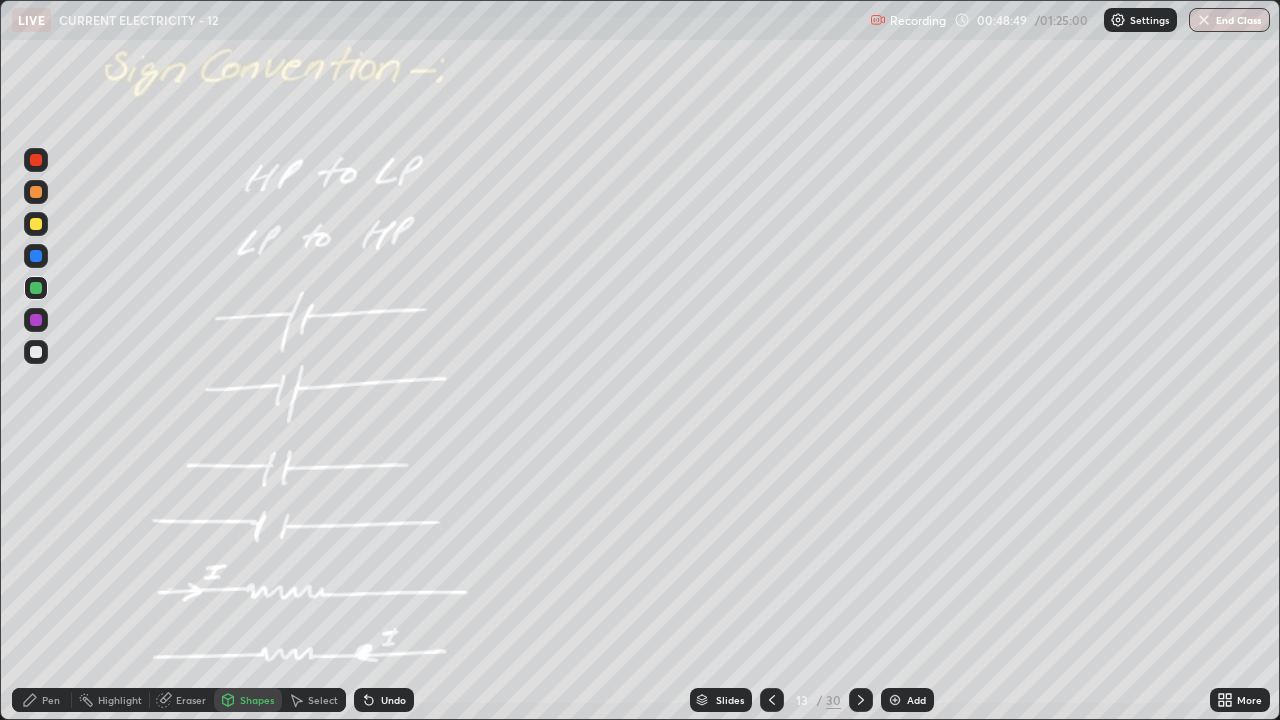click on "Pen" at bounding box center [51, 700] 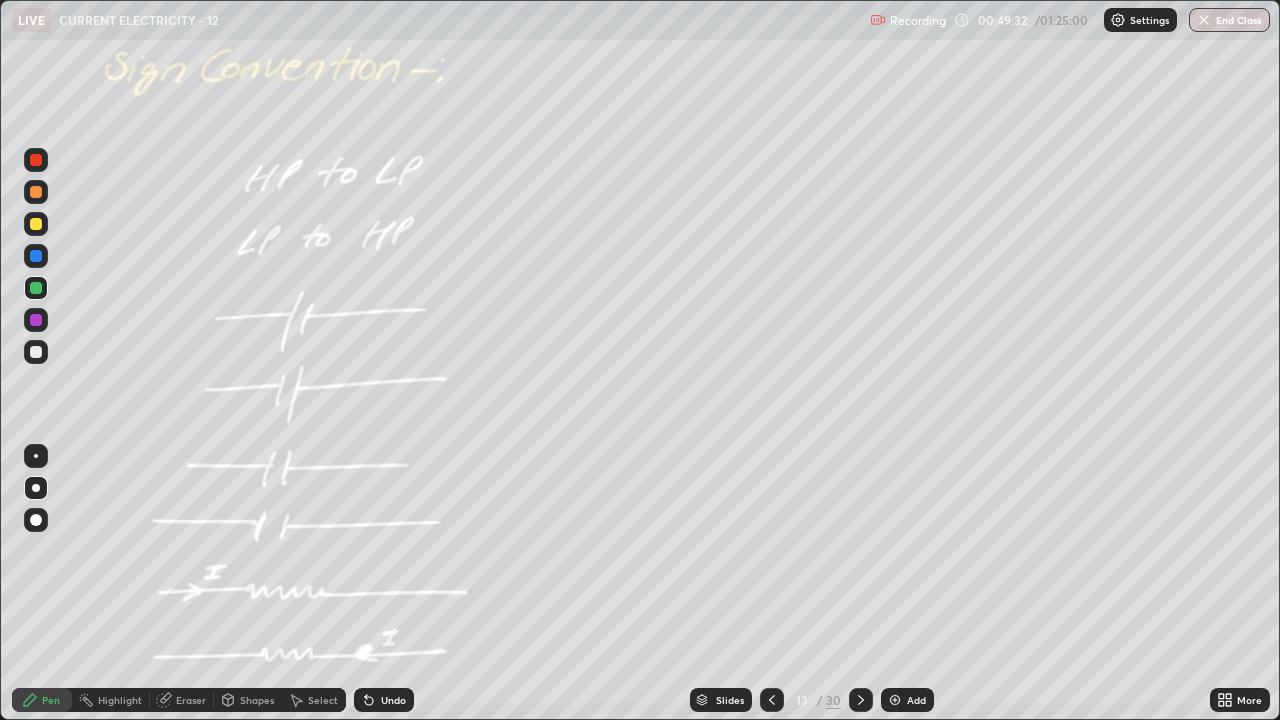 click 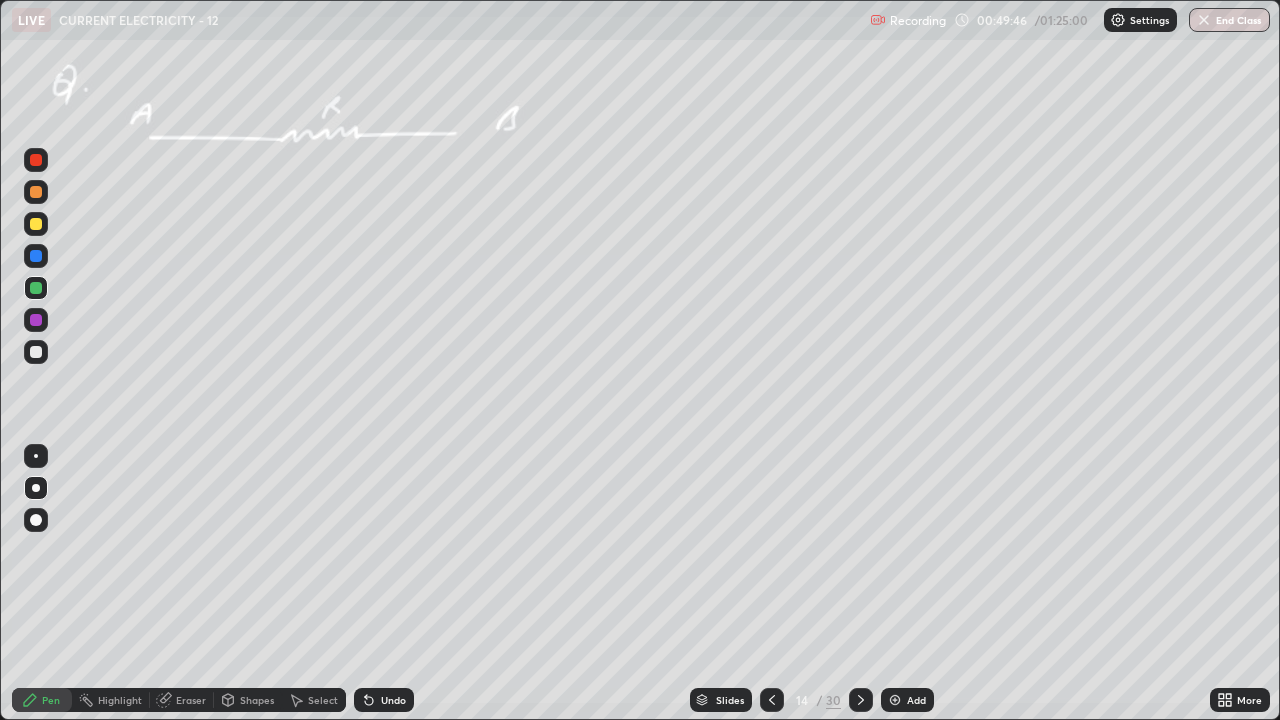 click at bounding box center (36, 352) 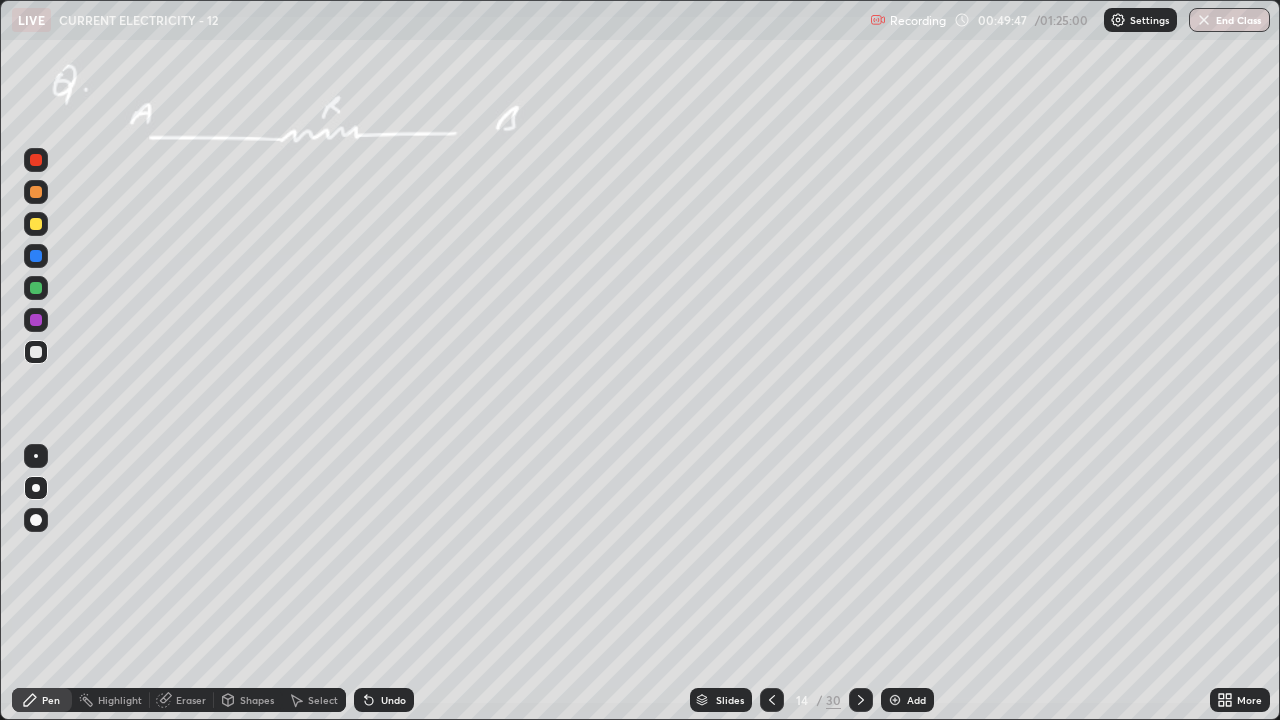 click at bounding box center [36, 288] 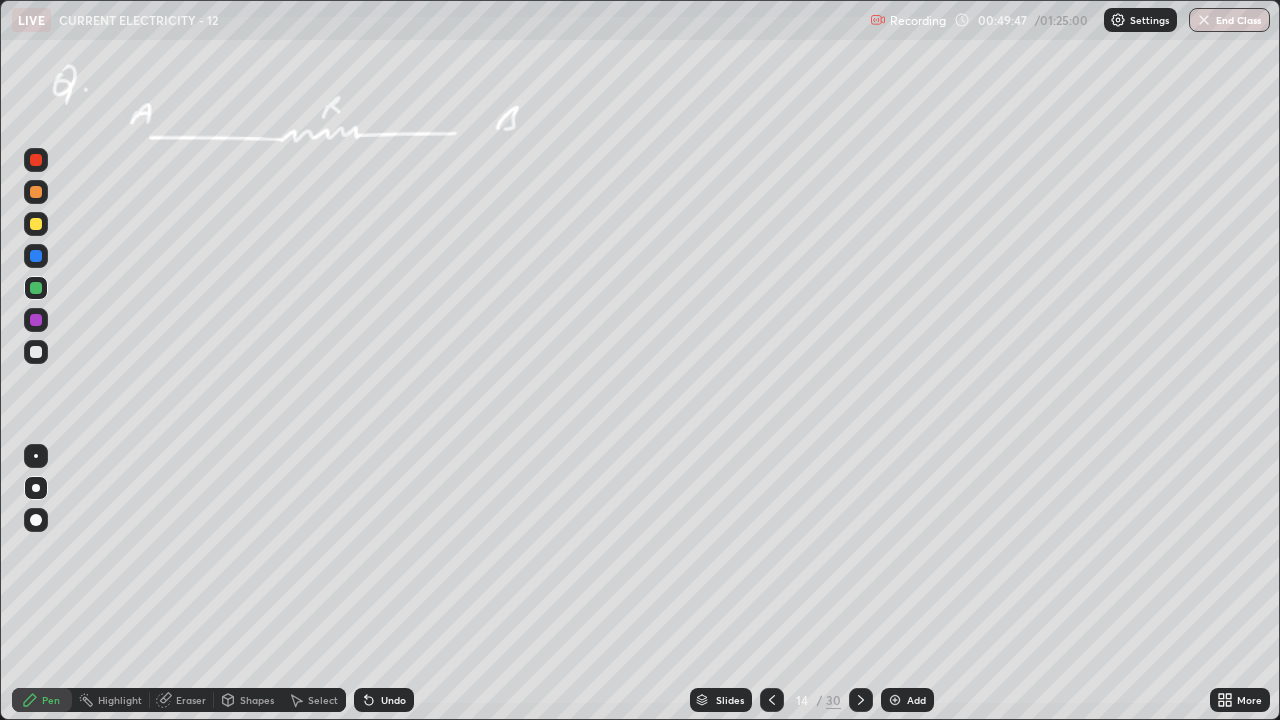 click at bounding box center [36, 224] 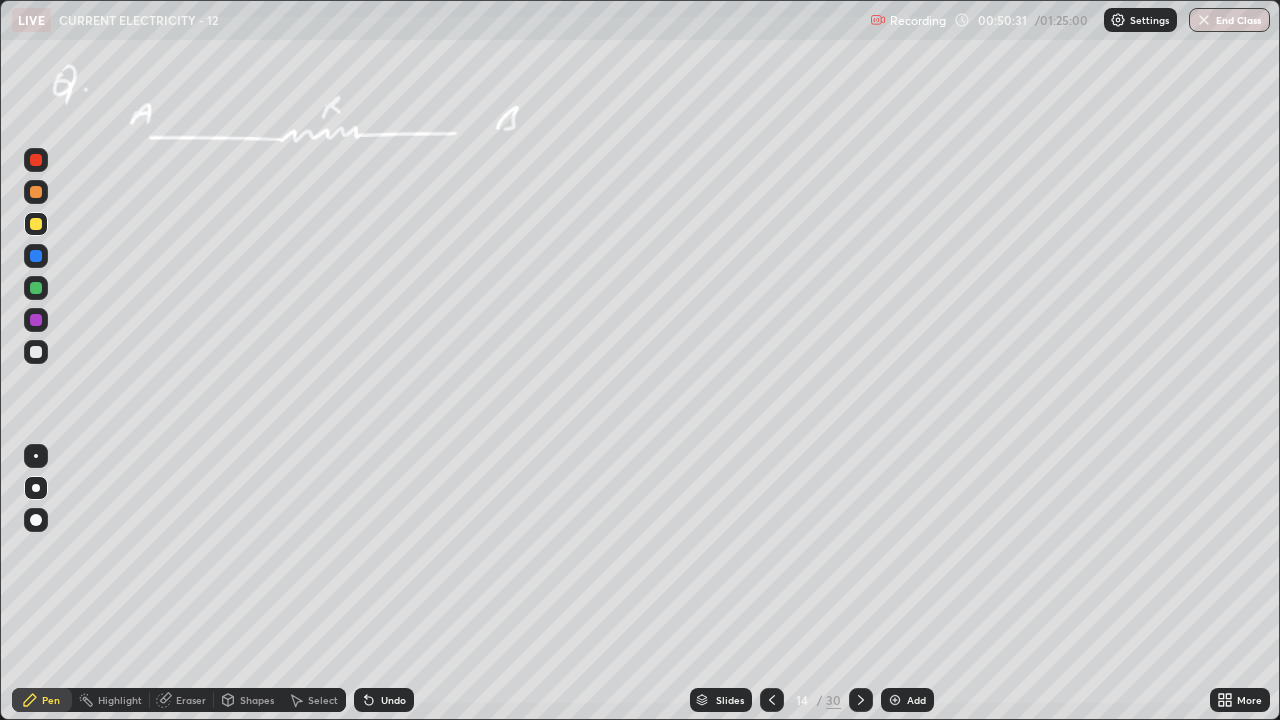 click on "Undo" at bounding box center [393, 700] 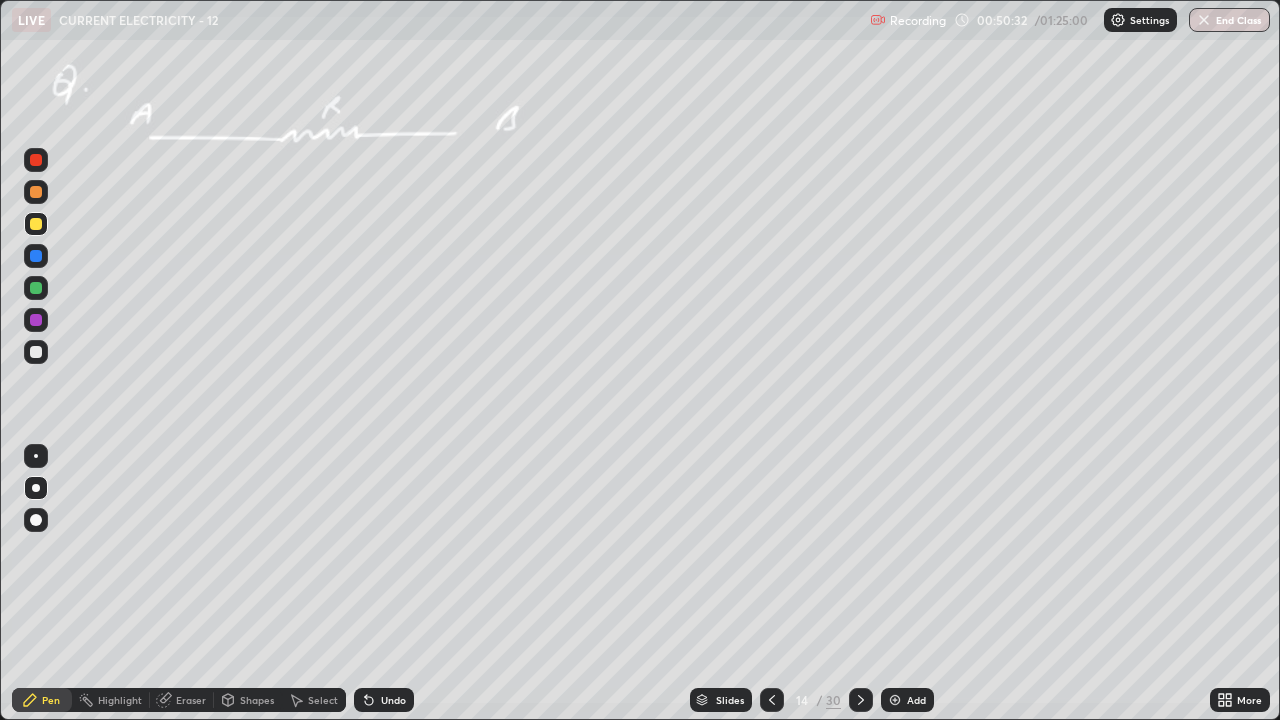 click on "Undo" at bounding box center (393, 700) 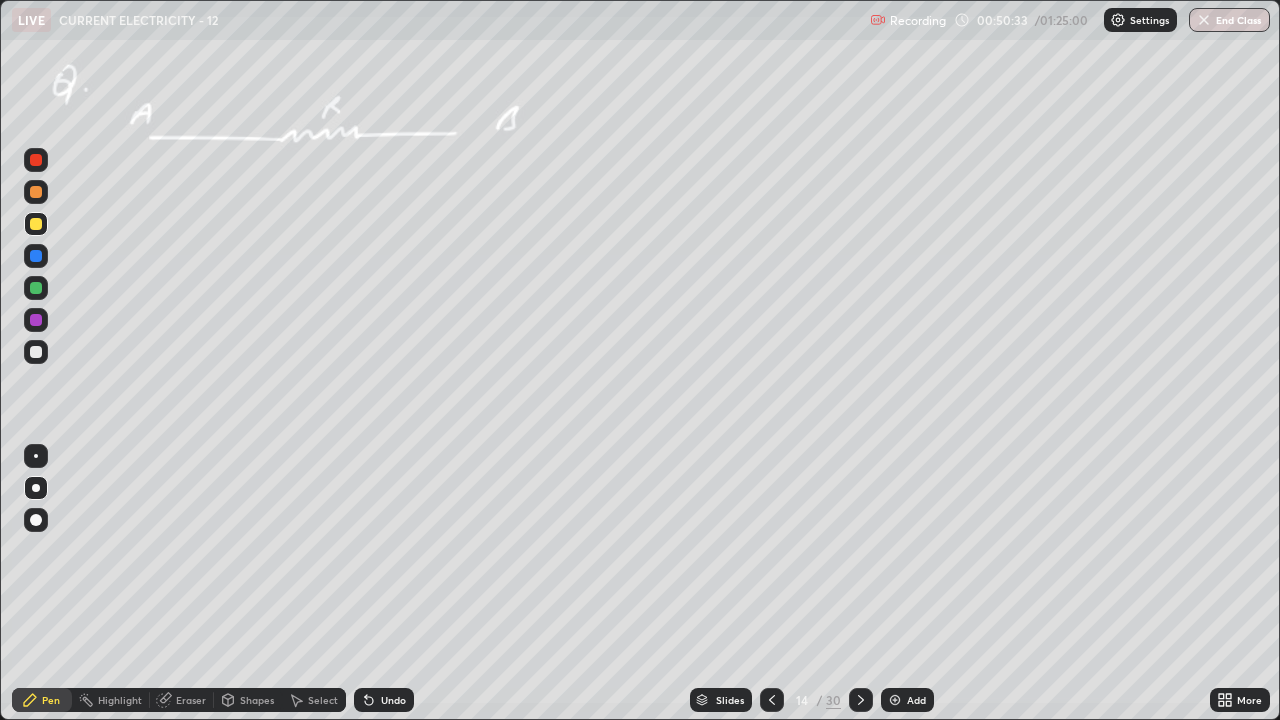 click on "Undo" at bounding box center (393, 700) 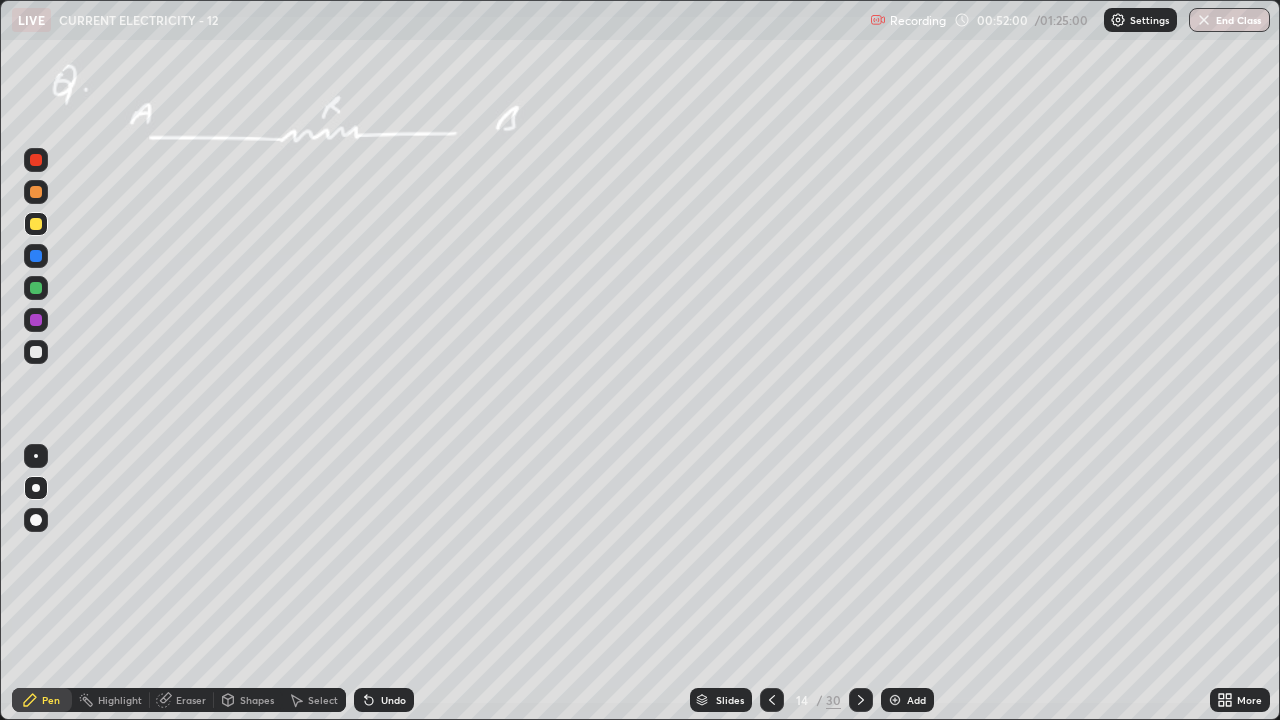 click 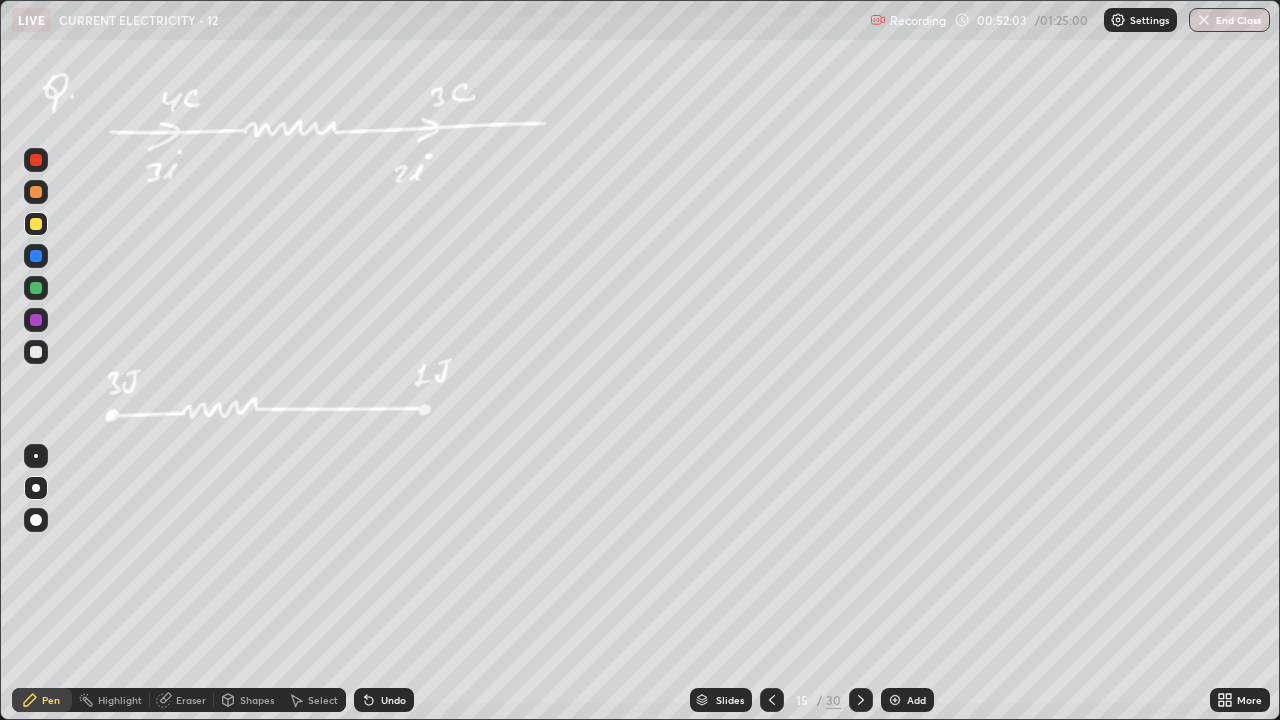 click 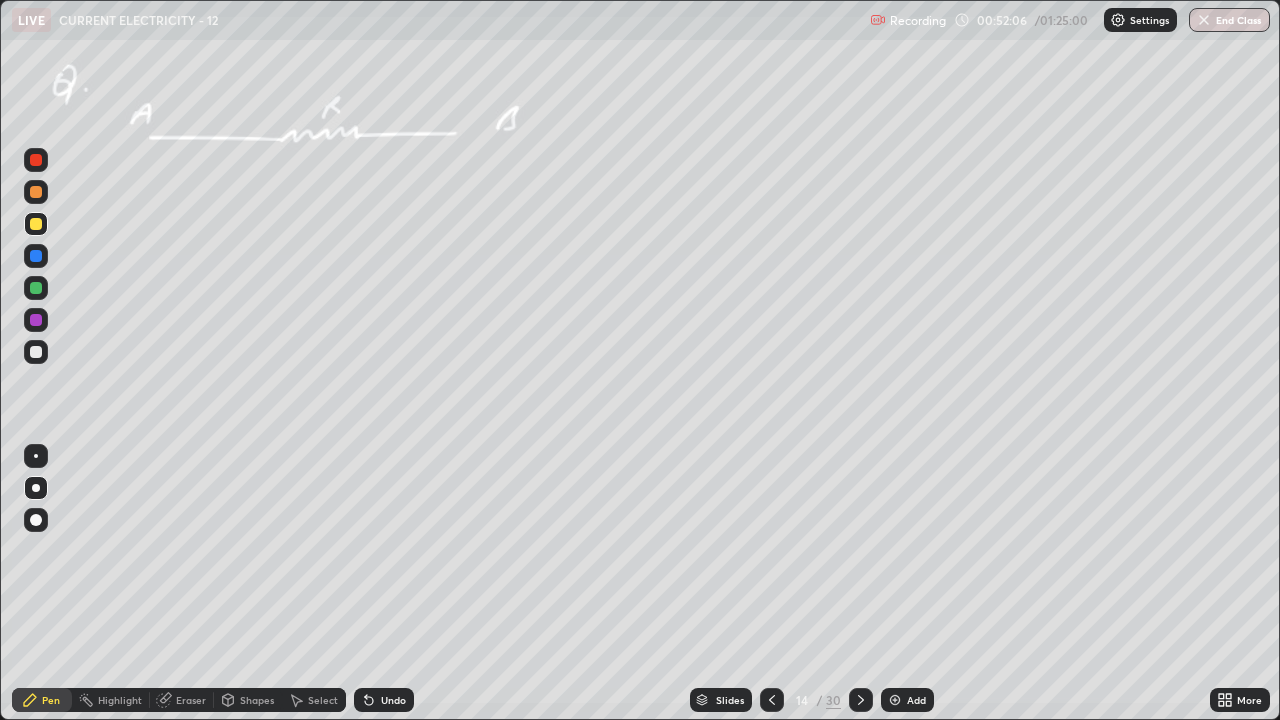 click at bounding box center [895, 700] 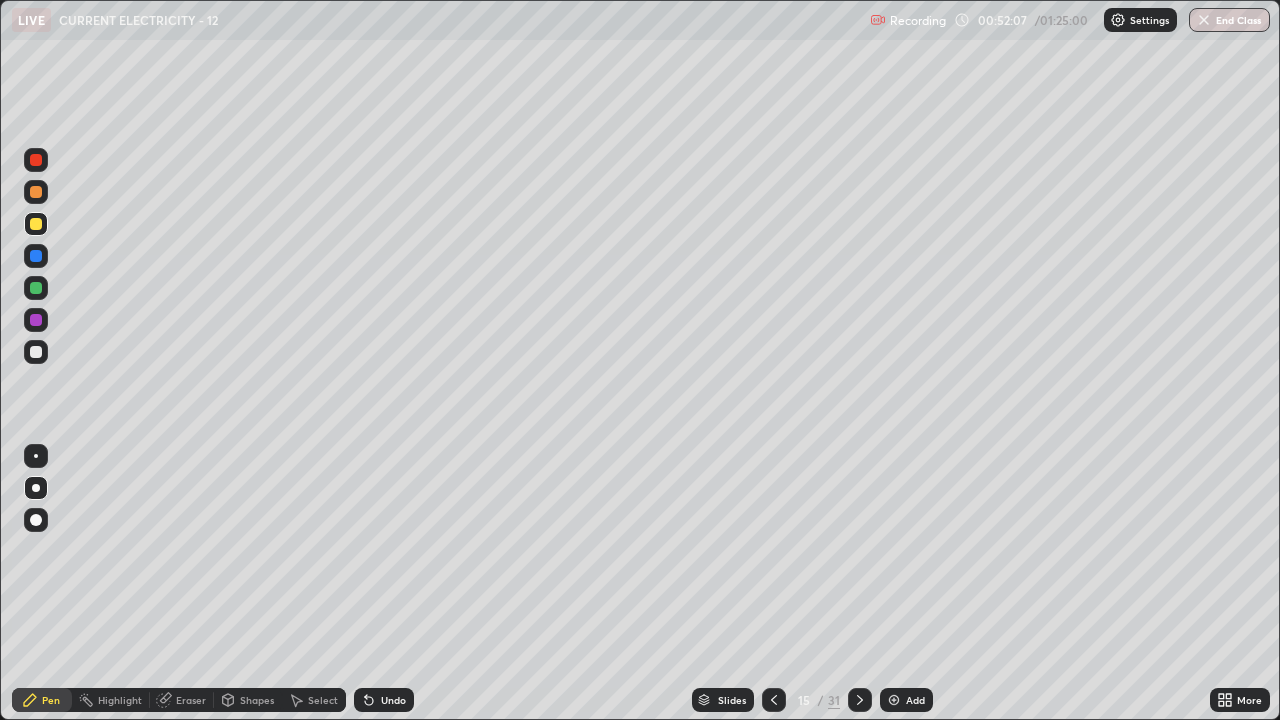 click at bounding box center (36, 352) 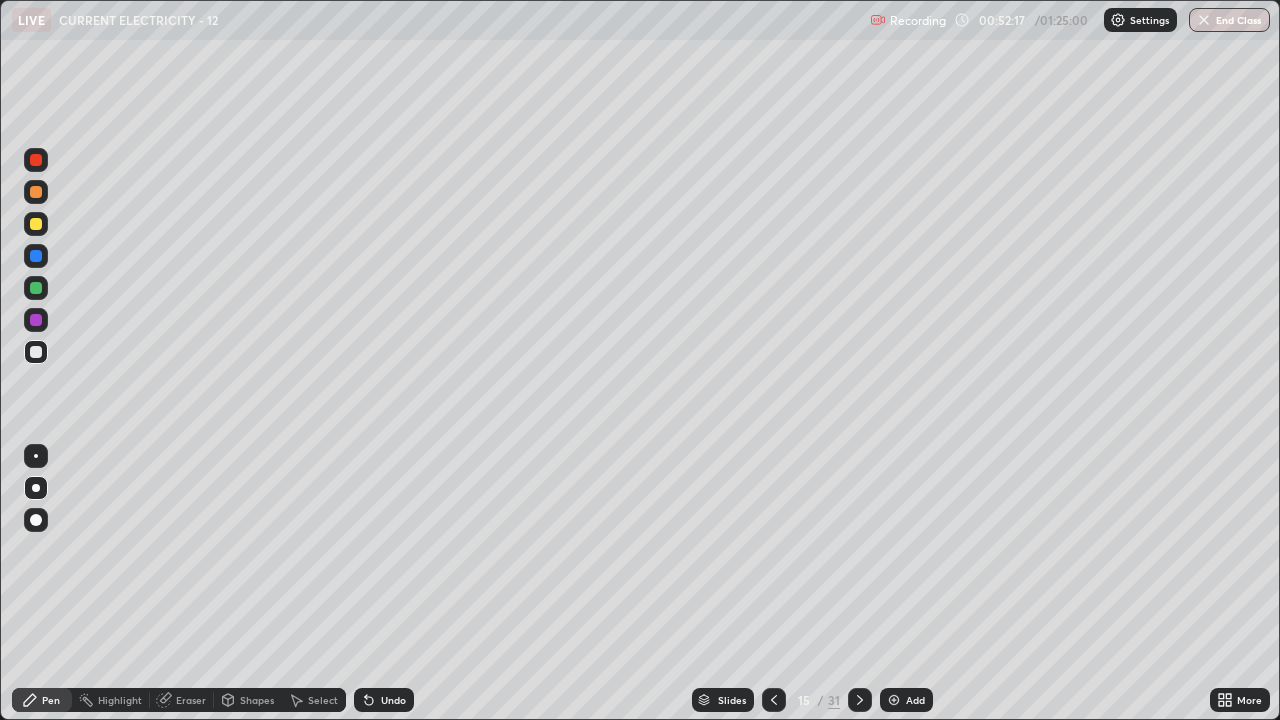 click at bounding box center (36, 288) 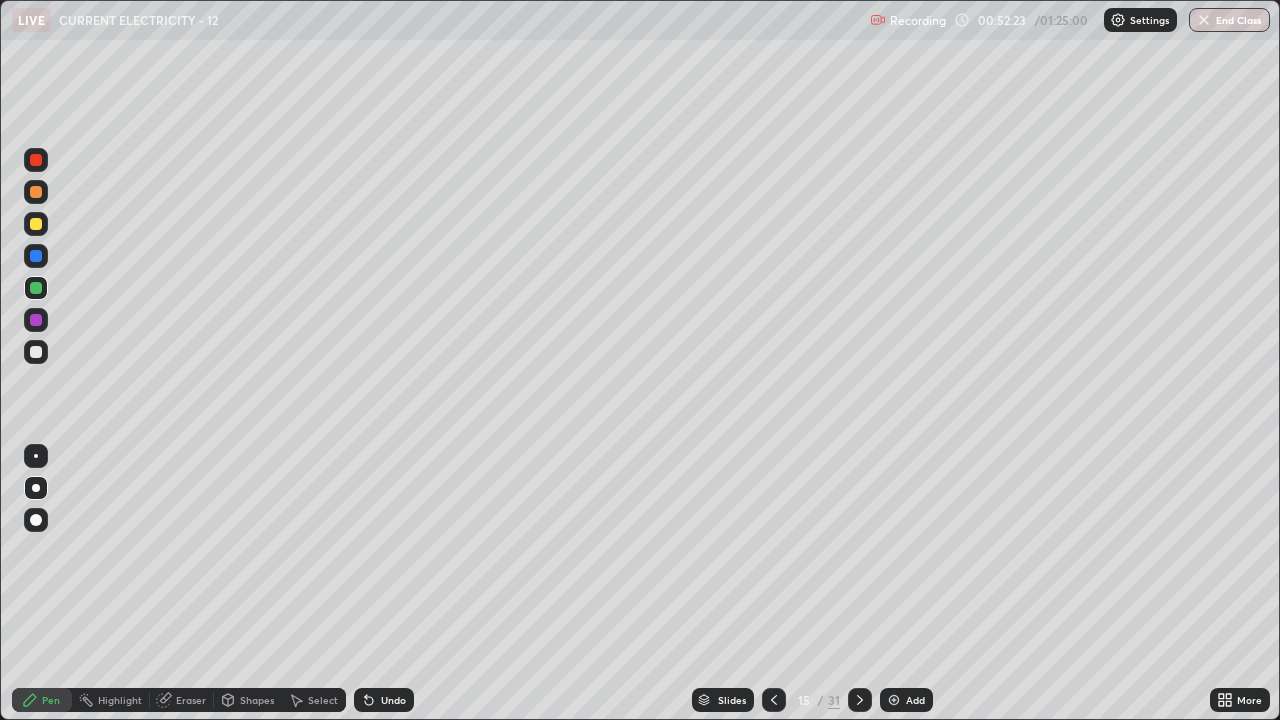 click at bounding box center (36, 352) 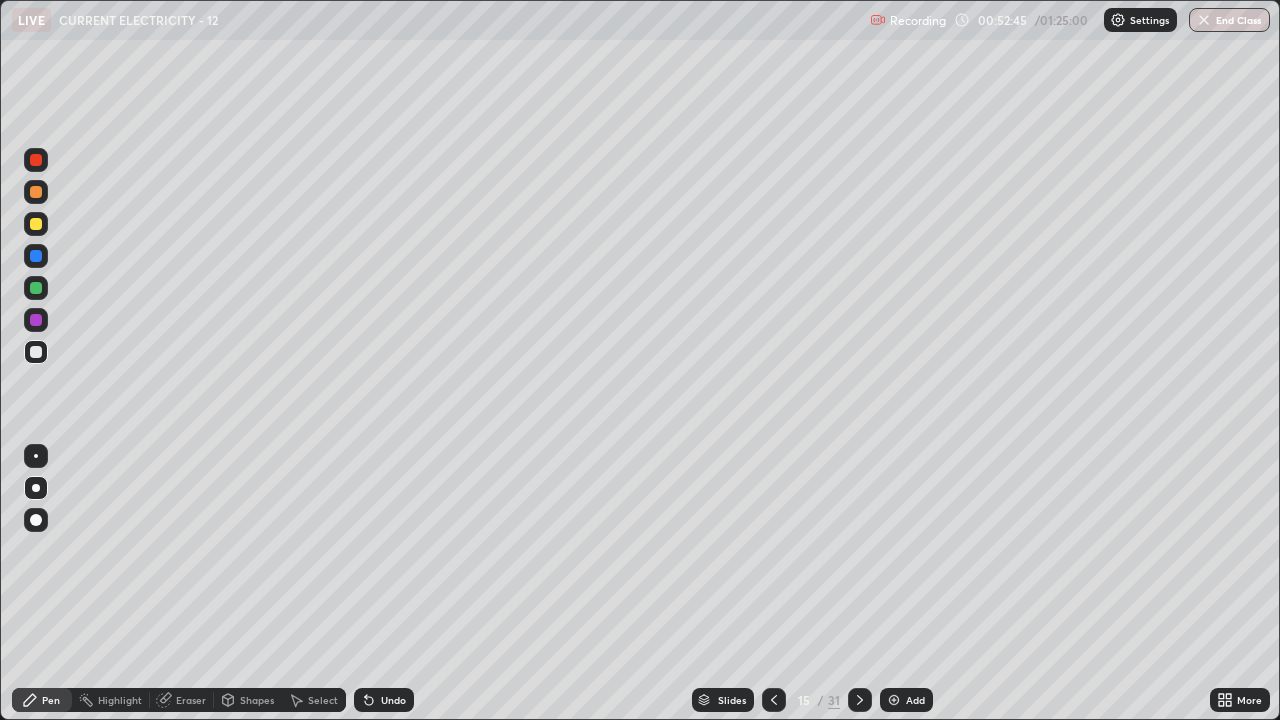 click on "Undo" at bounding box center (393, 700) 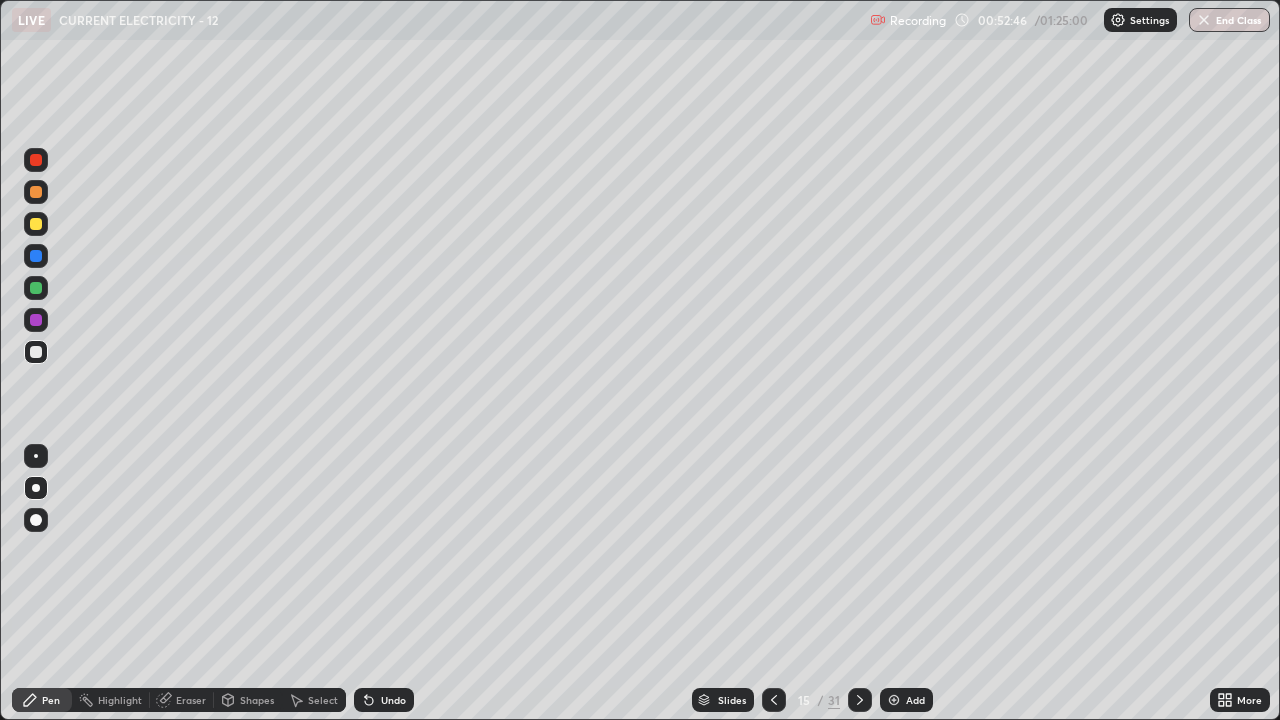 click on "Undo" at bounding box center (393, 700) 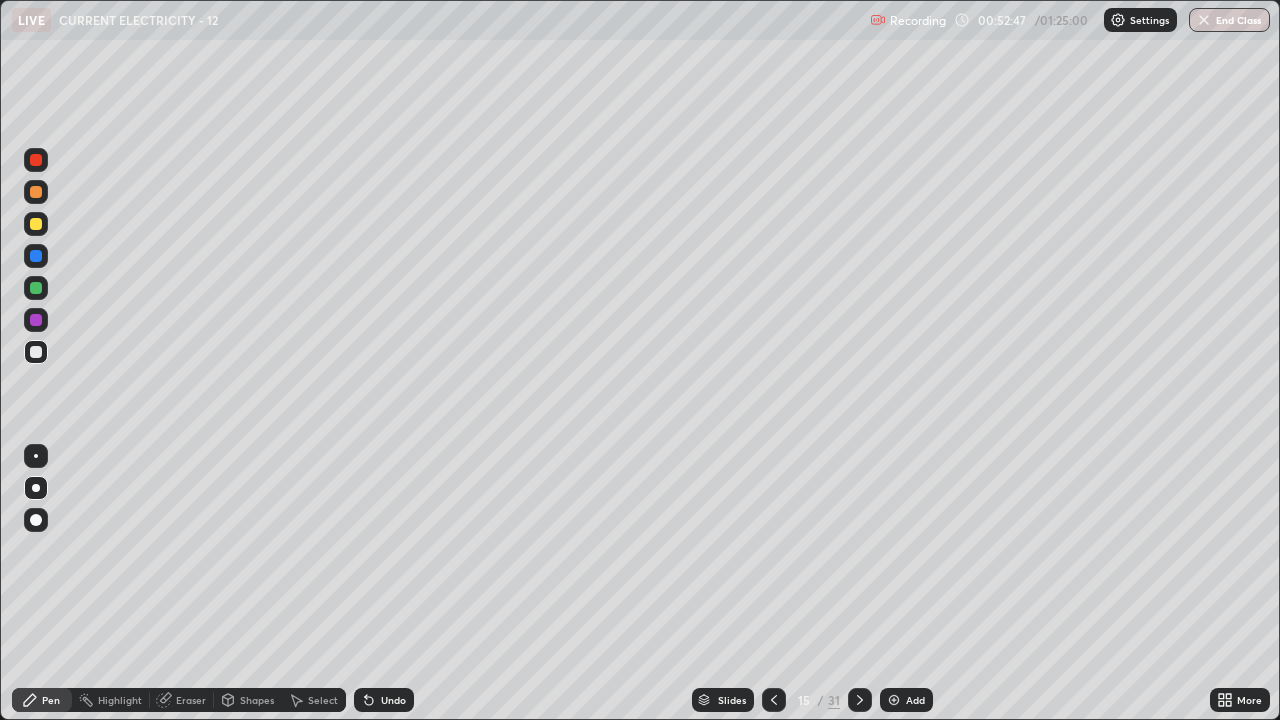 click on "Undo" at bounding box center (384, 700) 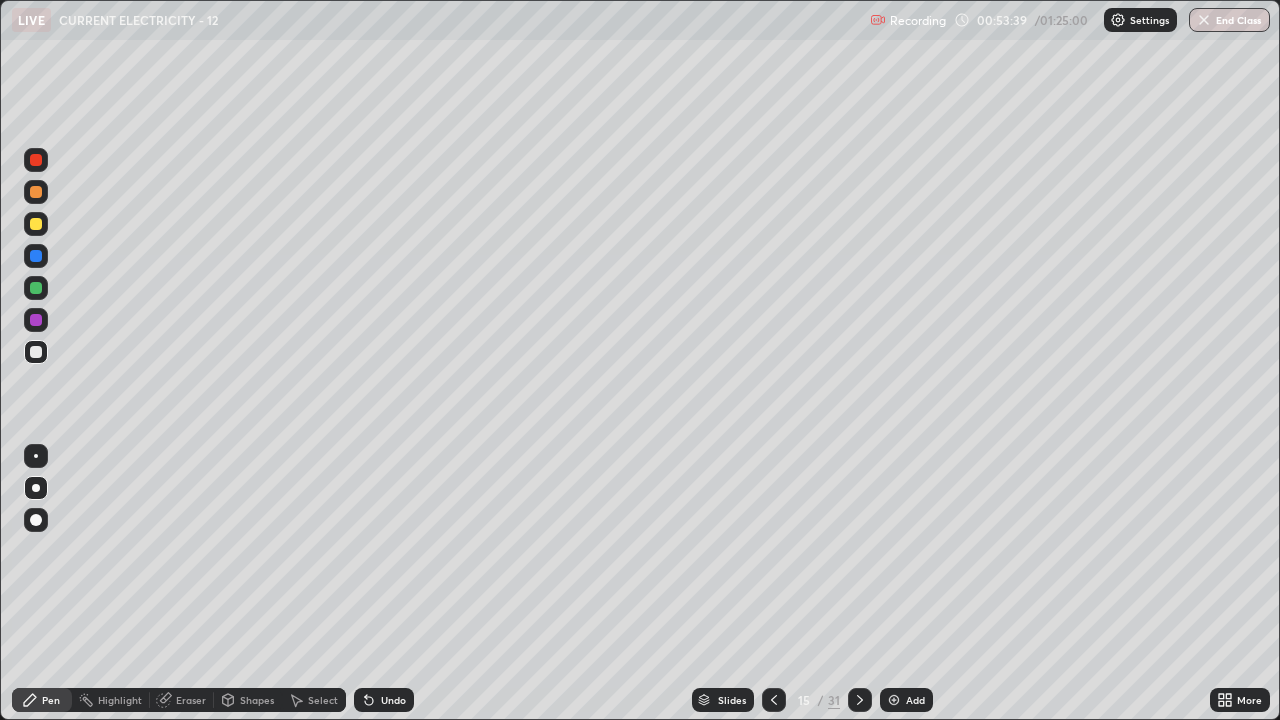 click on "Undo" at bounding box center (393, 700) 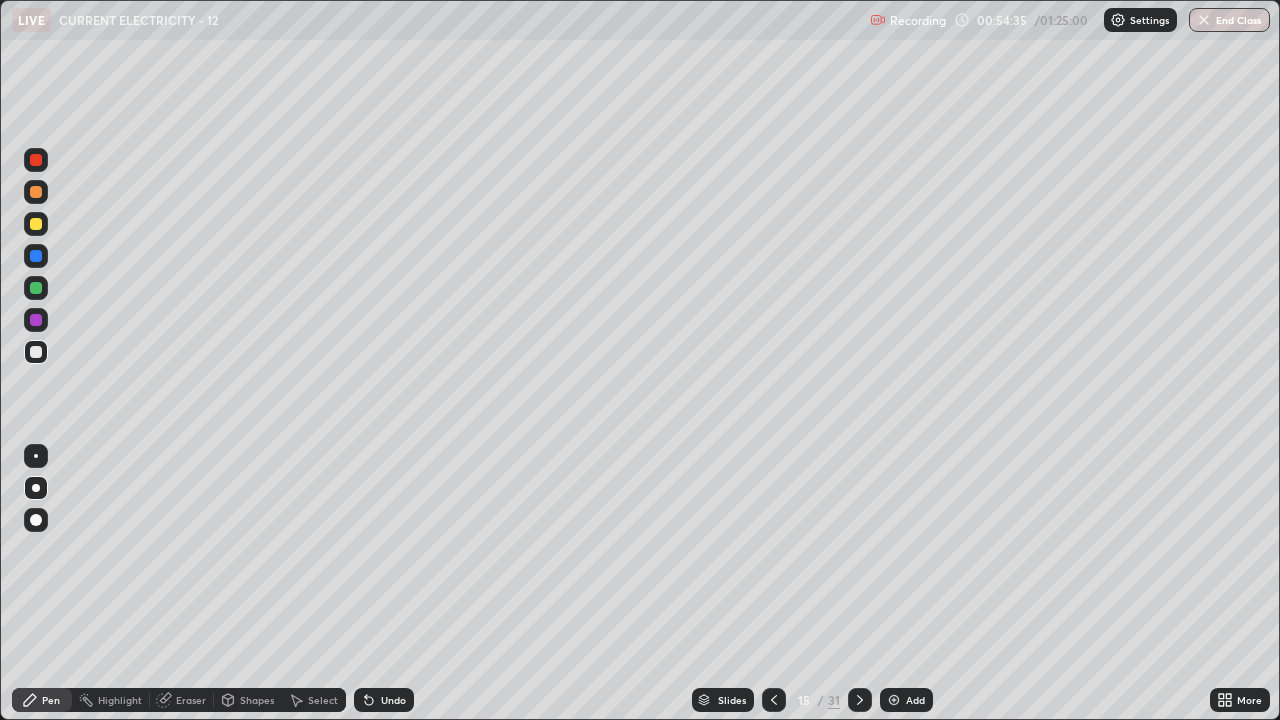 click on "Undo" at bounding box center [384, 700] 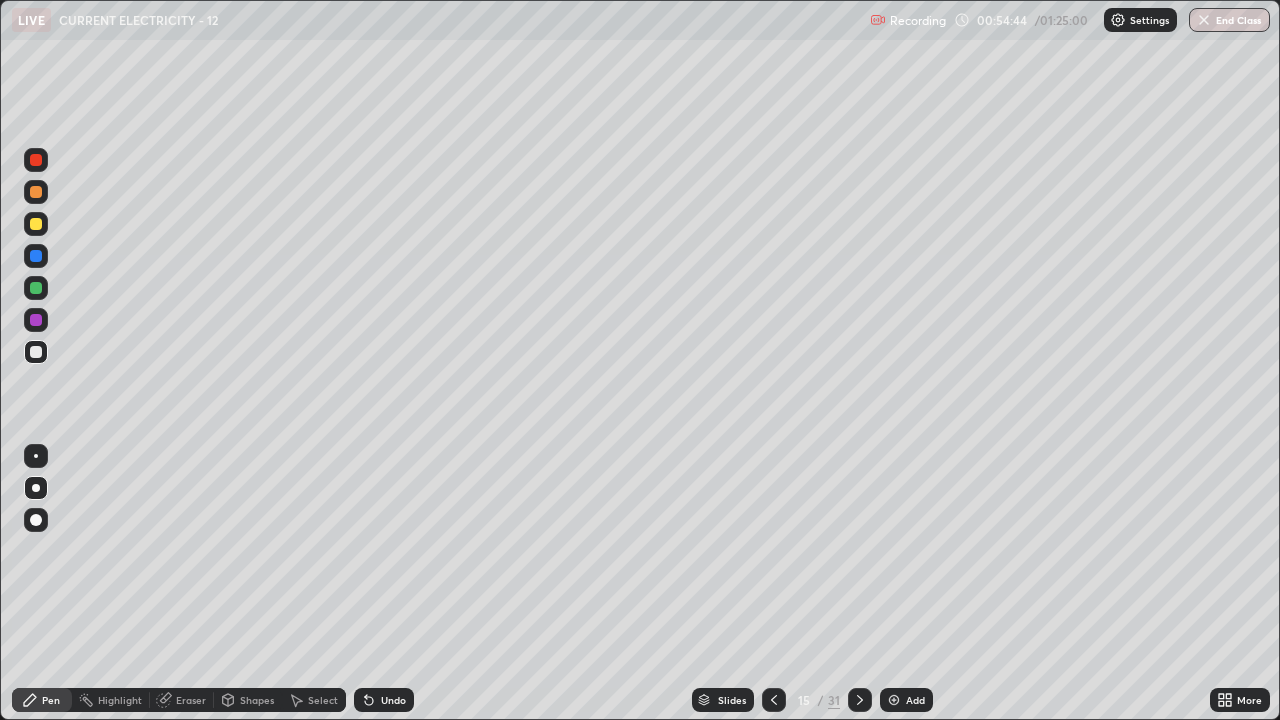 click 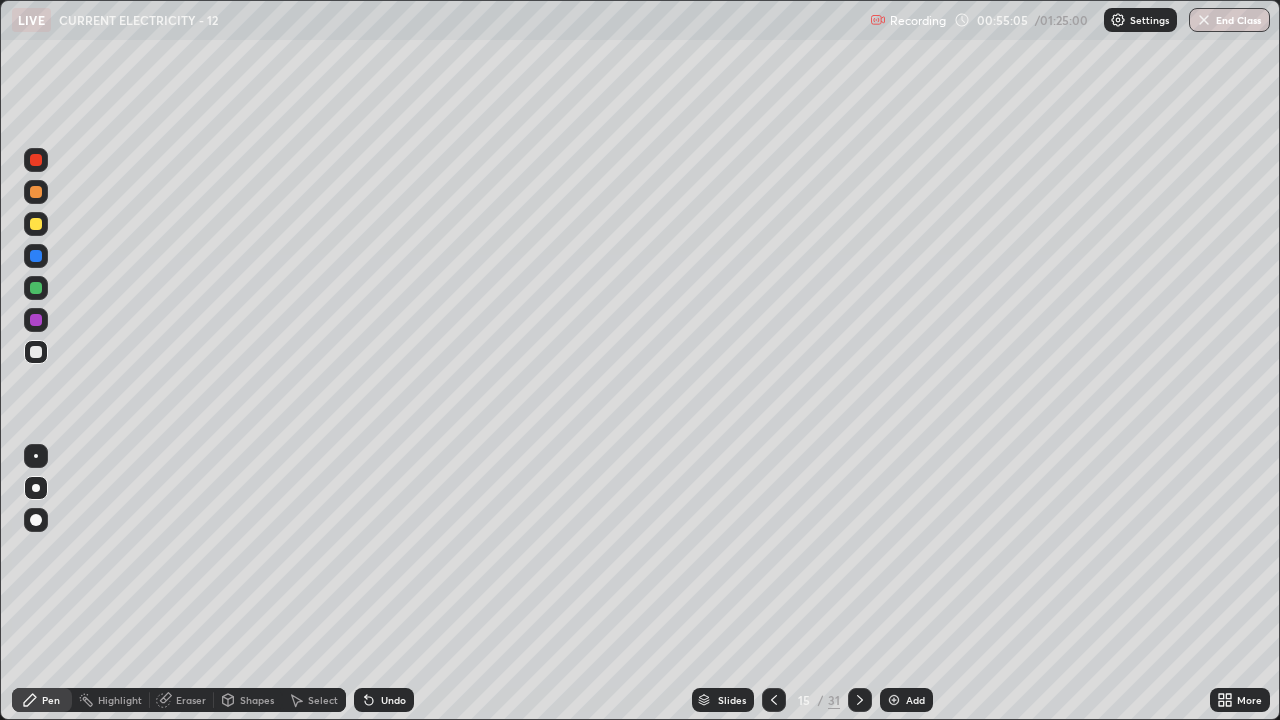 click on "Undo" at bounding box center [384, 700] 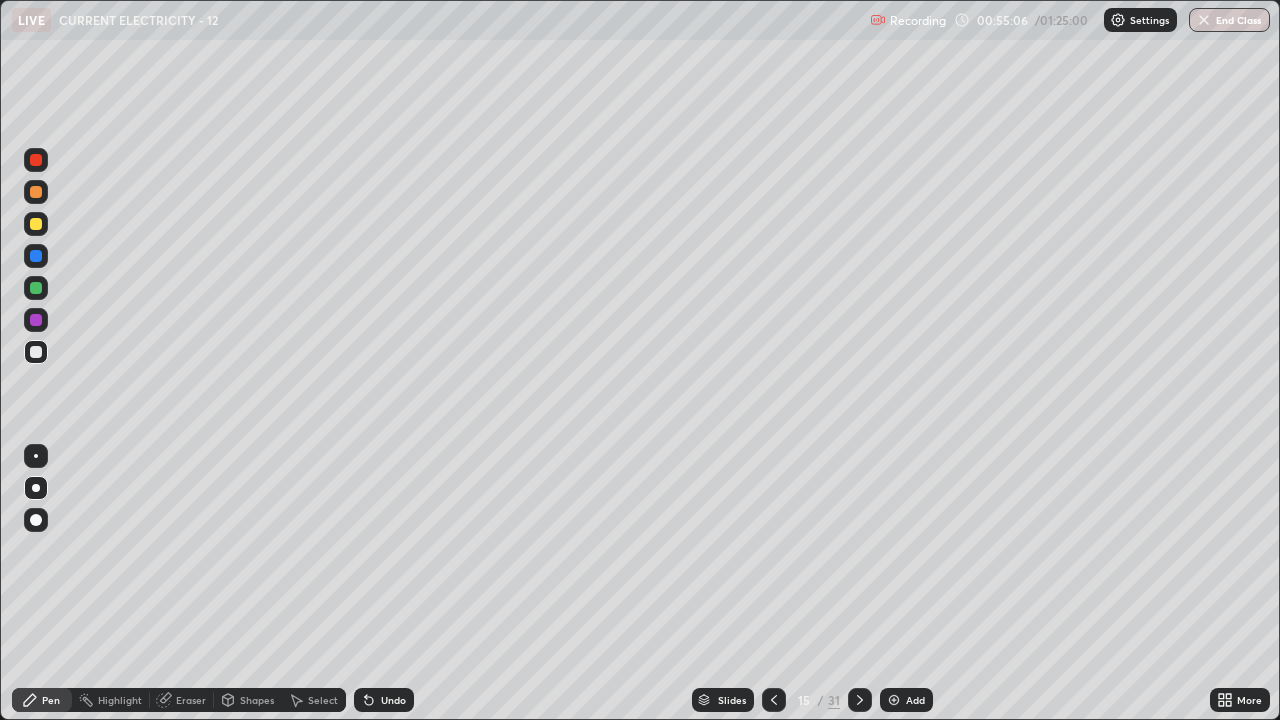 click on "Undo" at bounding box center [384, 700] 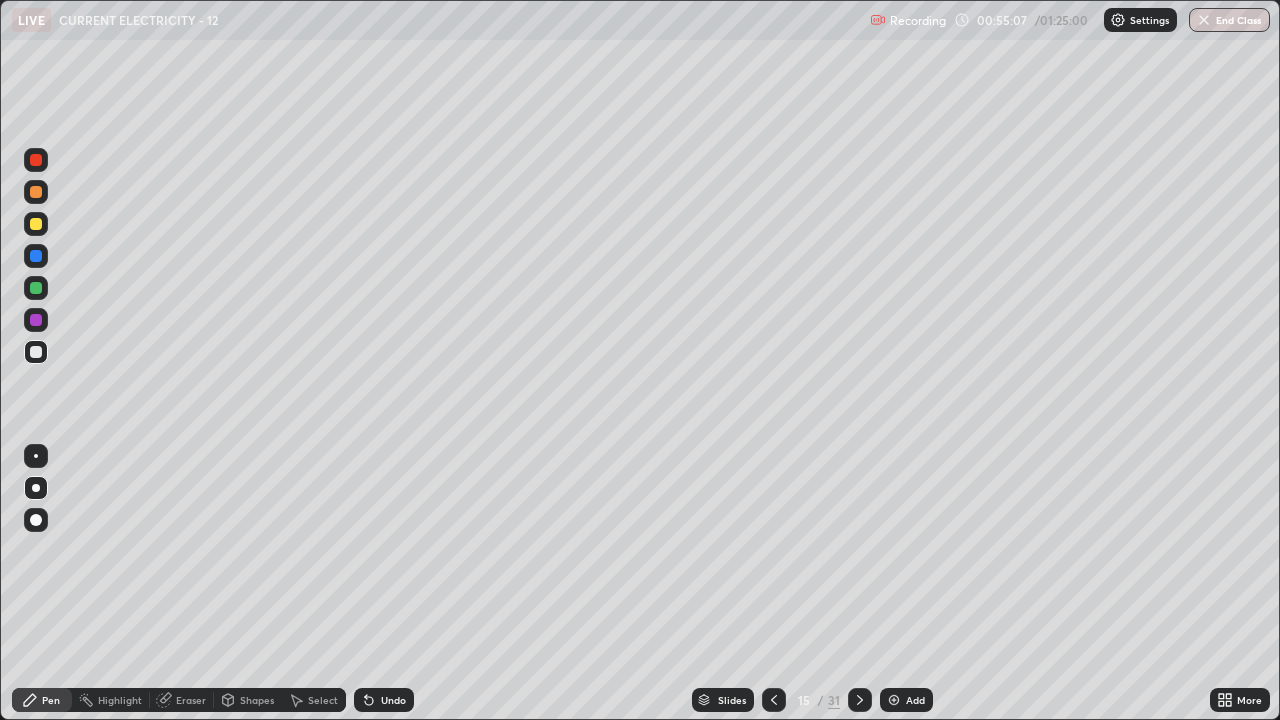 click on "Undo" at bounding box center (384, 700) 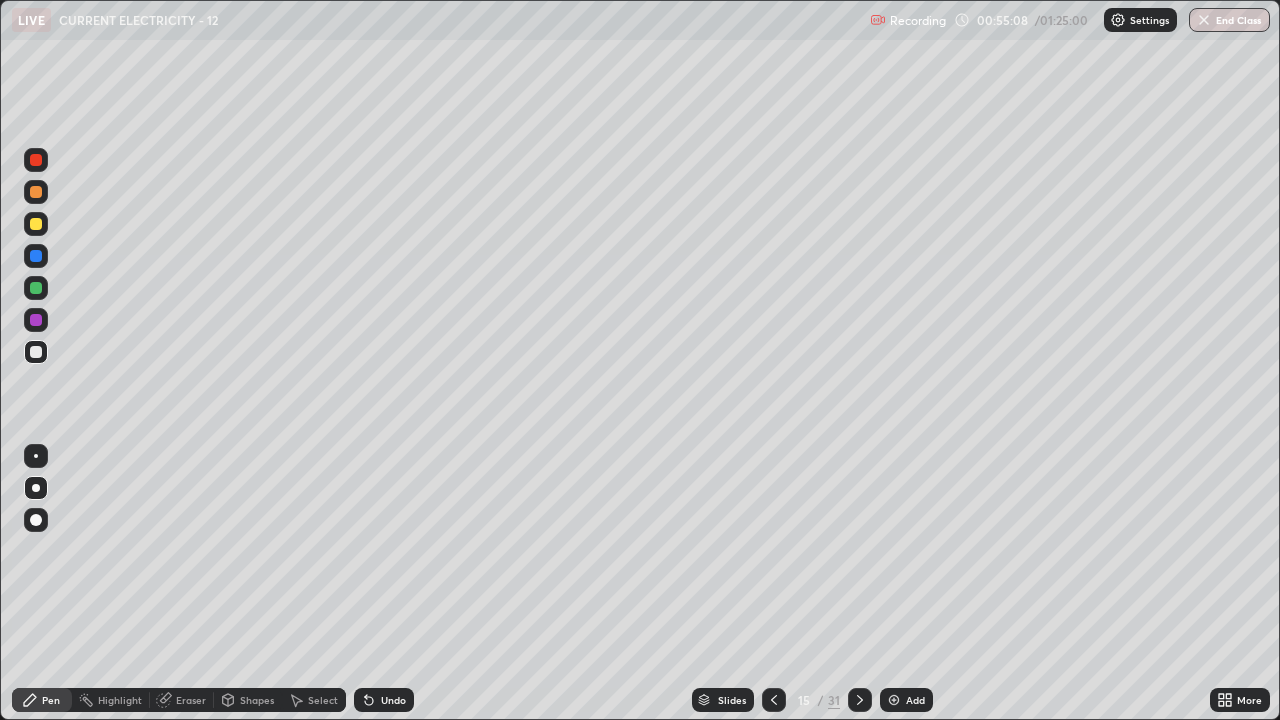 click on "Undo" at bounding box center (384, 700) 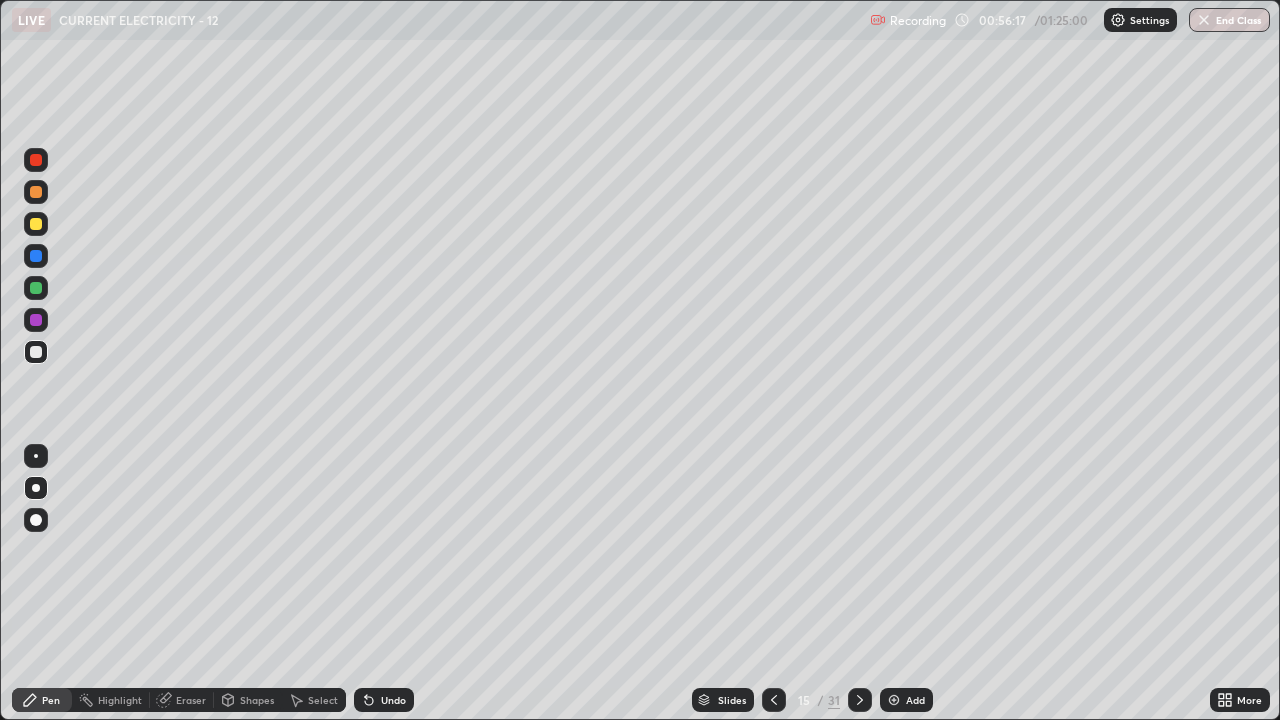 click 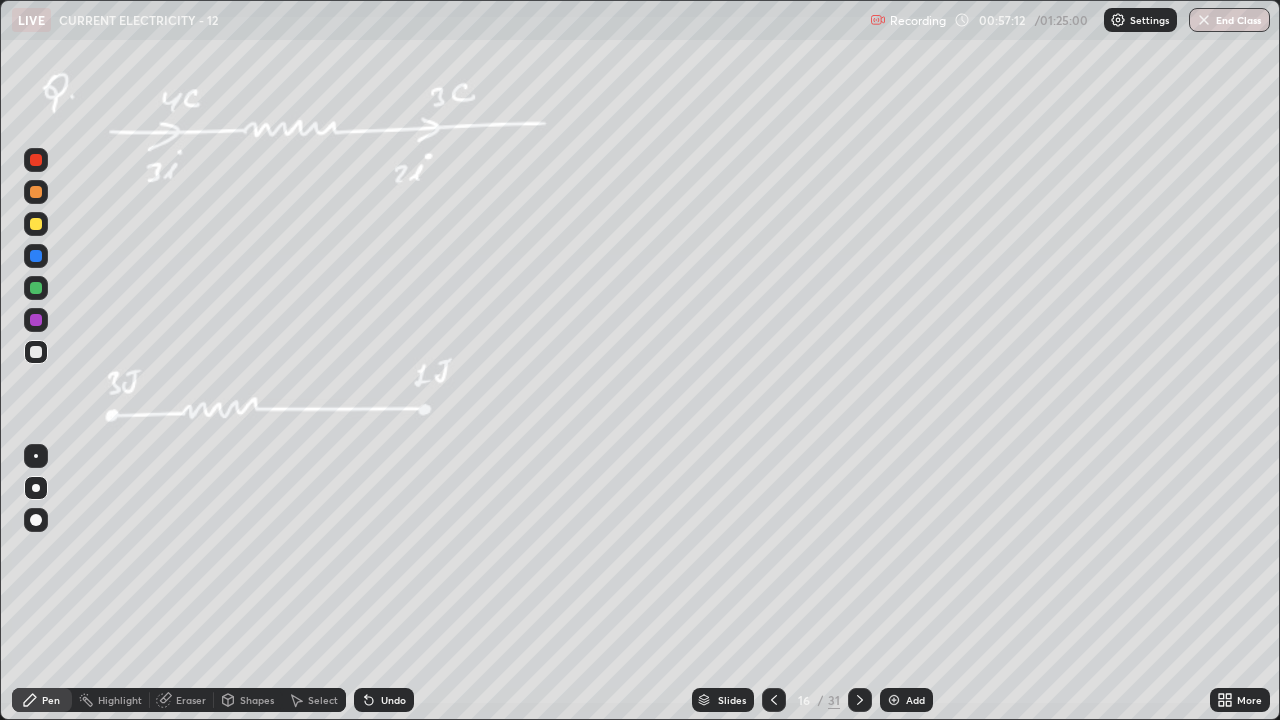 click at bounding box center (36, 288) 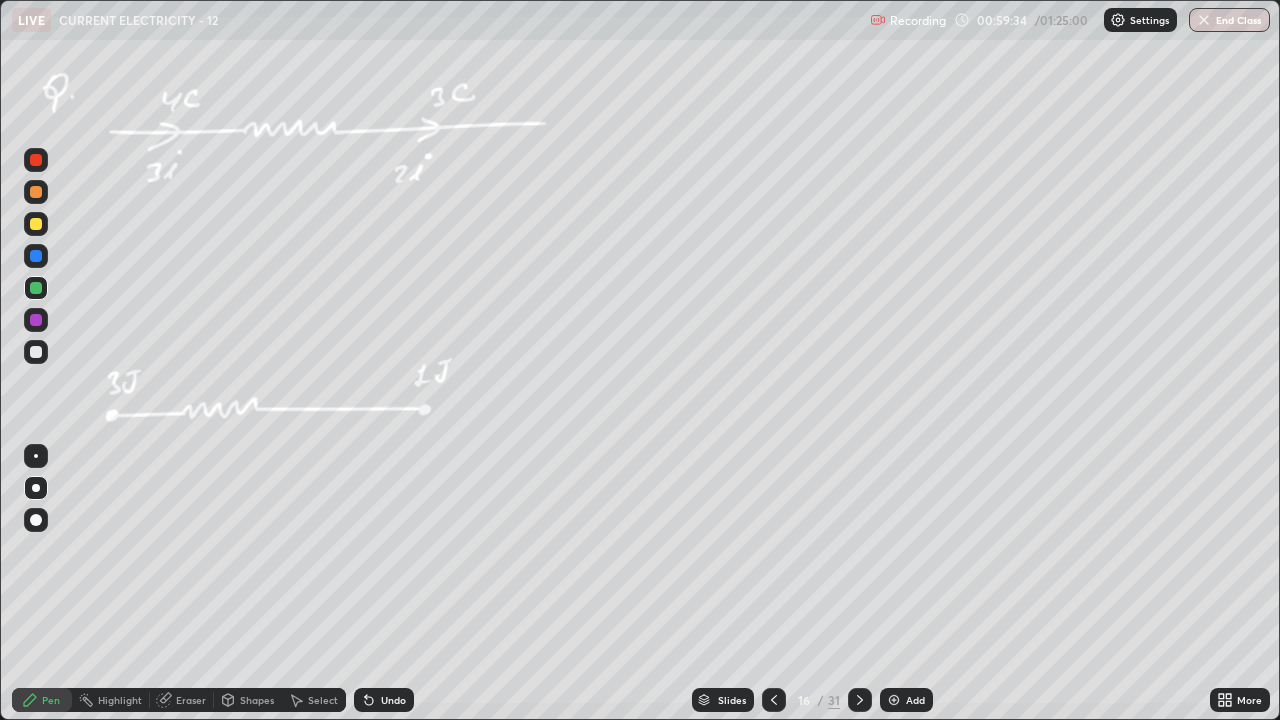 click 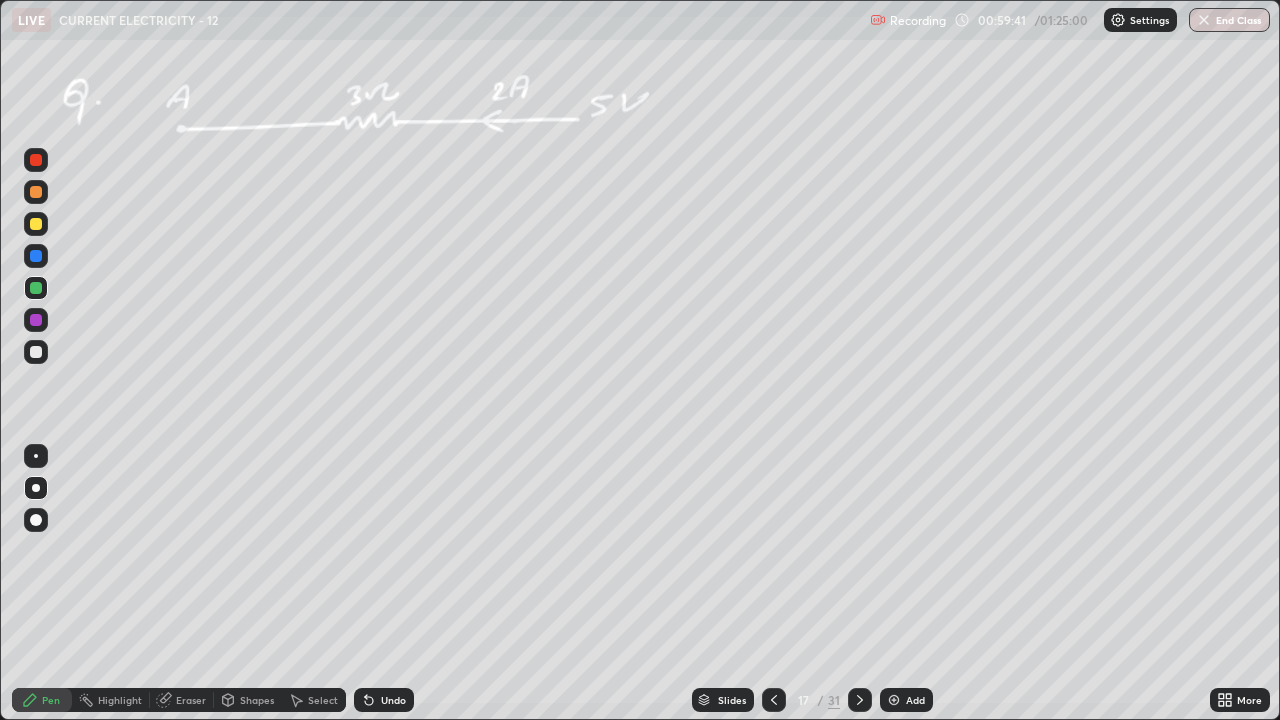 click at bounding box center (36, 288) 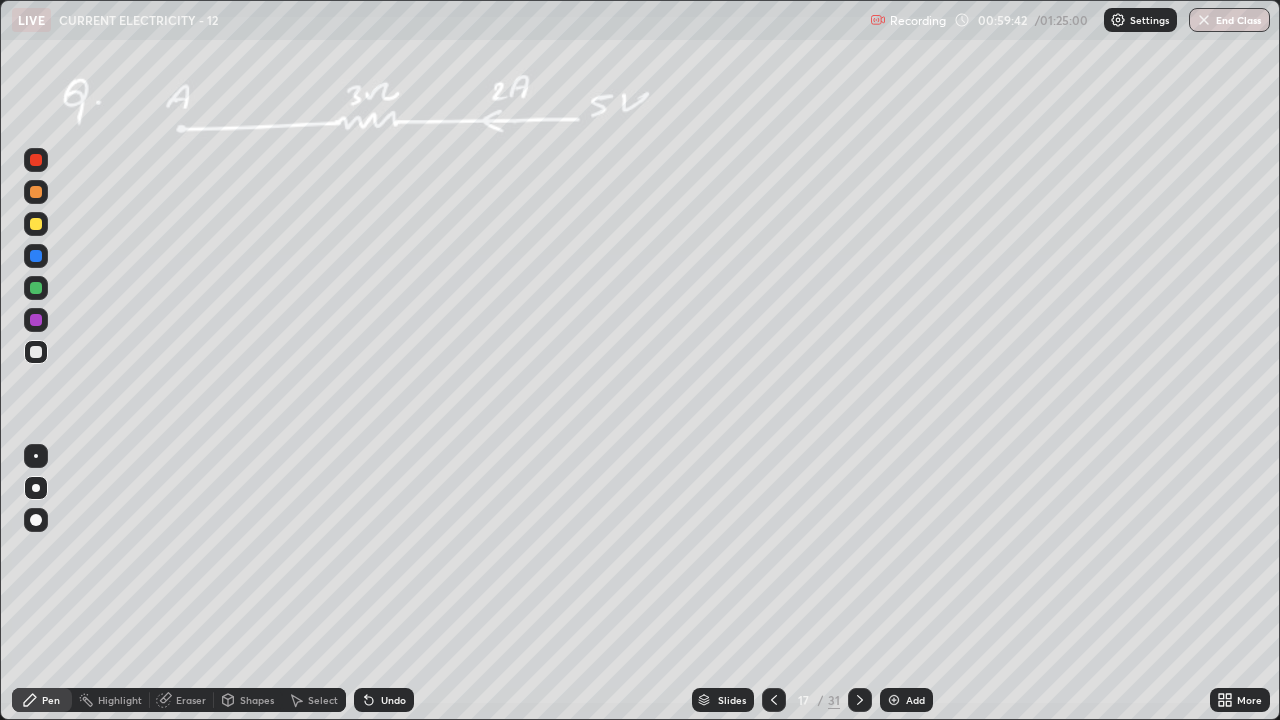 click at bounding box center (36, 288) 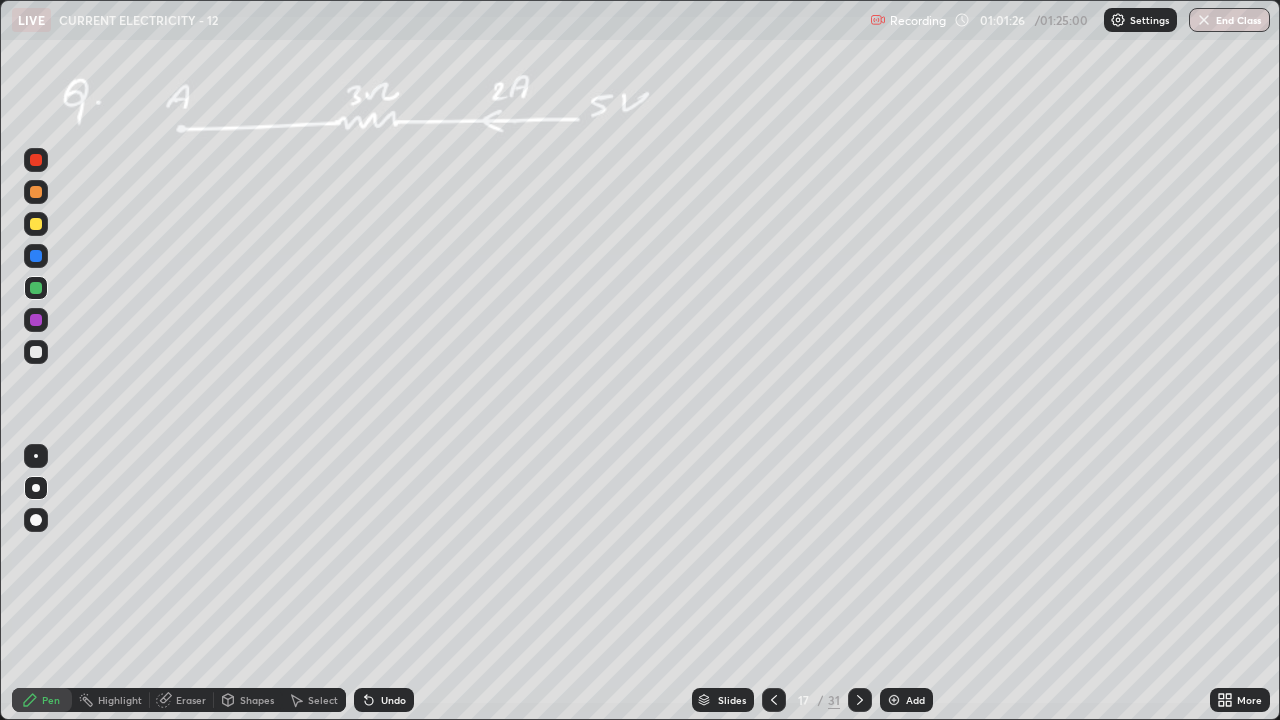 click on "Undo" at bounding box center (393, 700) 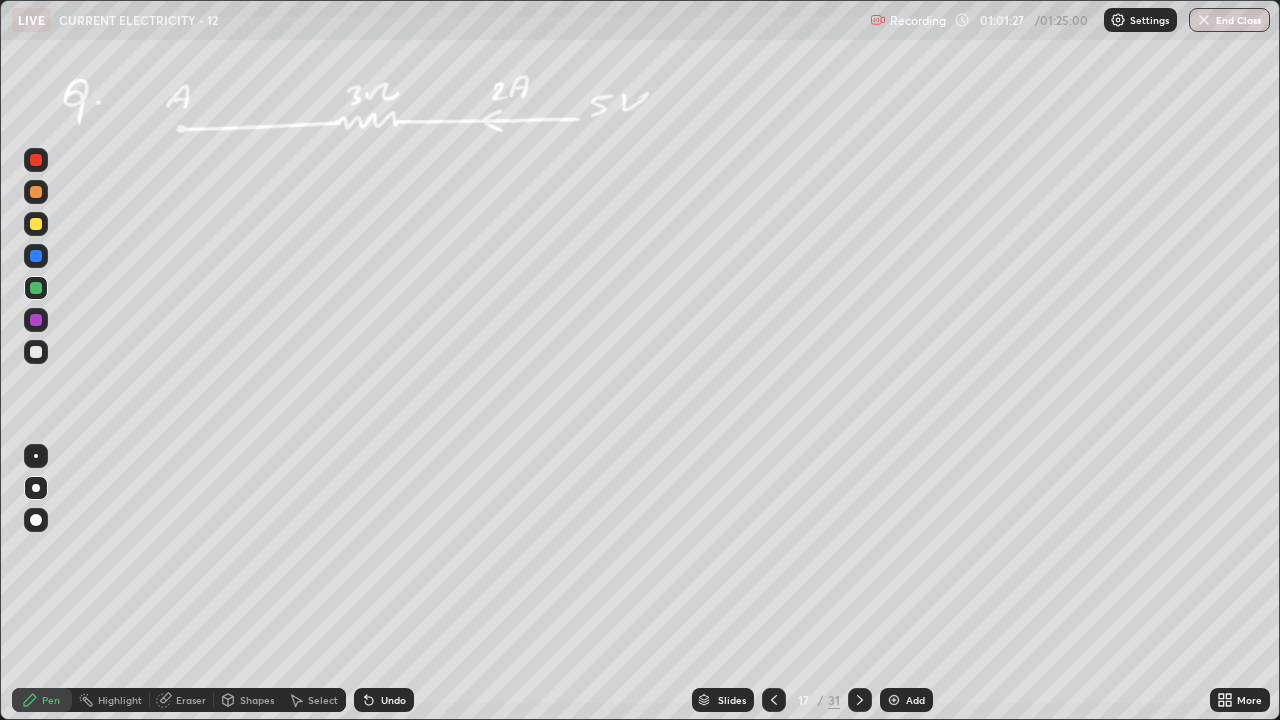 click on "Undo" at bounding box center (384, 700) 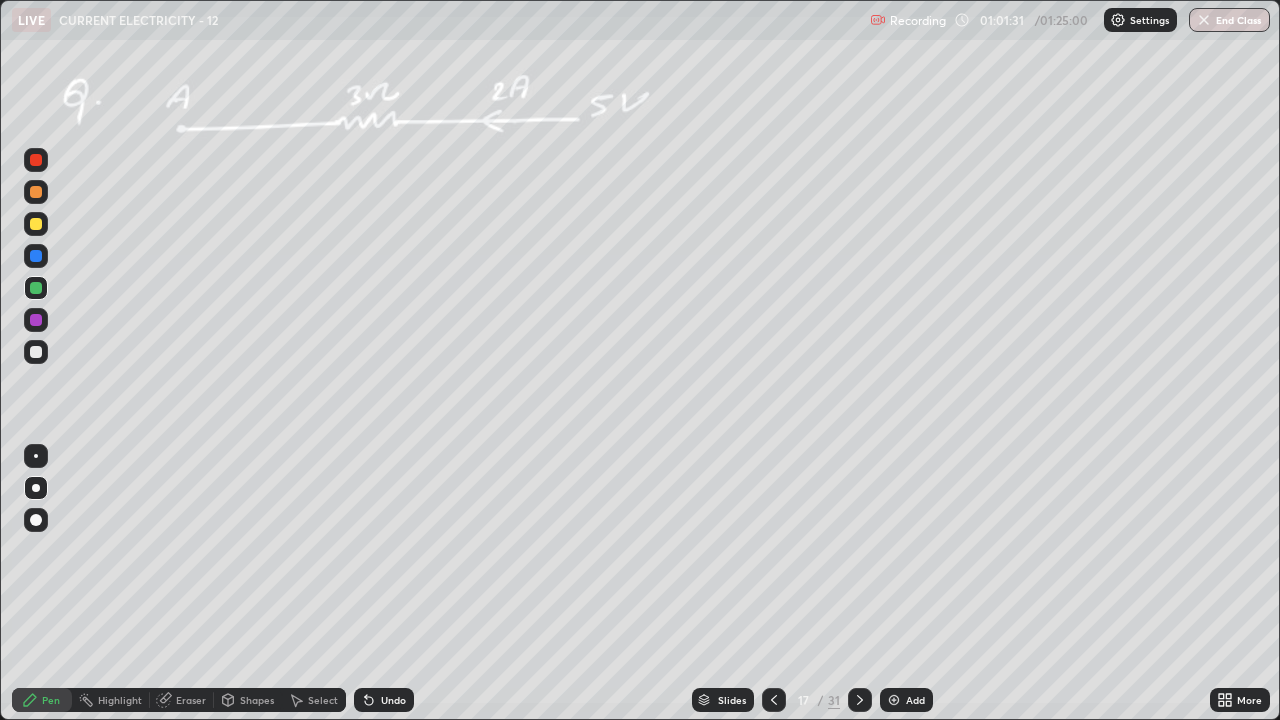 click at bounding box center (36, 352) 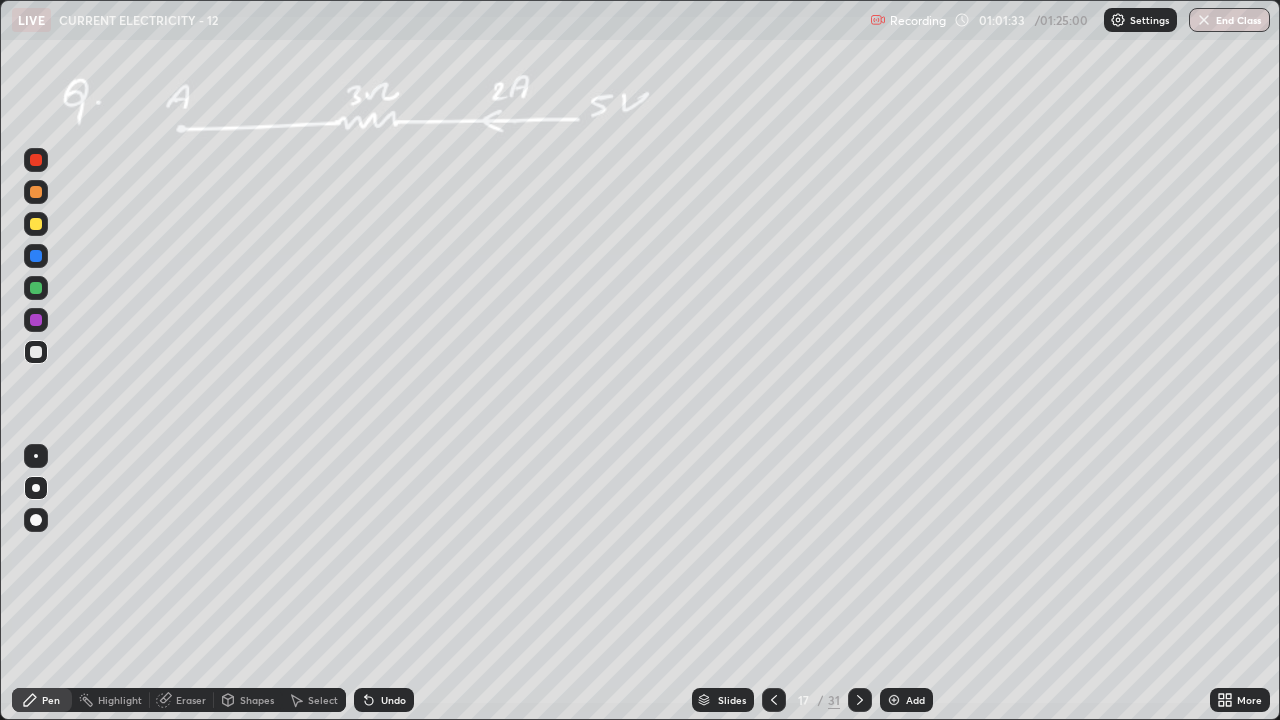 click at bounding box center [36, 224] 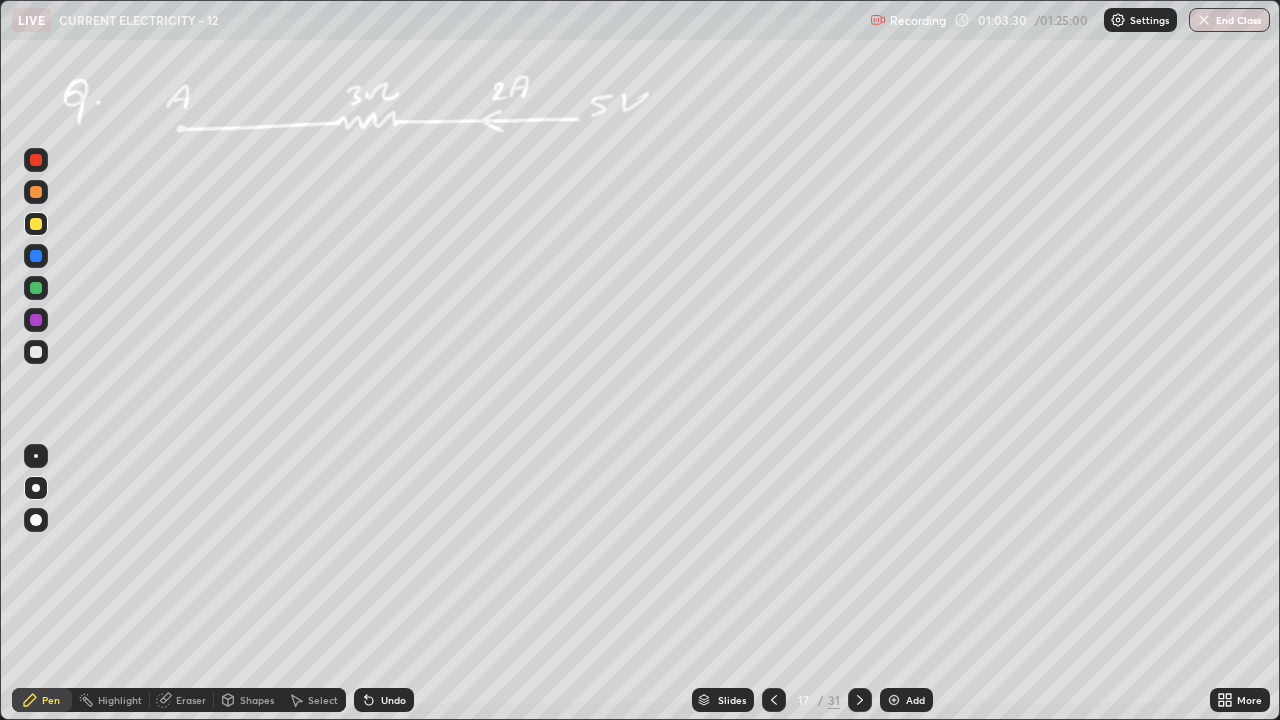click at bounding box center [860, 700] 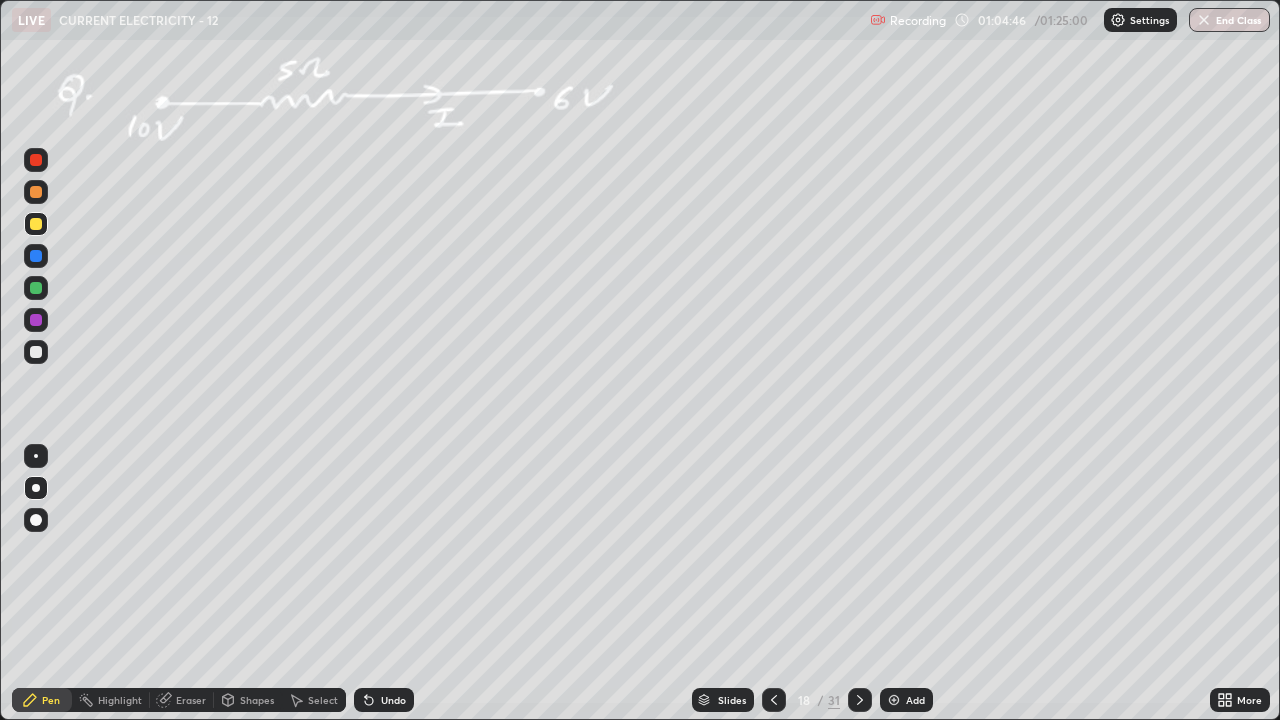 click on "Undo" at bounding box center (393, 700) 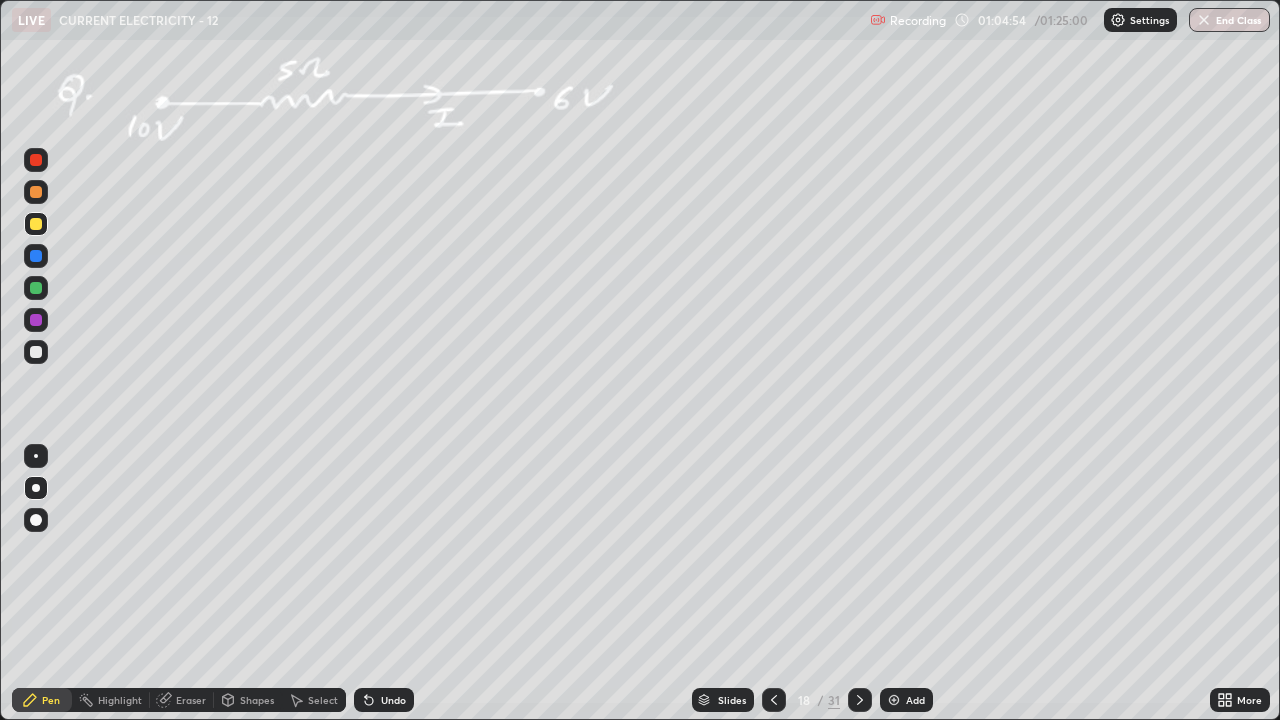 click 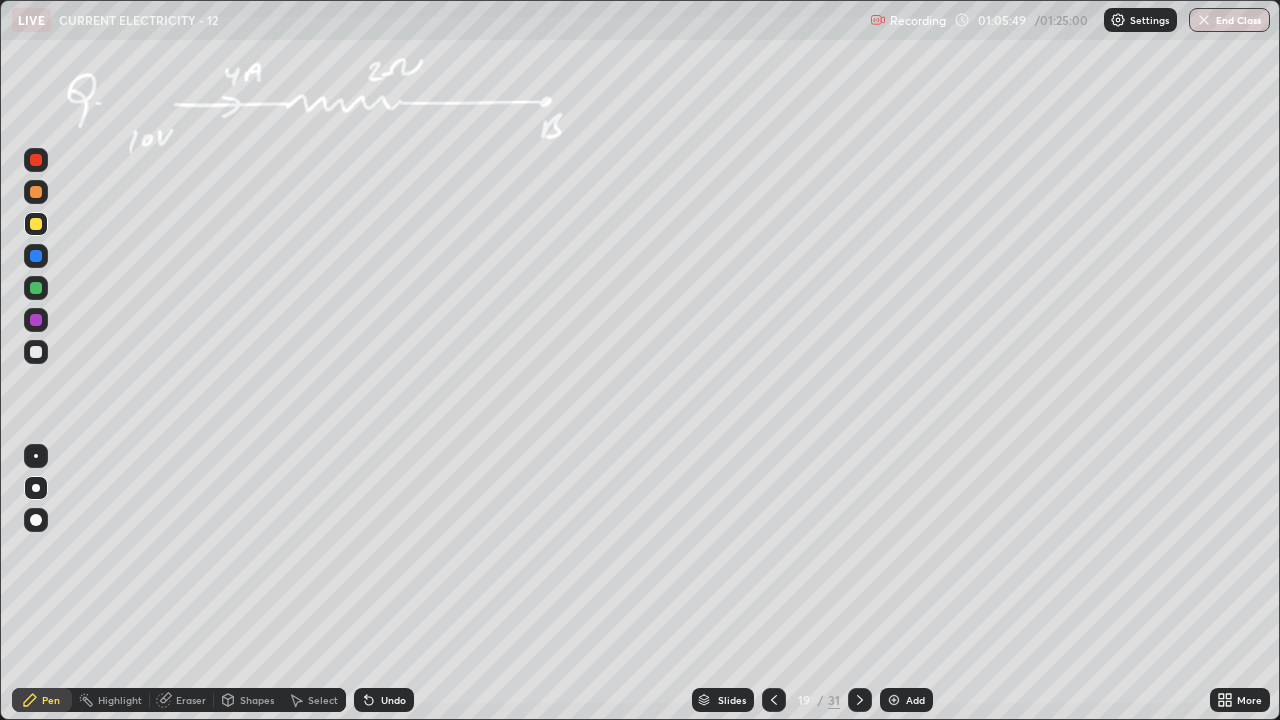 click 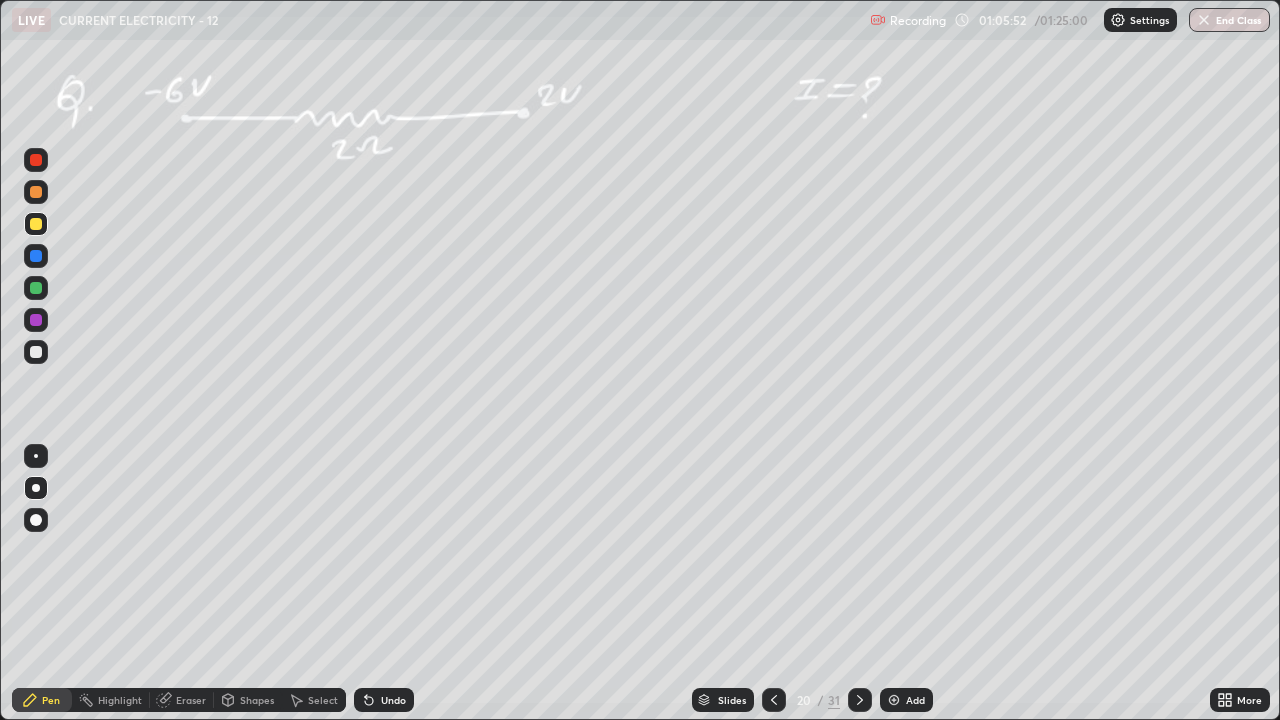 click at bounding box center (36, 224) 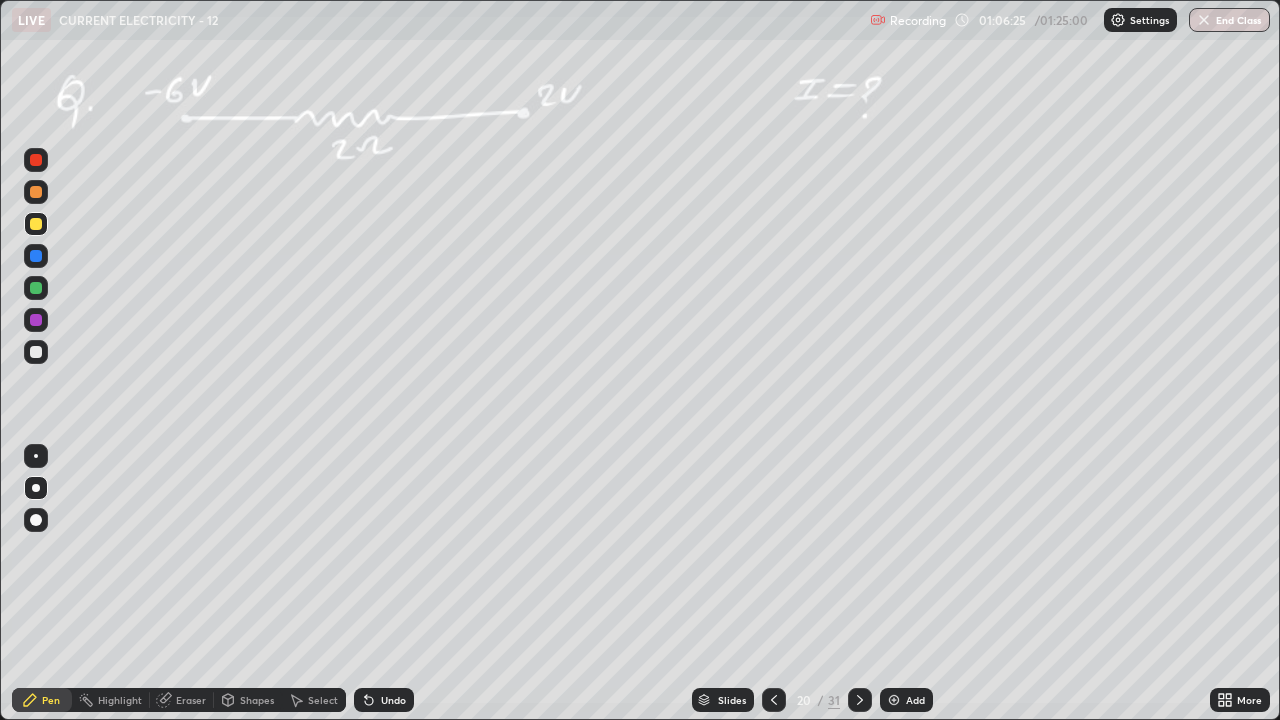 click 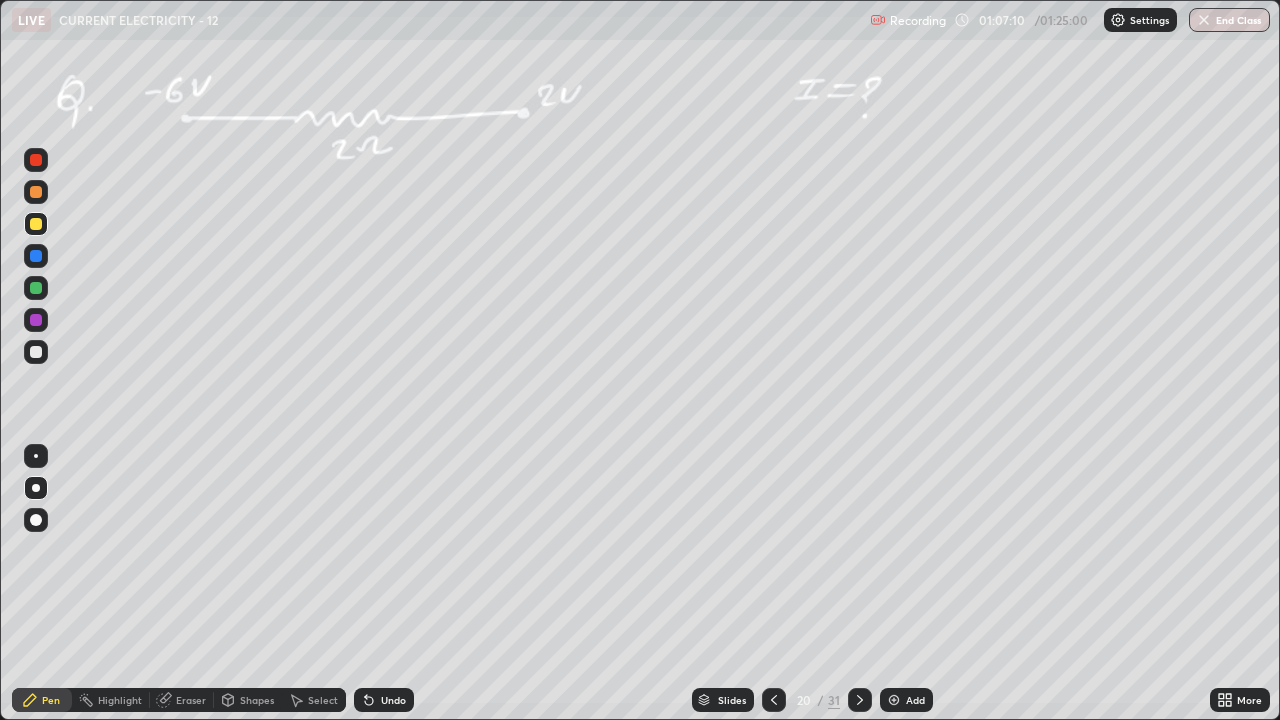click 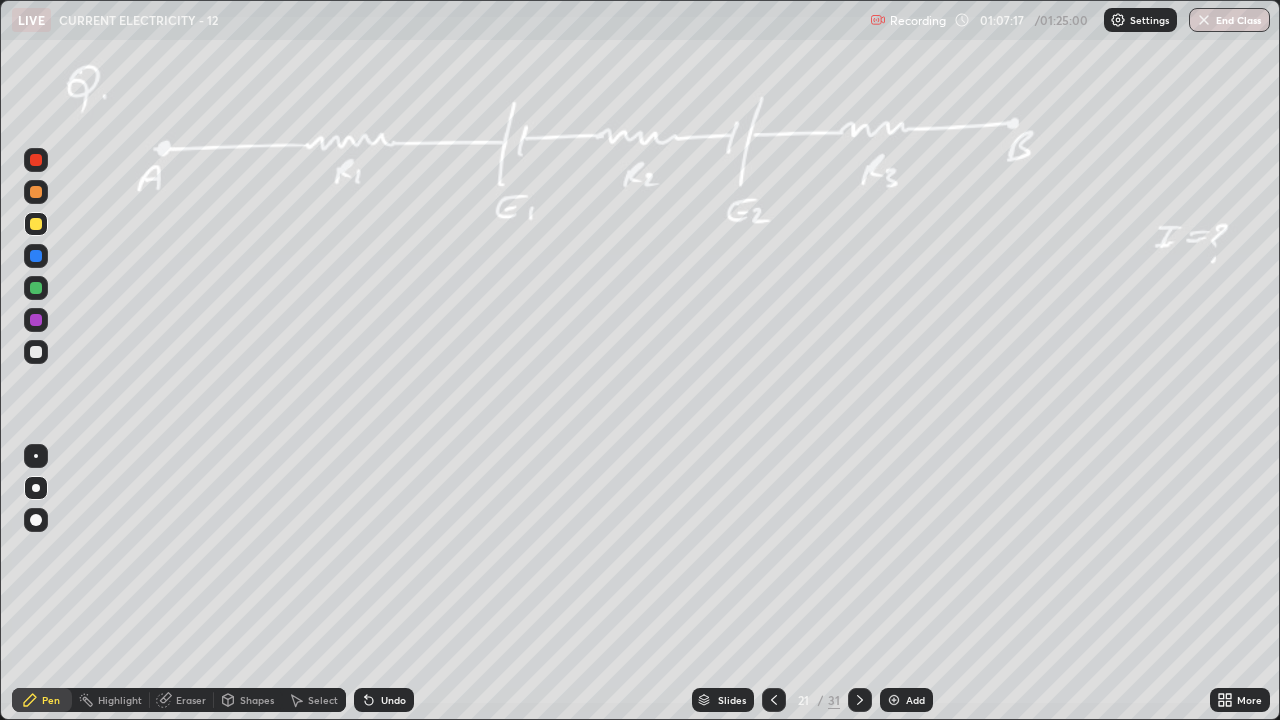 click at bounding box center [36, 224] 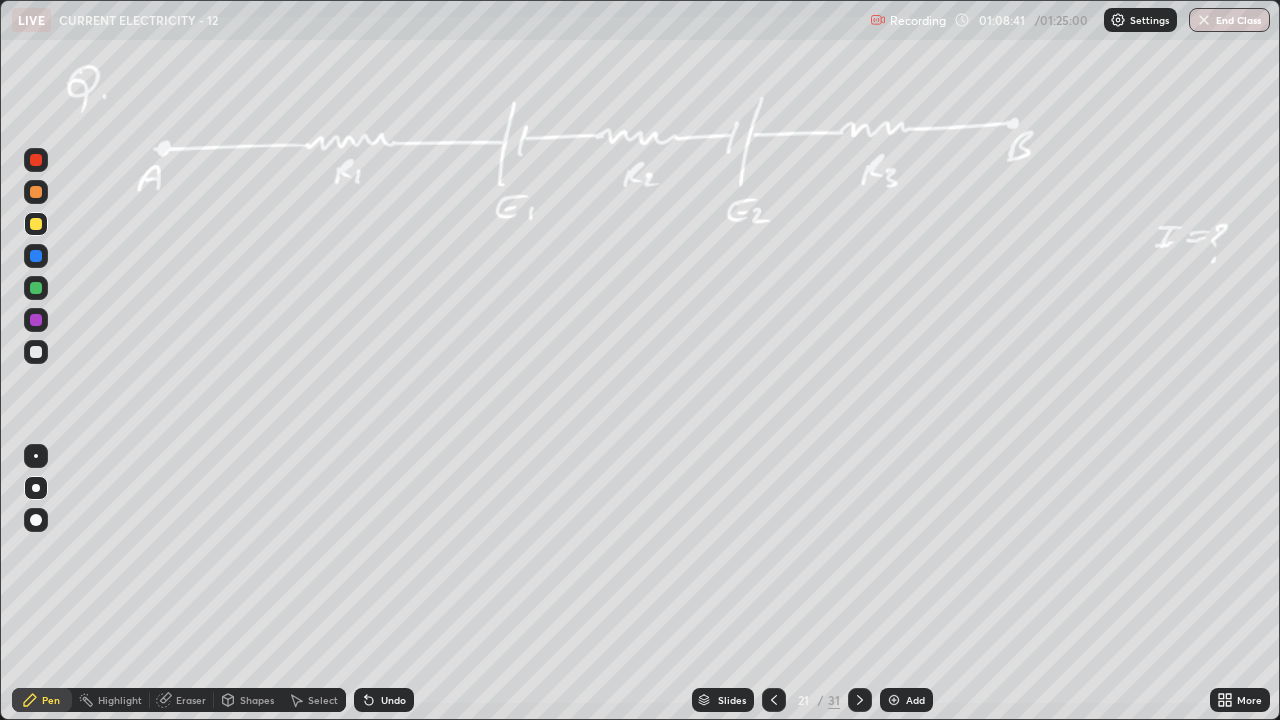 click 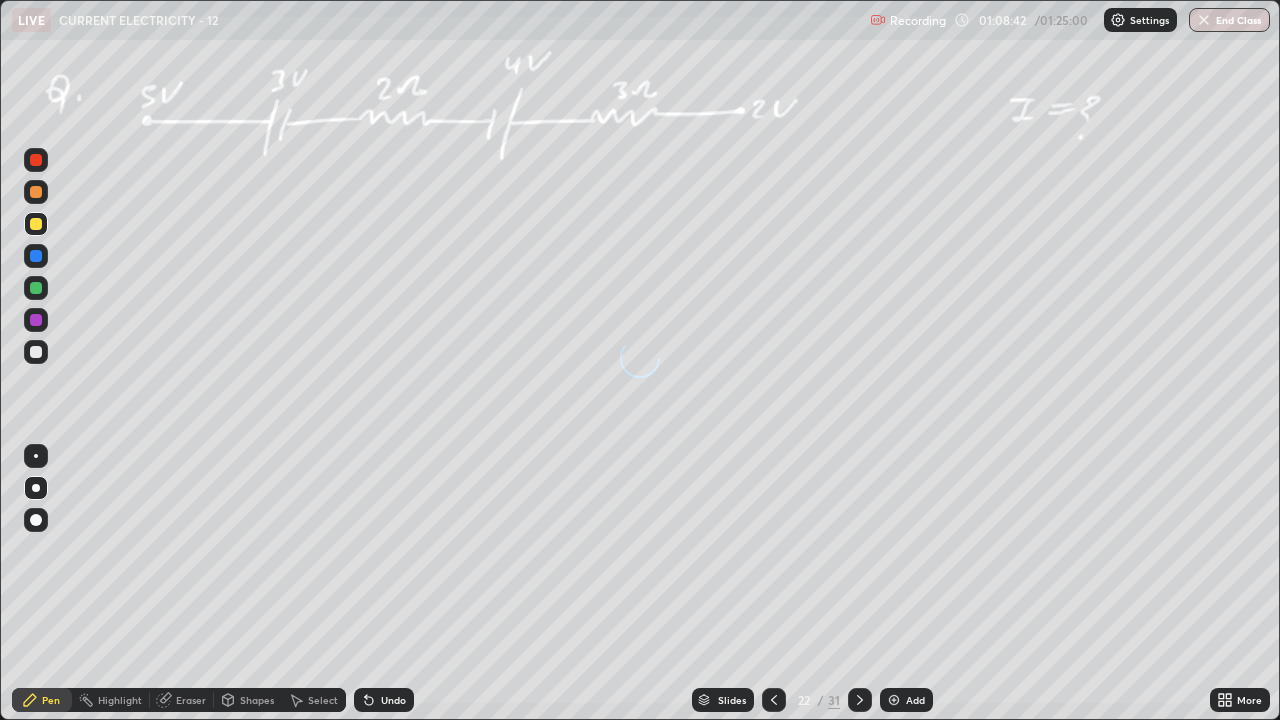 click 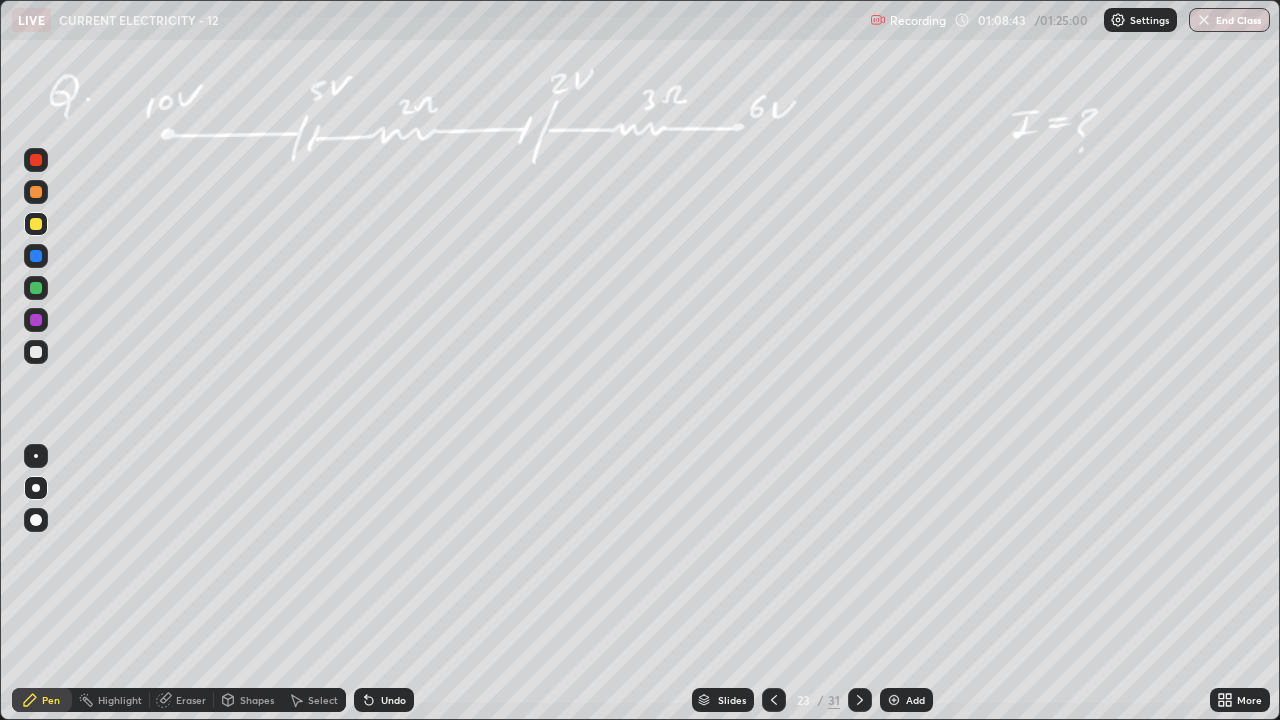 click 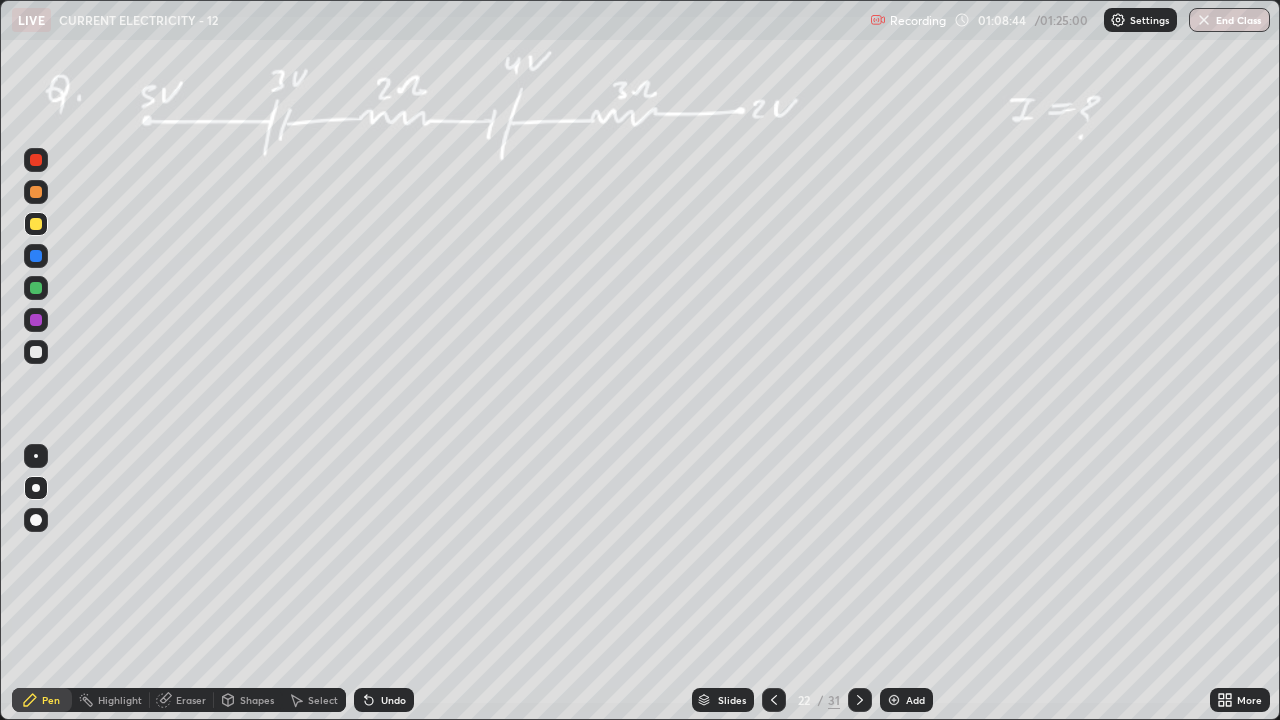 click at bounding box center (774, 700) 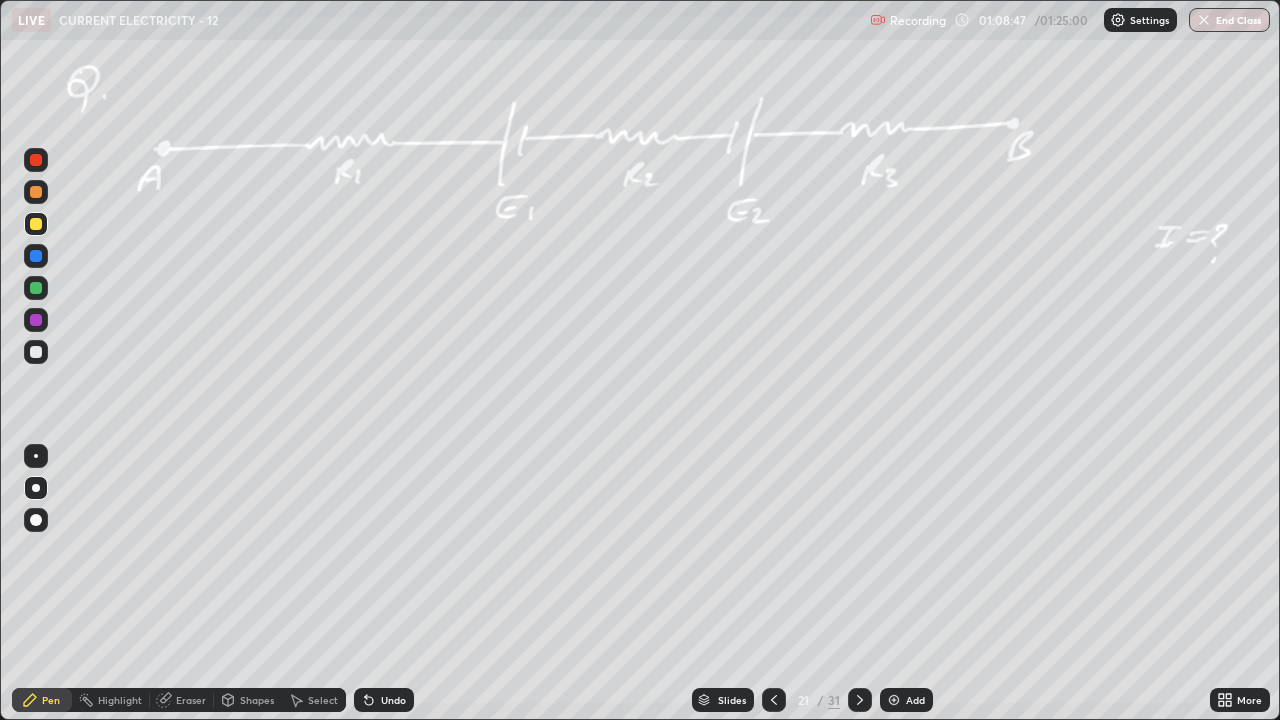 click on "Undo" at bounding box center (384, 700) 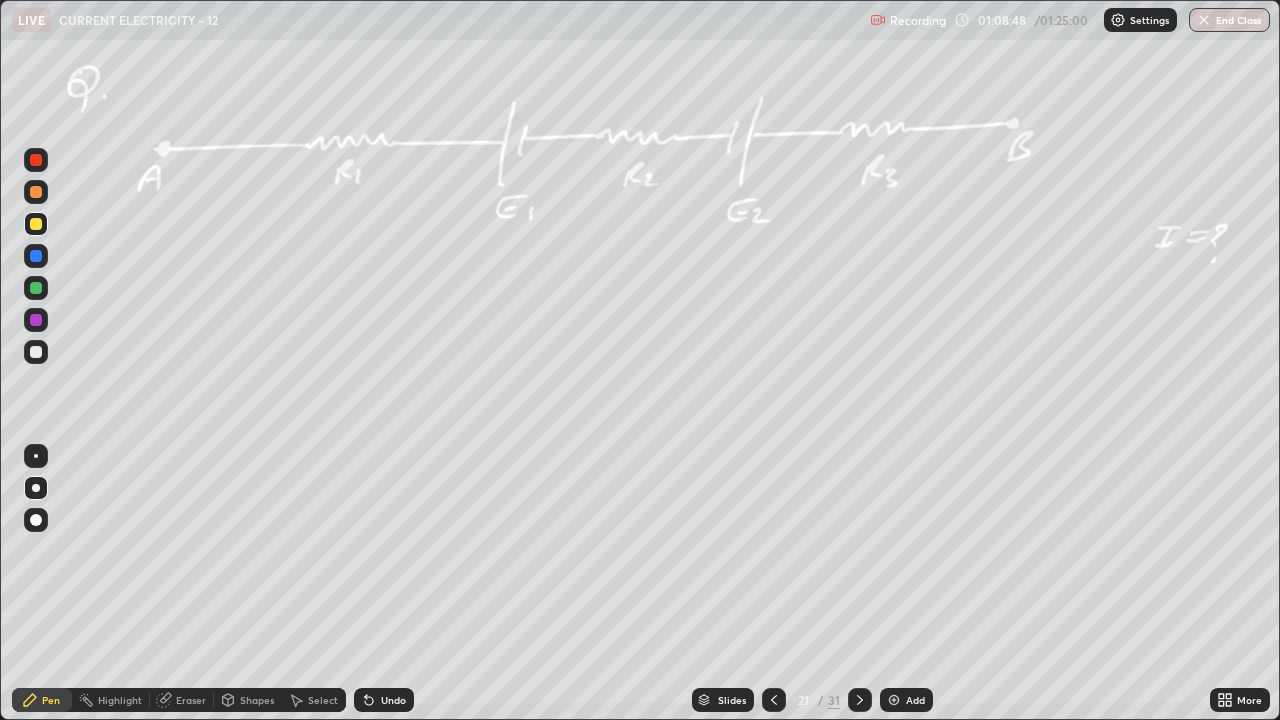 click 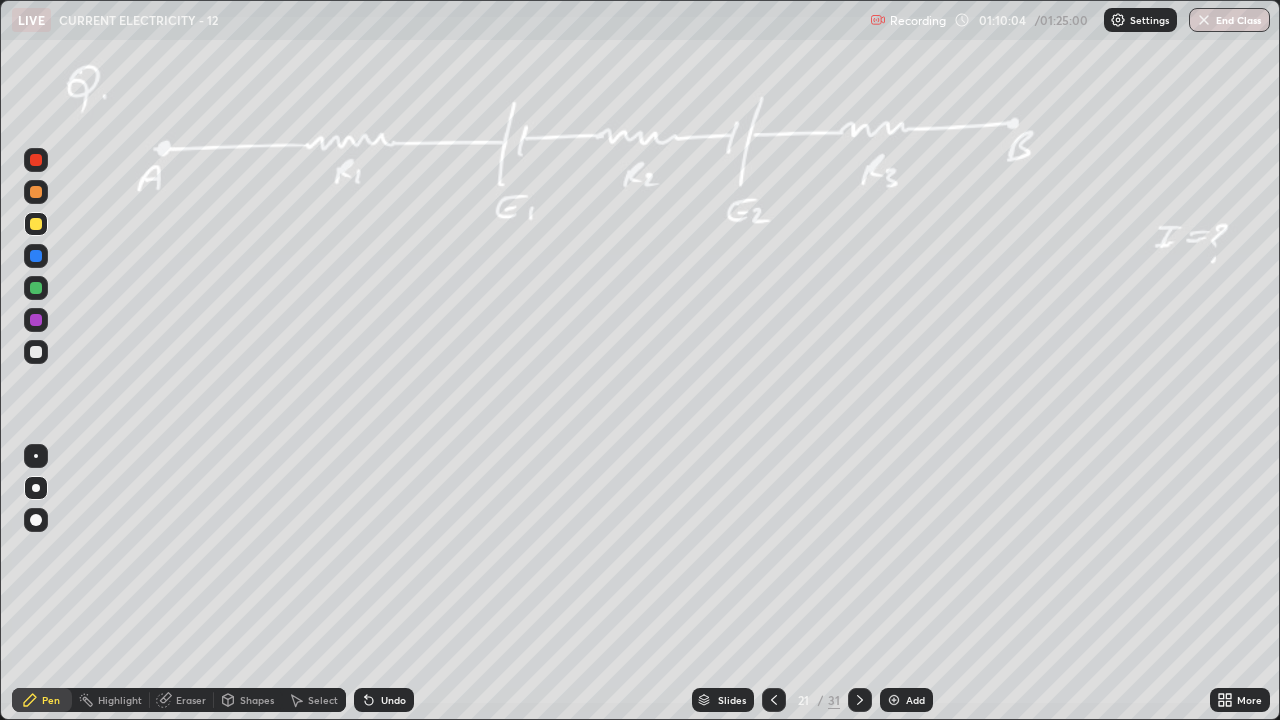 click on "Undo" at bounding box center (393, 700) 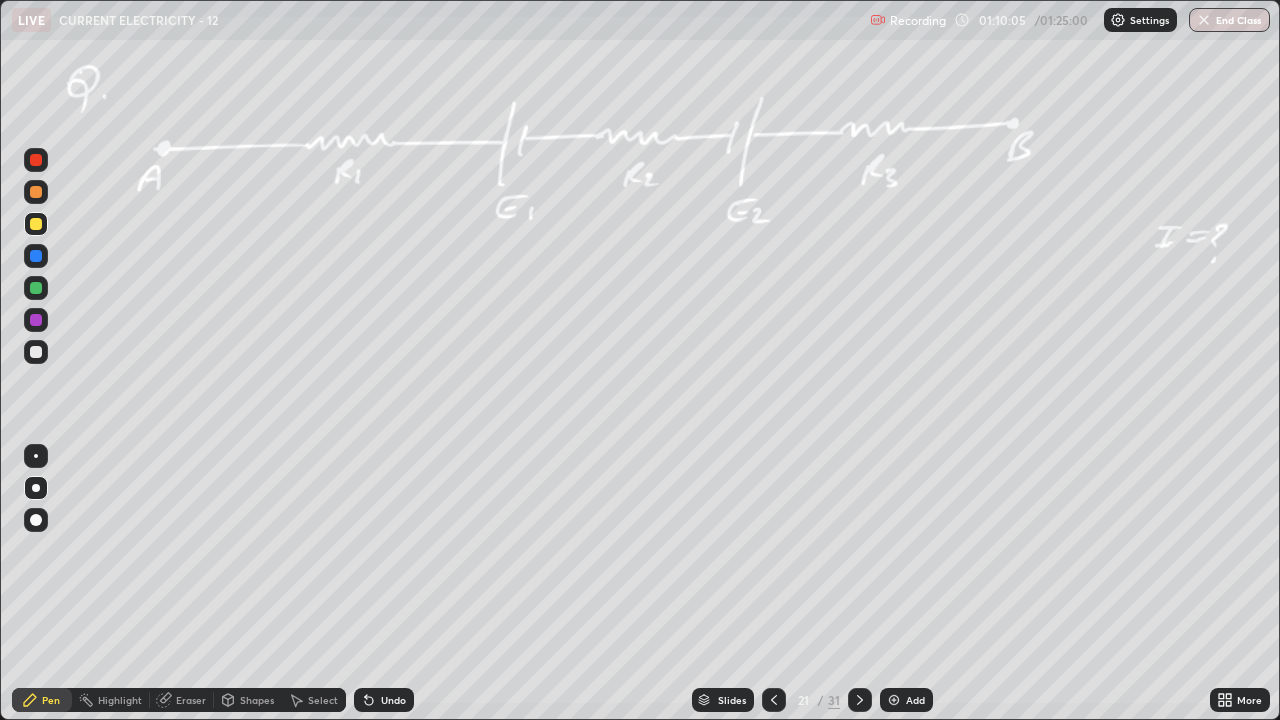 click on "Undo" at bounding box center [393, 700] 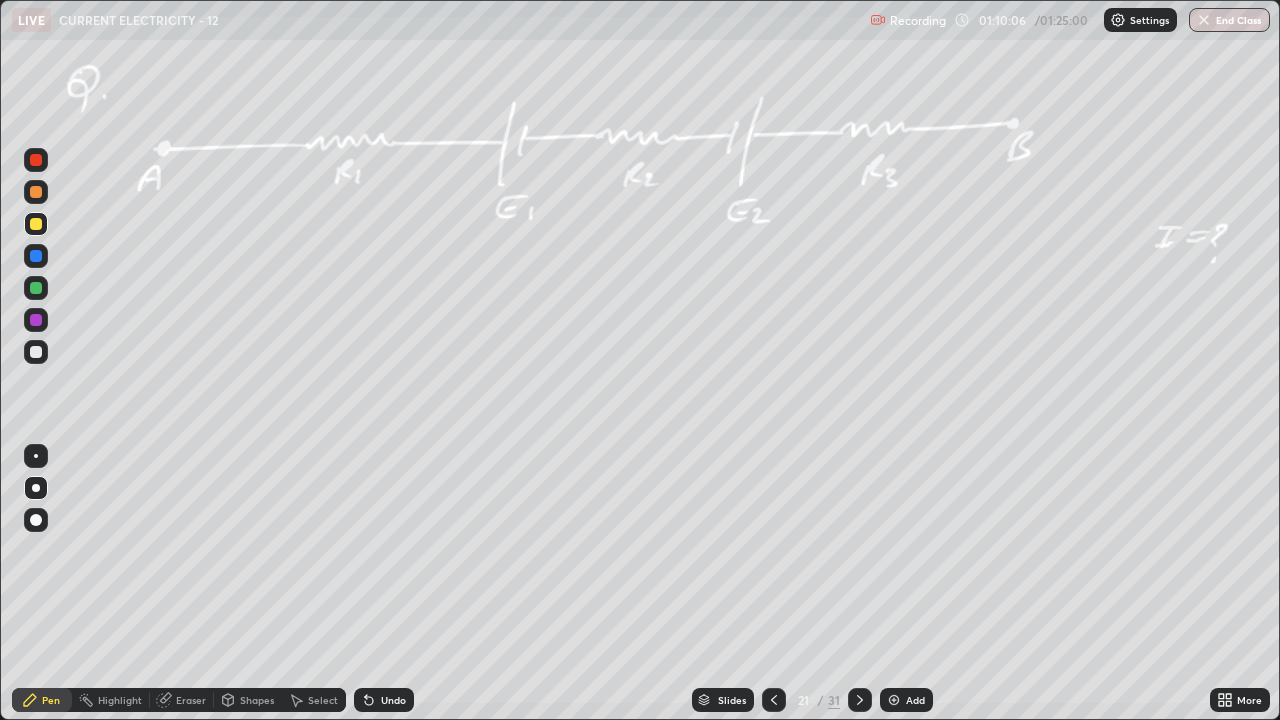 click on "Undo" at bounding box center [384, 700] 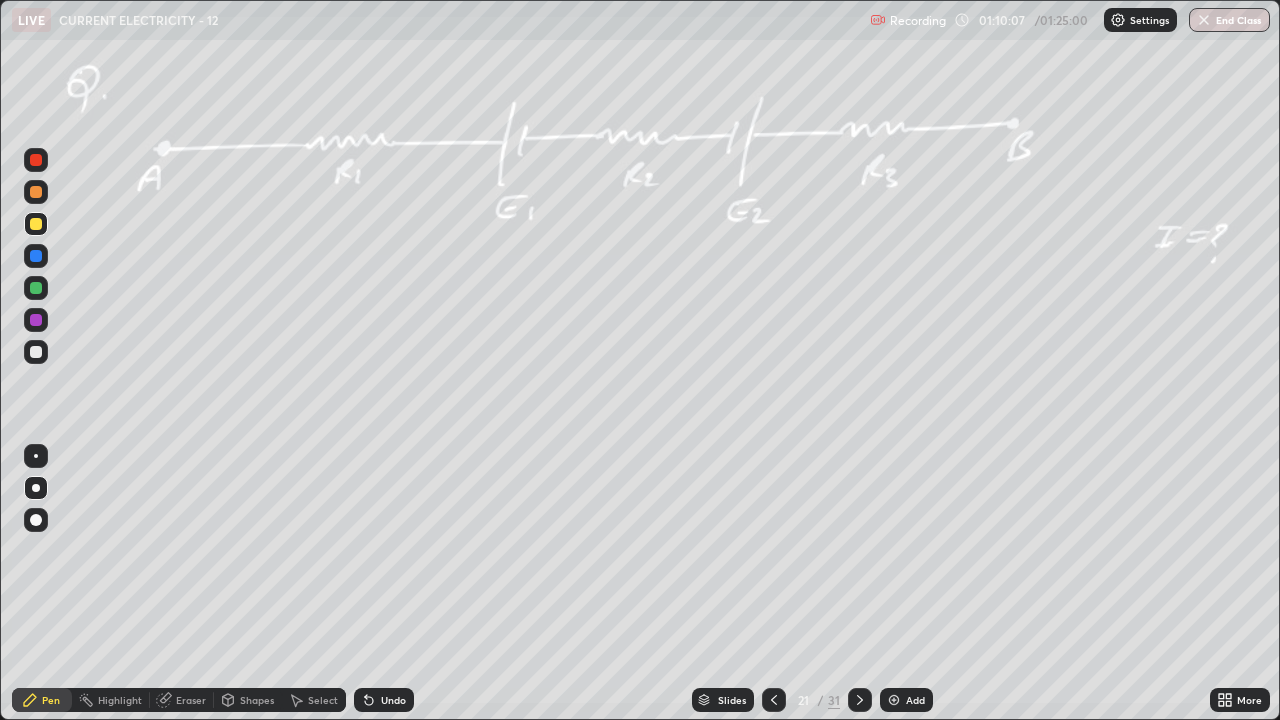 click on "Undo" at bounding box center [384, 700] 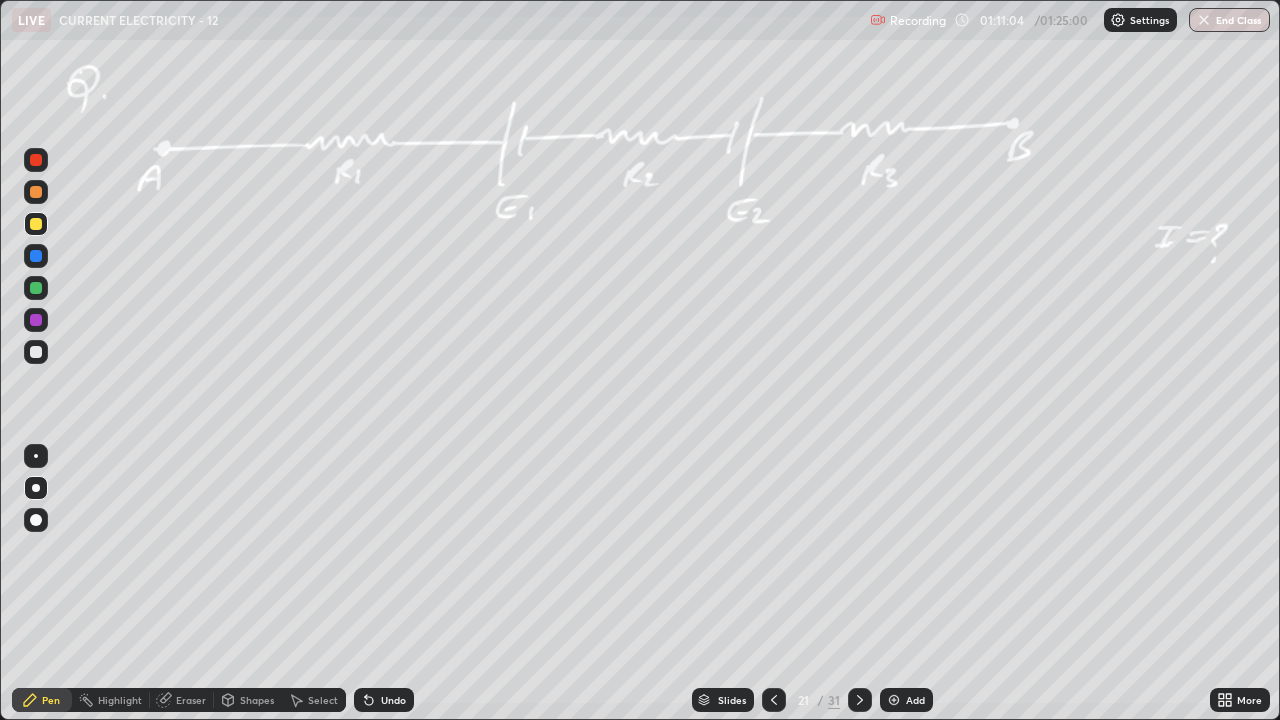 click at bounding box center (36, 288) 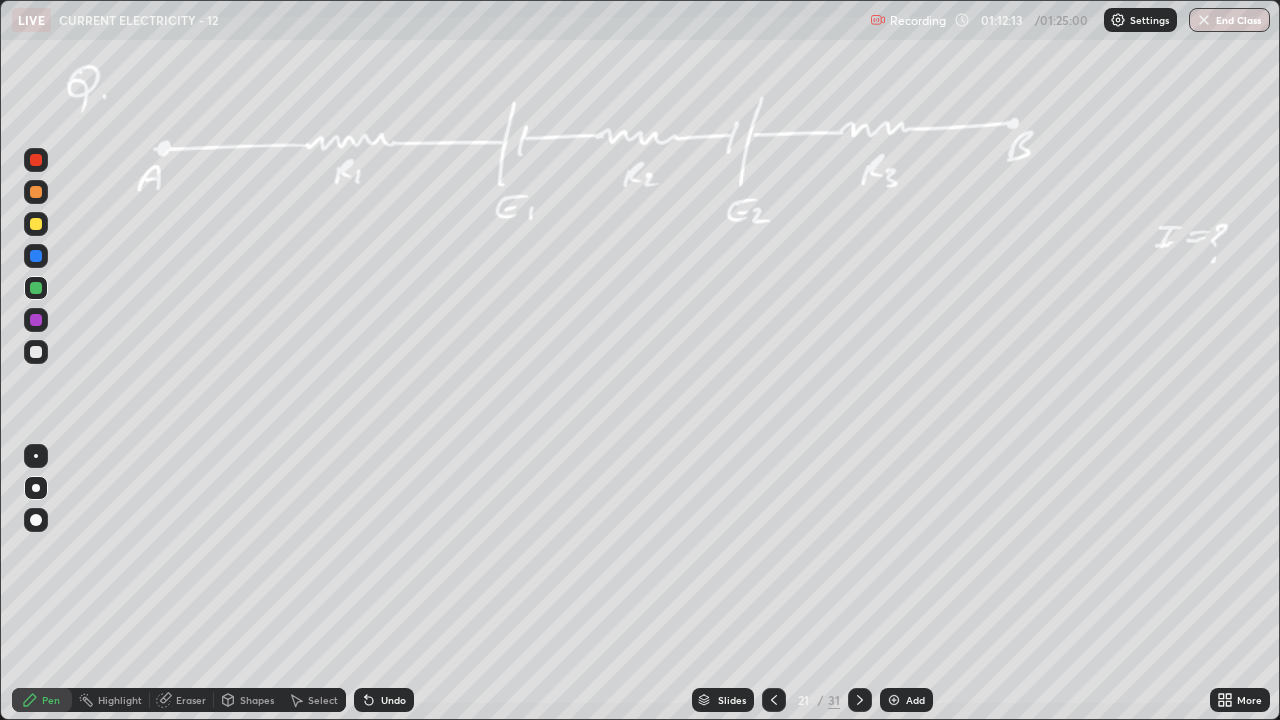 click 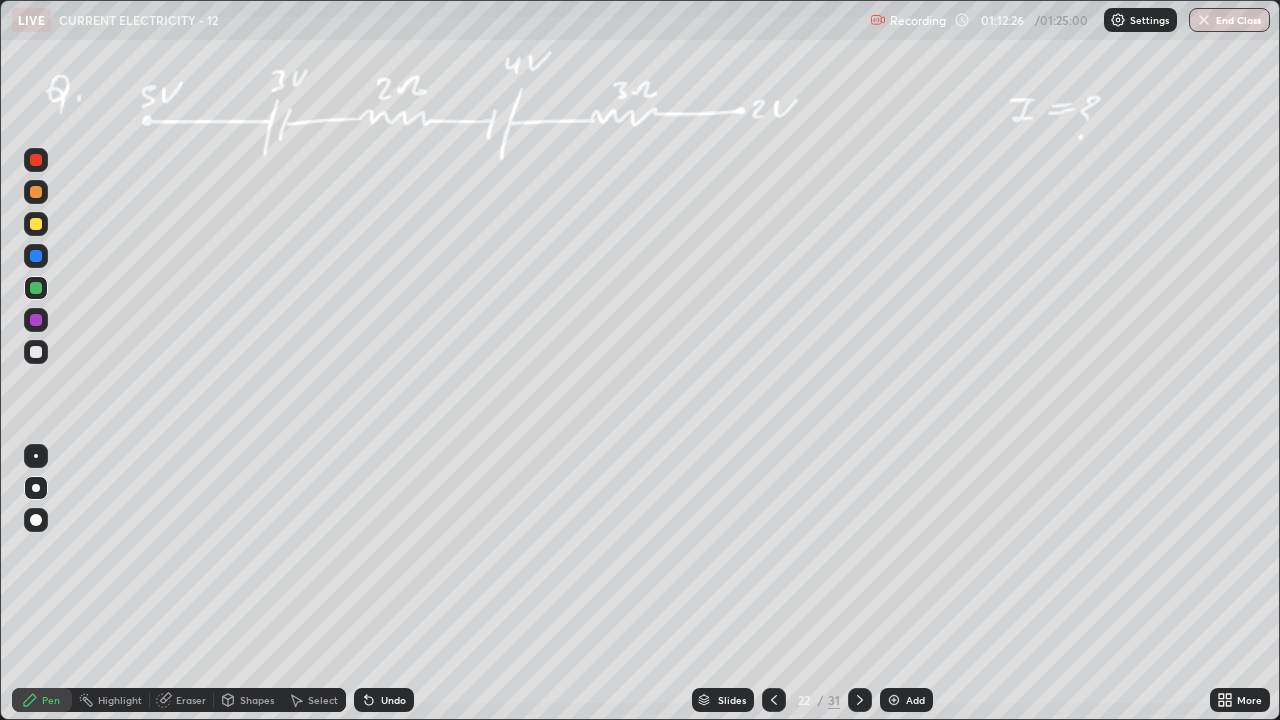 click 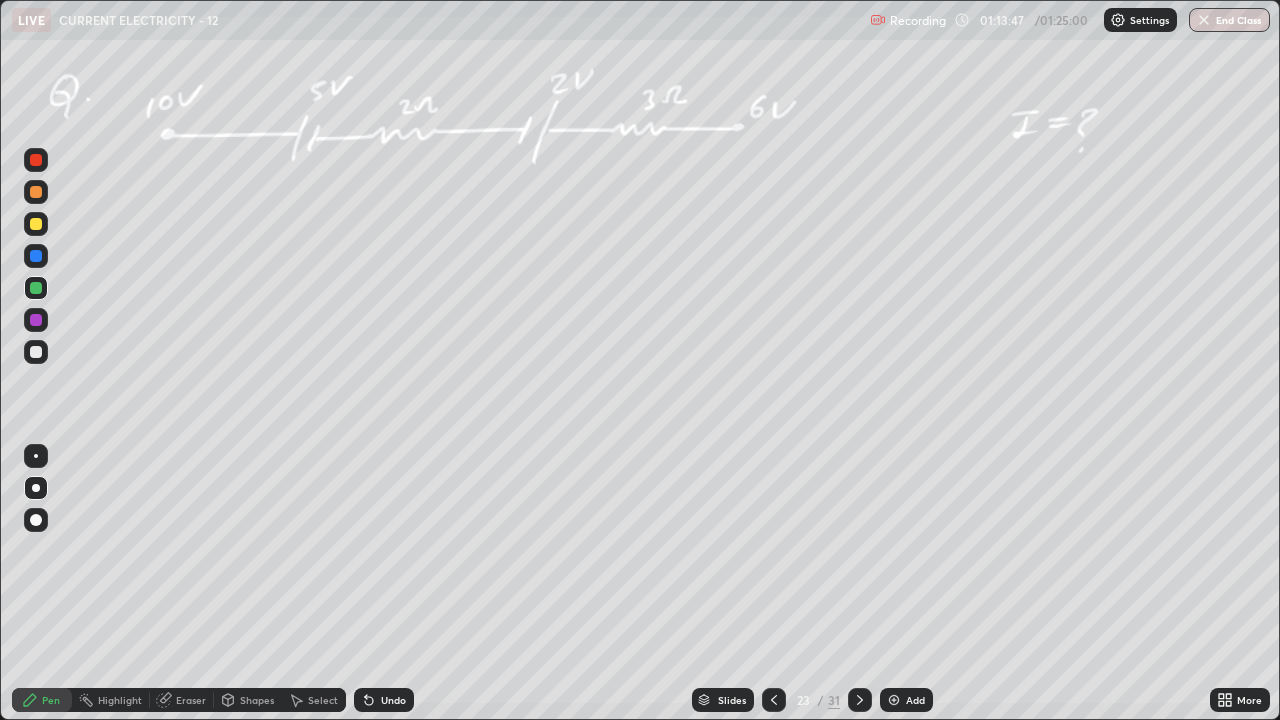 click on "Undo" at bounding box center [393, 700] 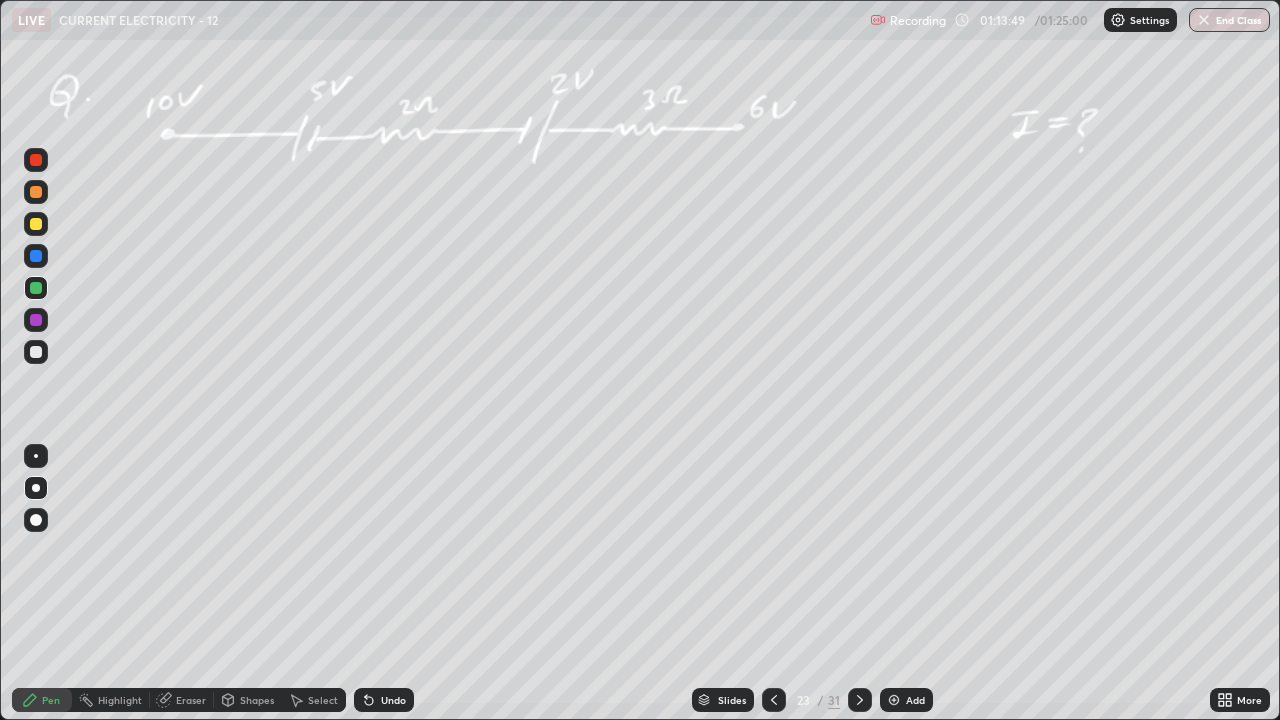 click 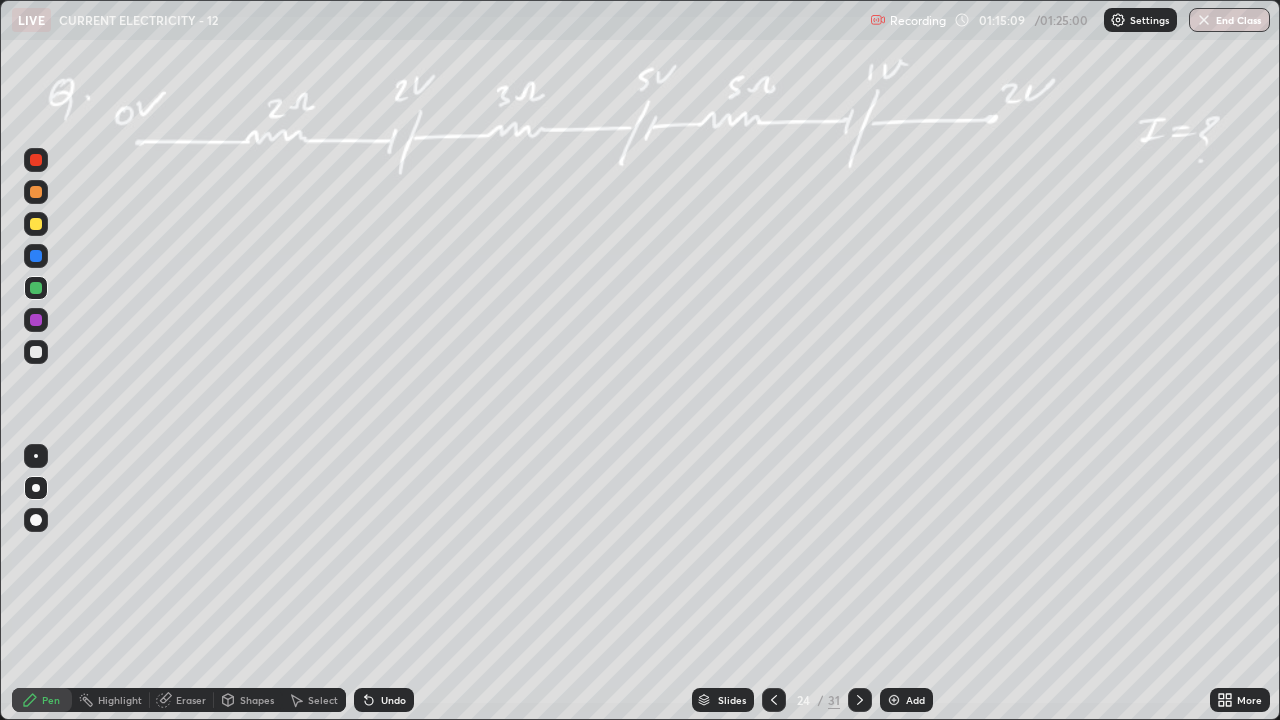 click 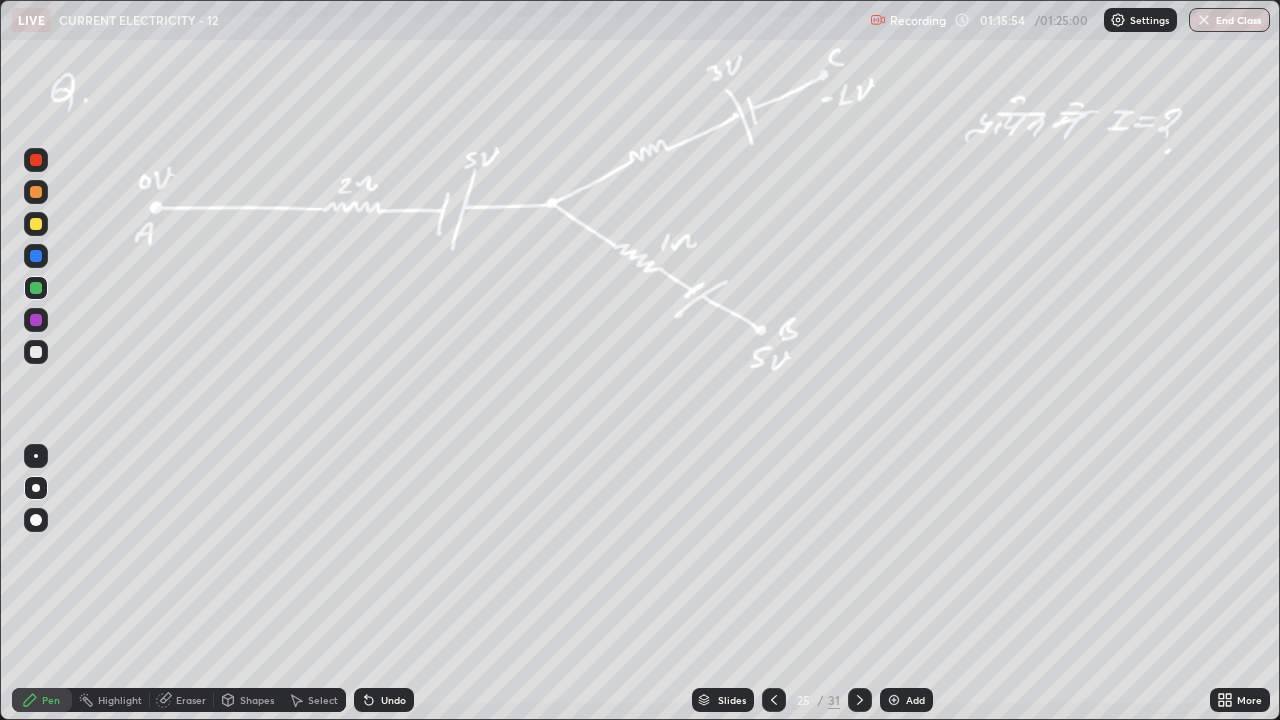 click at bounding box center (36, 224) 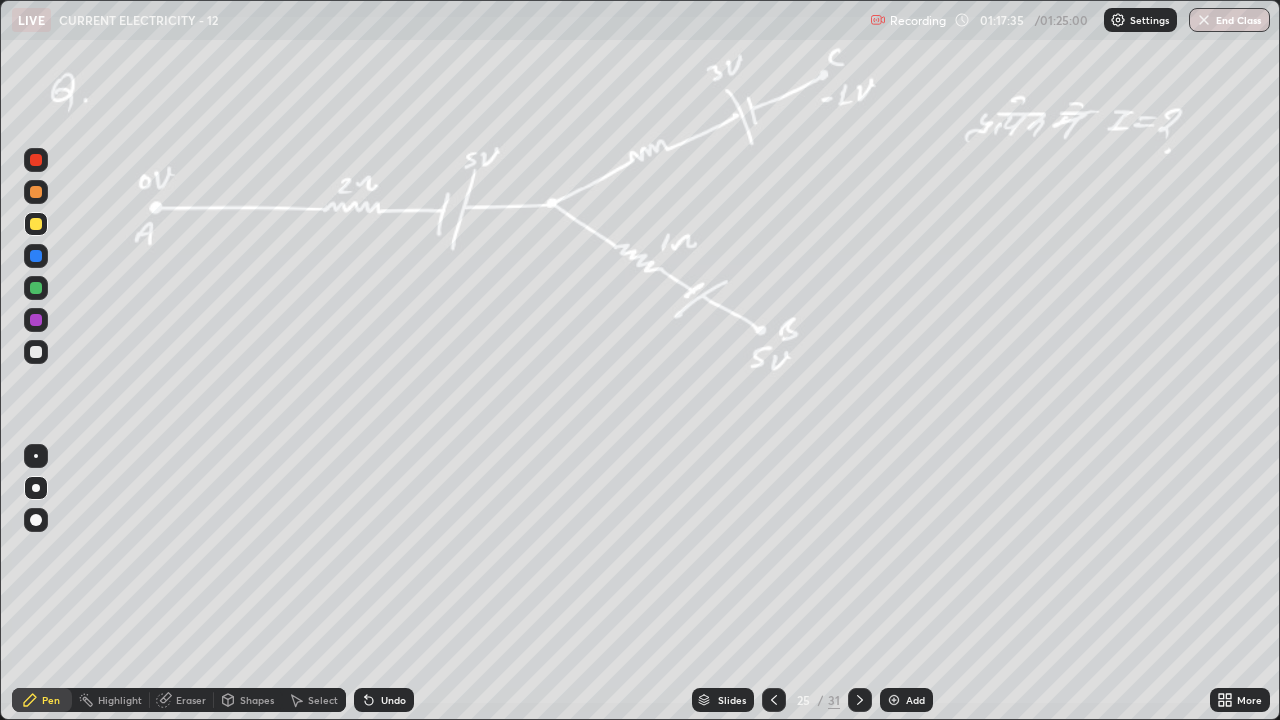 click at bounding box center (36, 352) 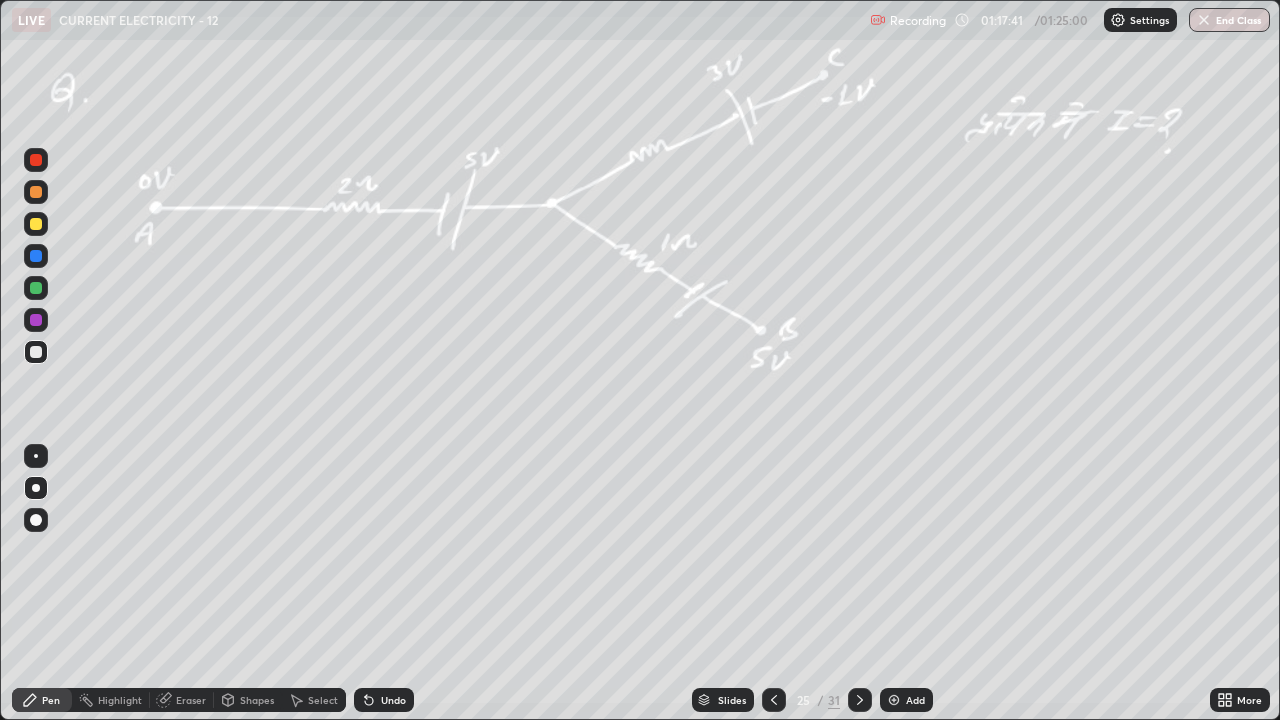 click at bounding box center (36, 352) 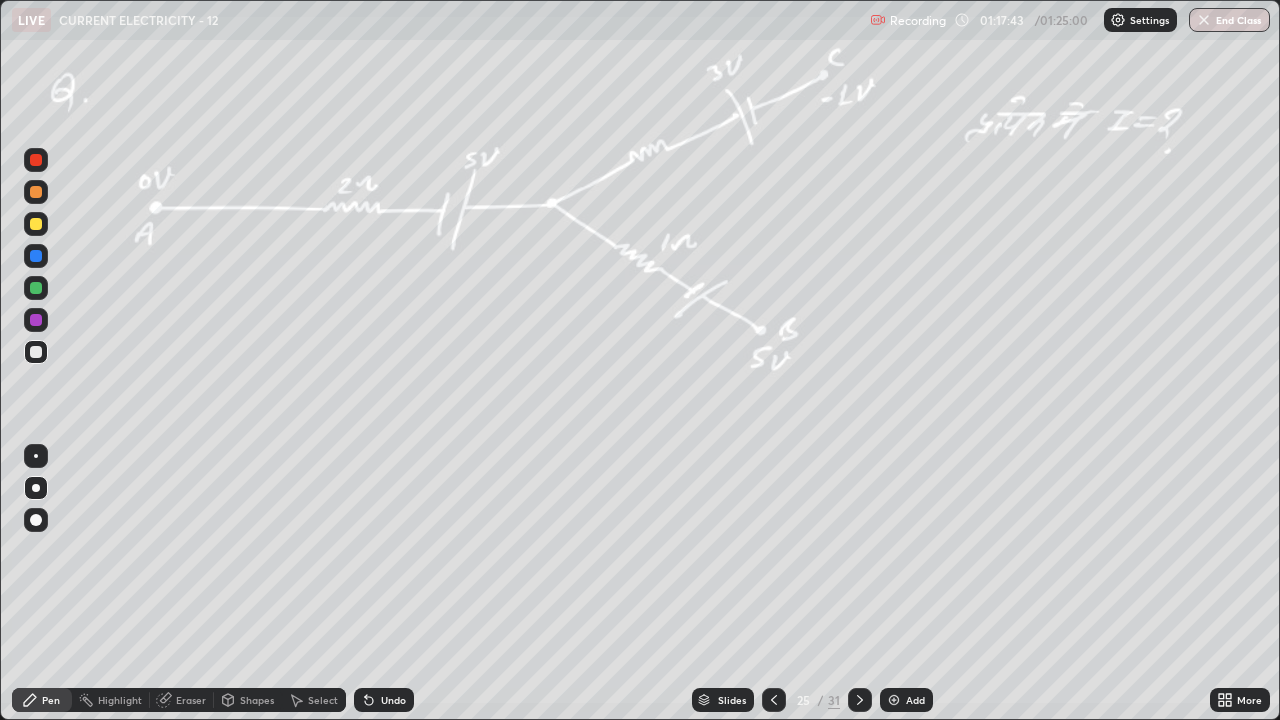 click at bounding box center (36, 224) 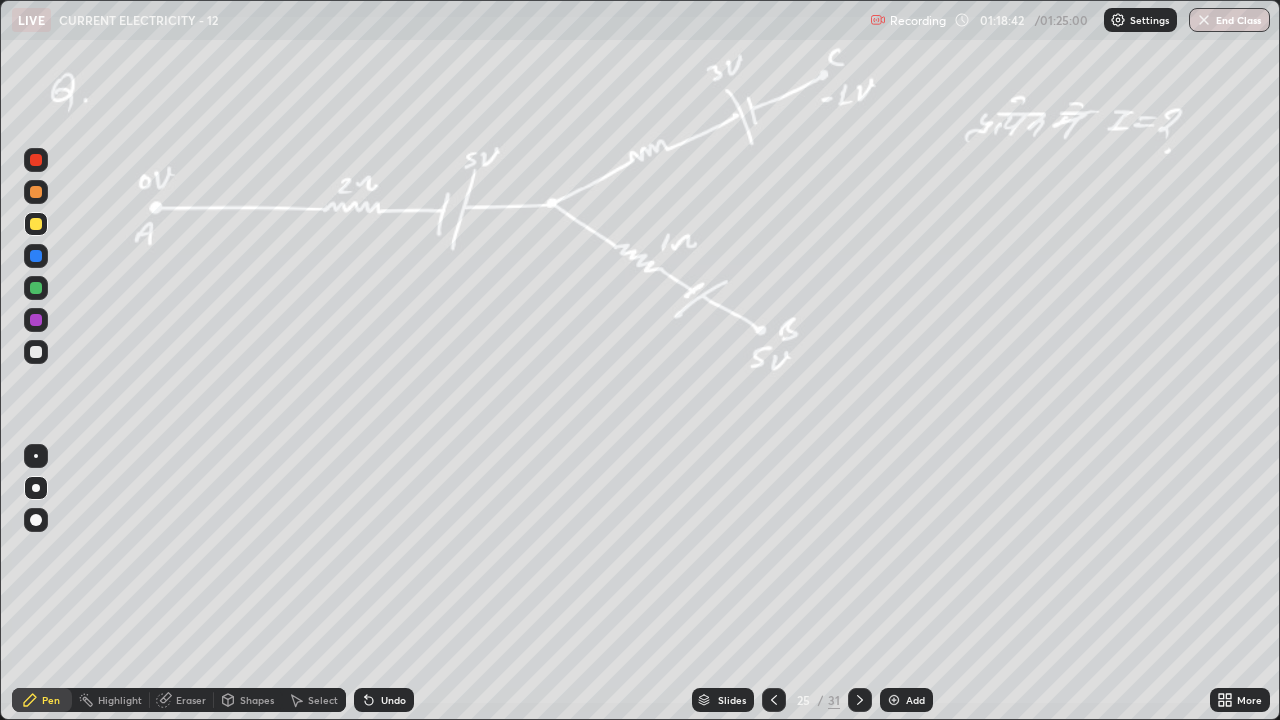 click on "Eraser" at bounding box center (191, 700) 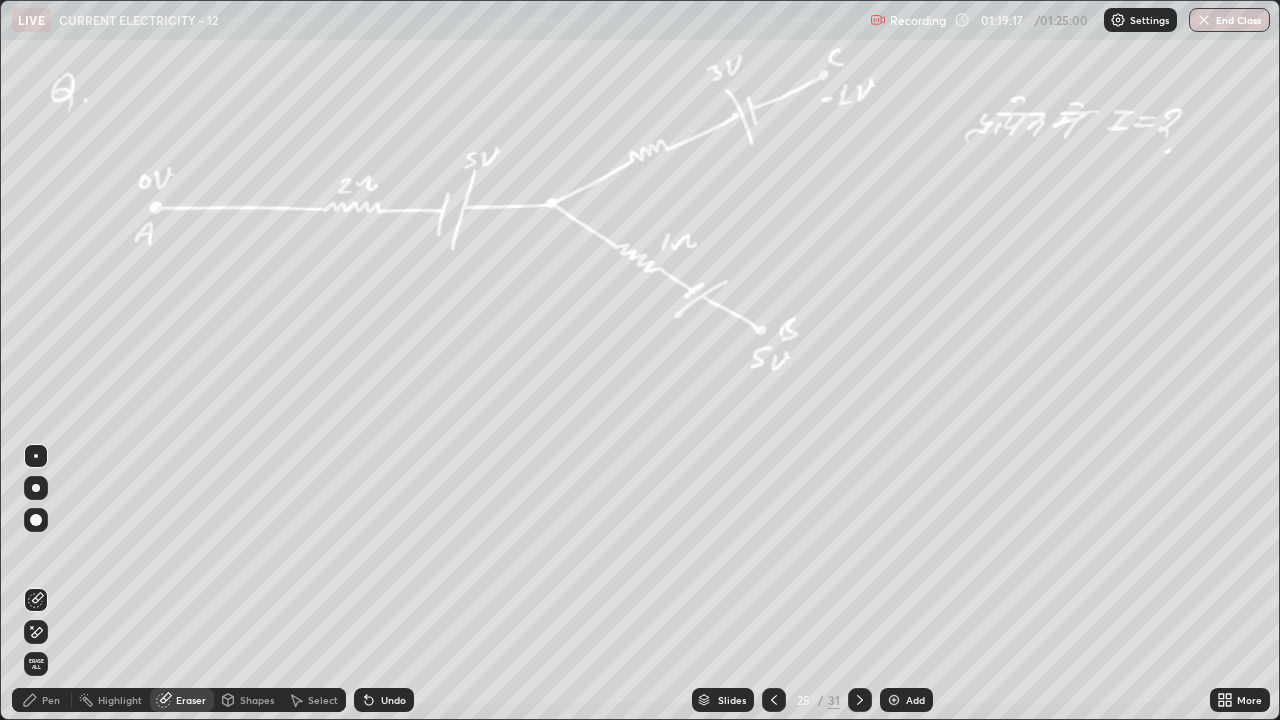 click on "Pen" at bounding box center (42, 700) 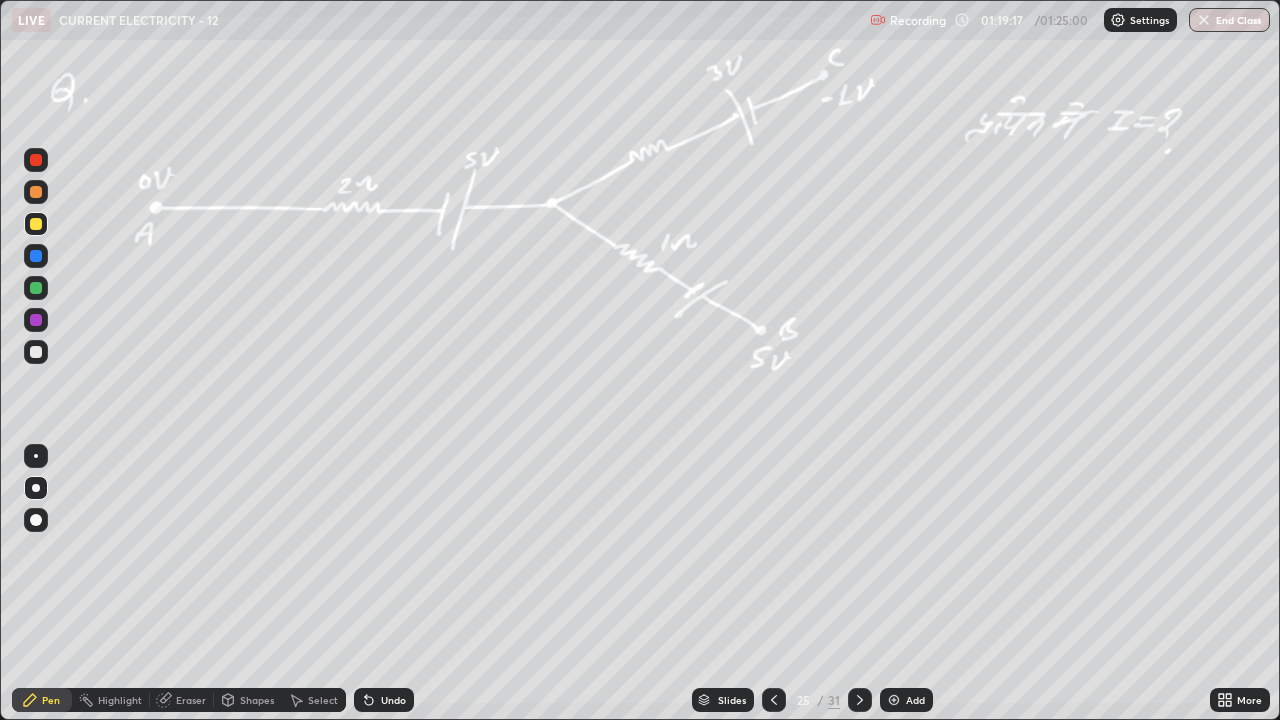 click on "Pen" at bounding box center (51, 700) 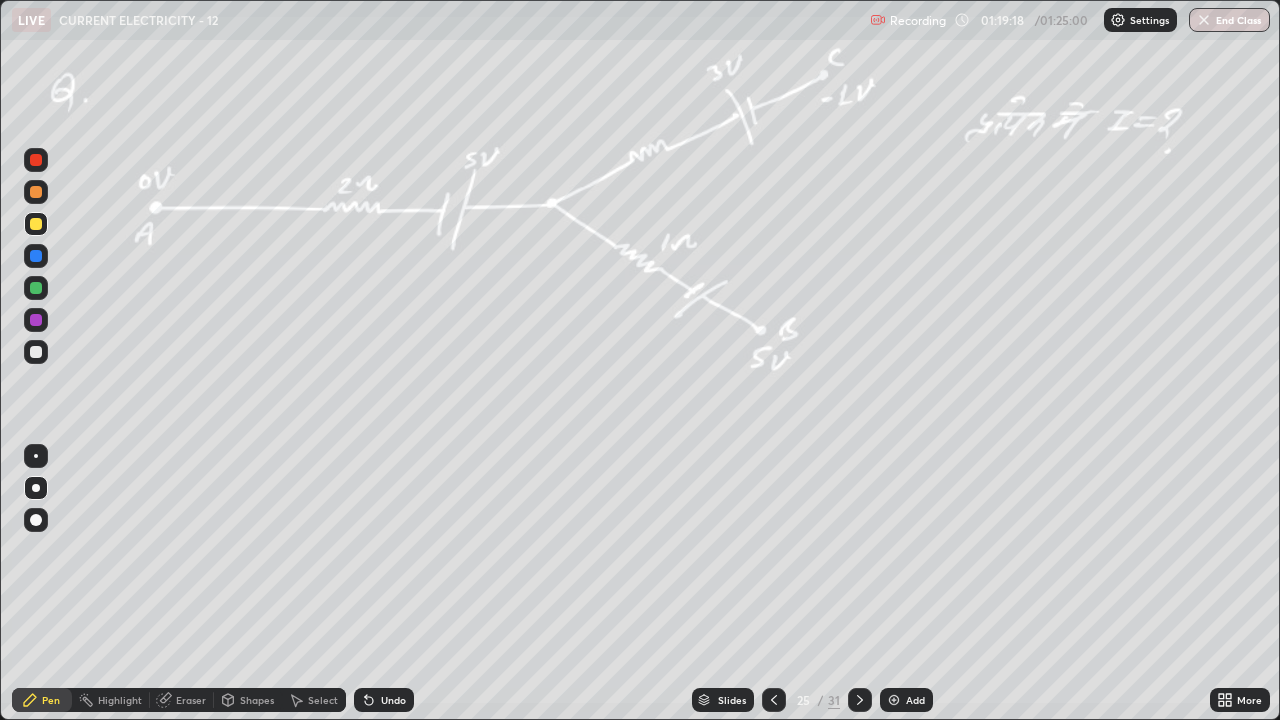 click at bounding box center (36, 224) 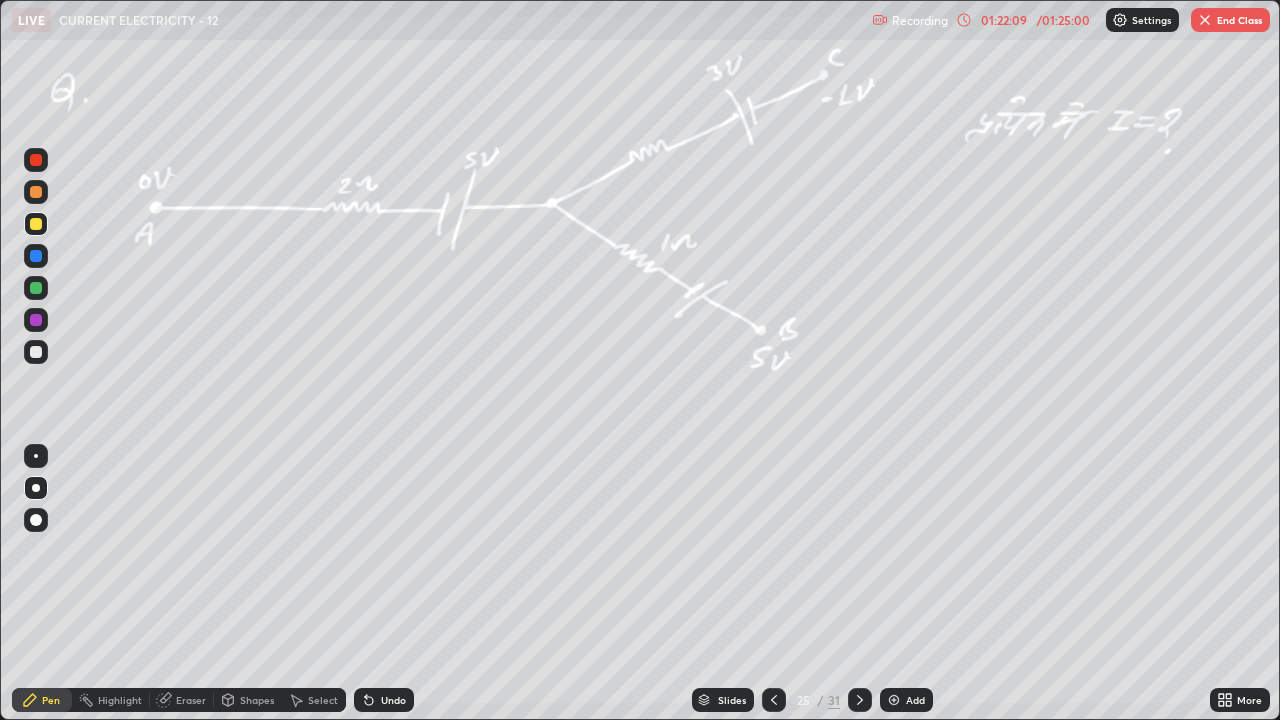 click at bounding box center [36, 352] 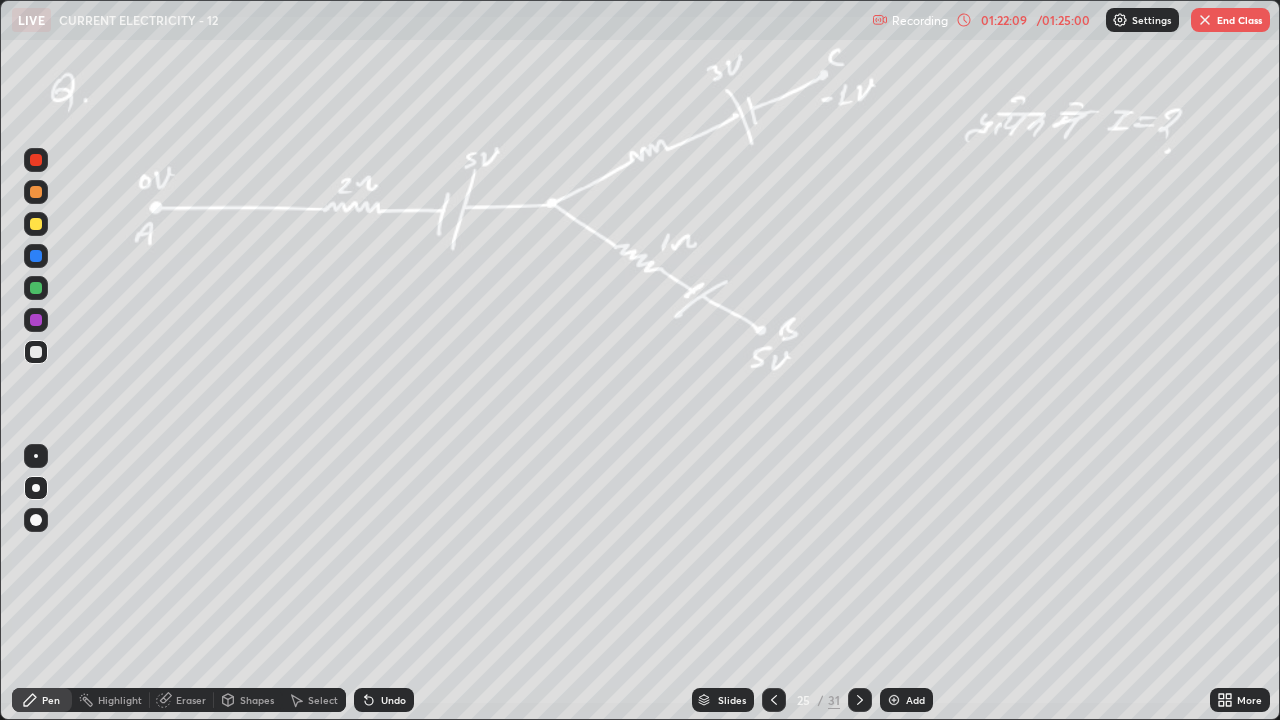 click at bounding box center [36, 288] 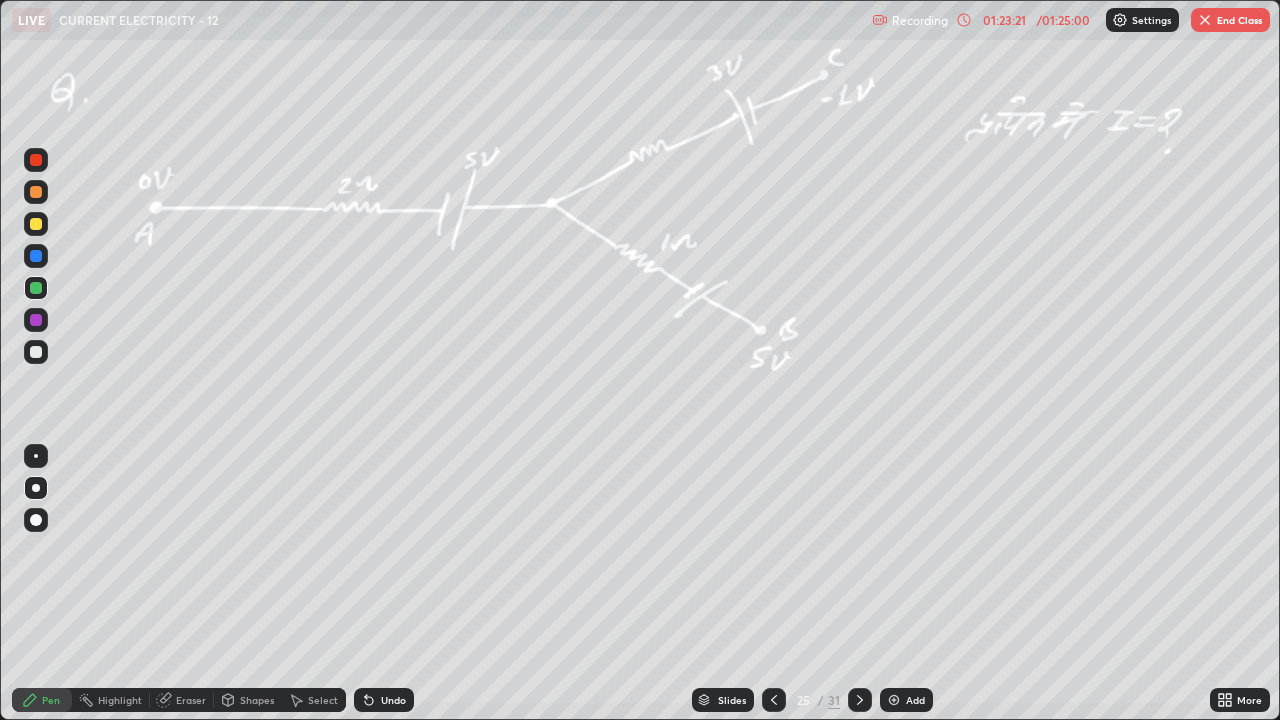 click on "End Class" at bounding box center [1230, 20] 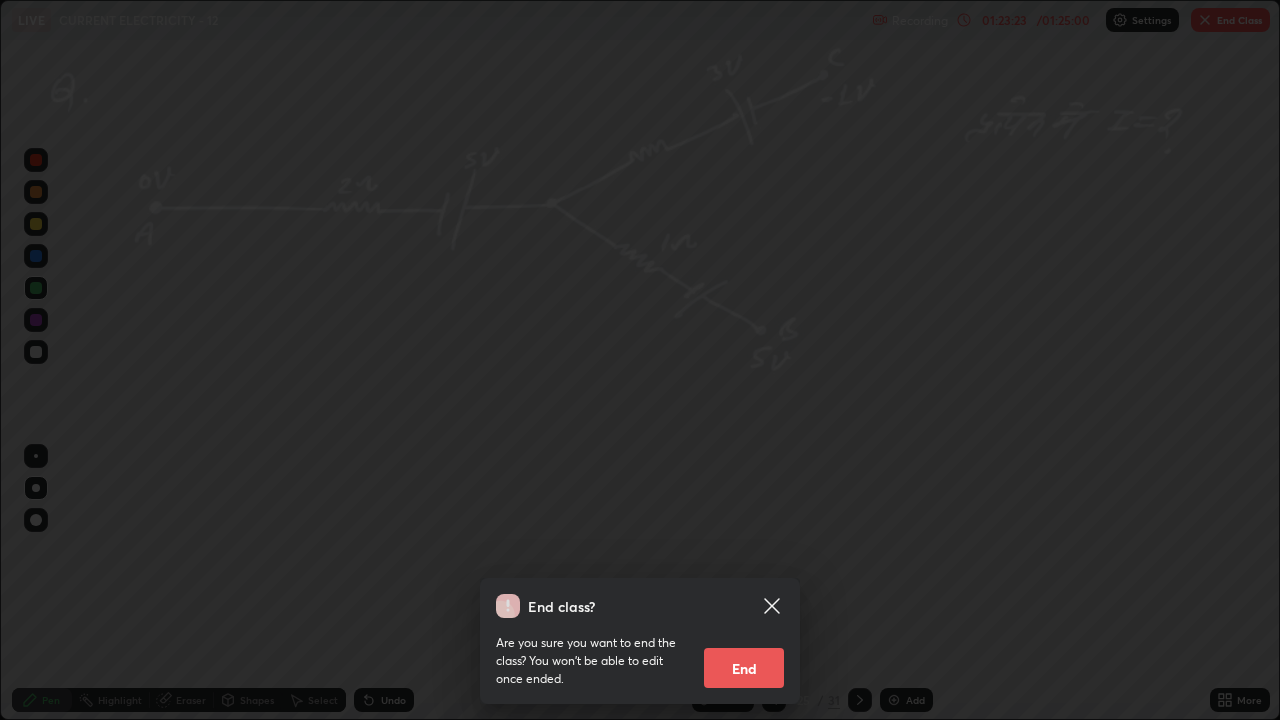 click on "End" at bounding box center [744, 668] 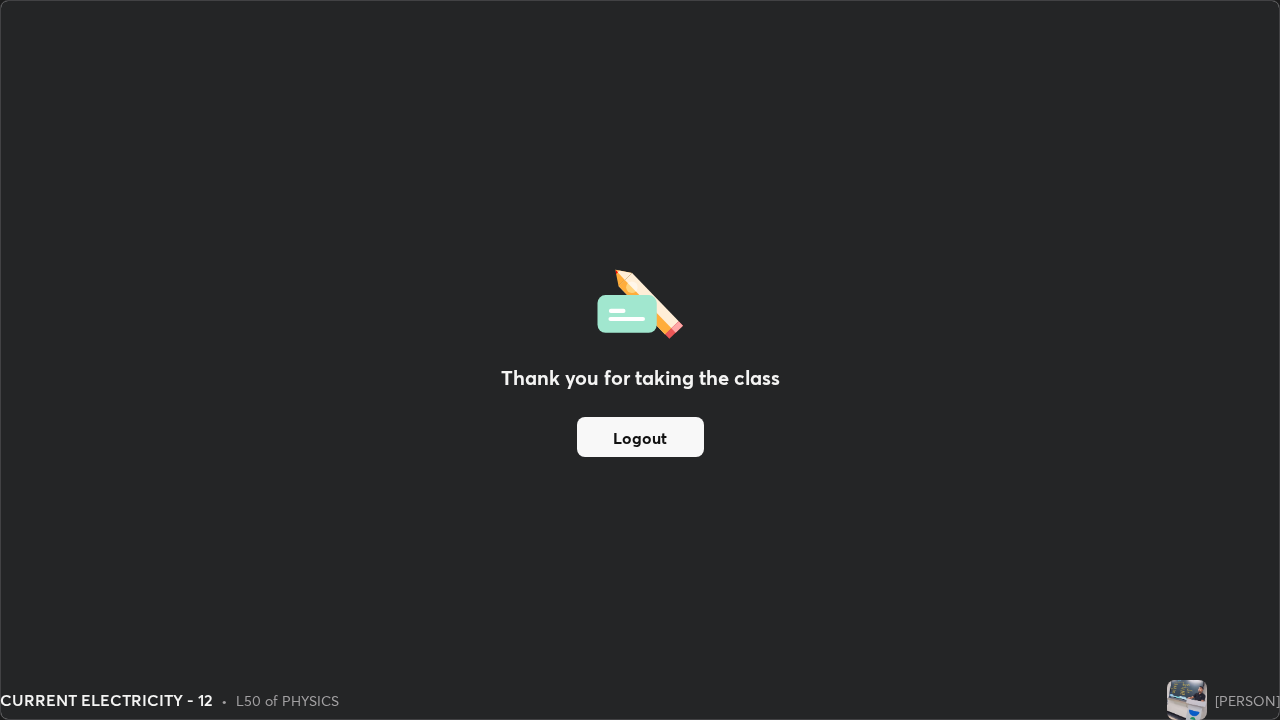 click on "Logout" at bounding box center (640, 437) 